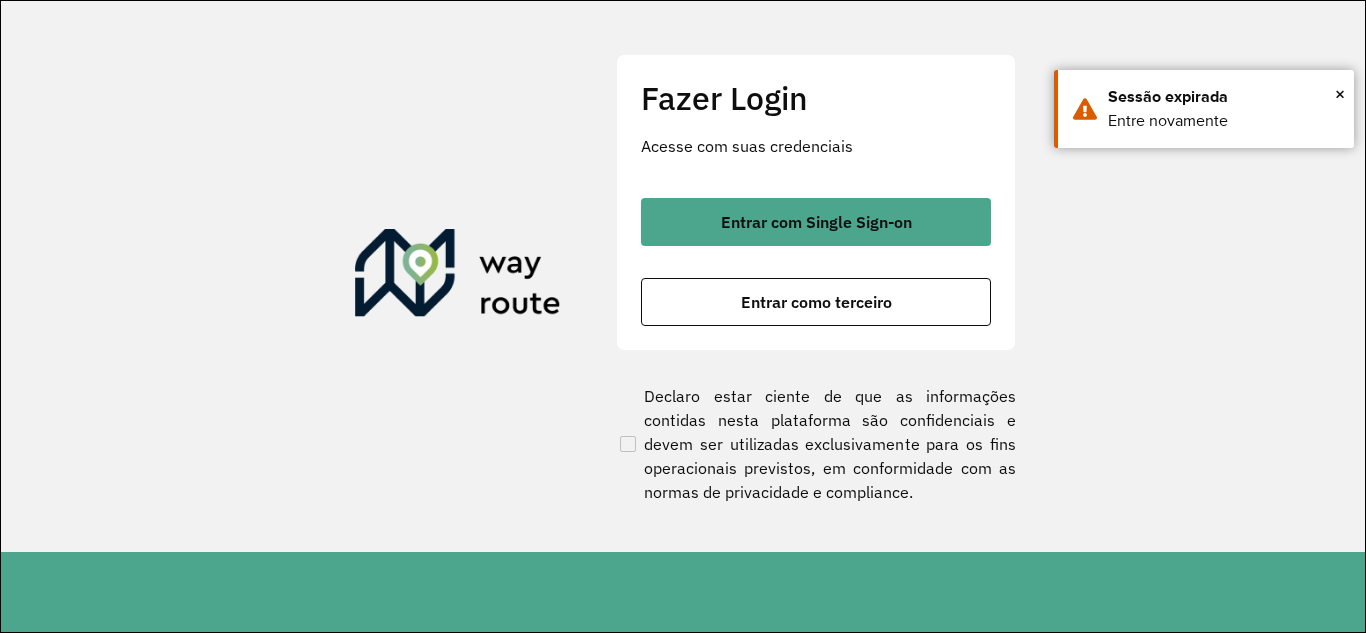 scroll, scrollTop: 0, scrollLeft: 0, axis: both 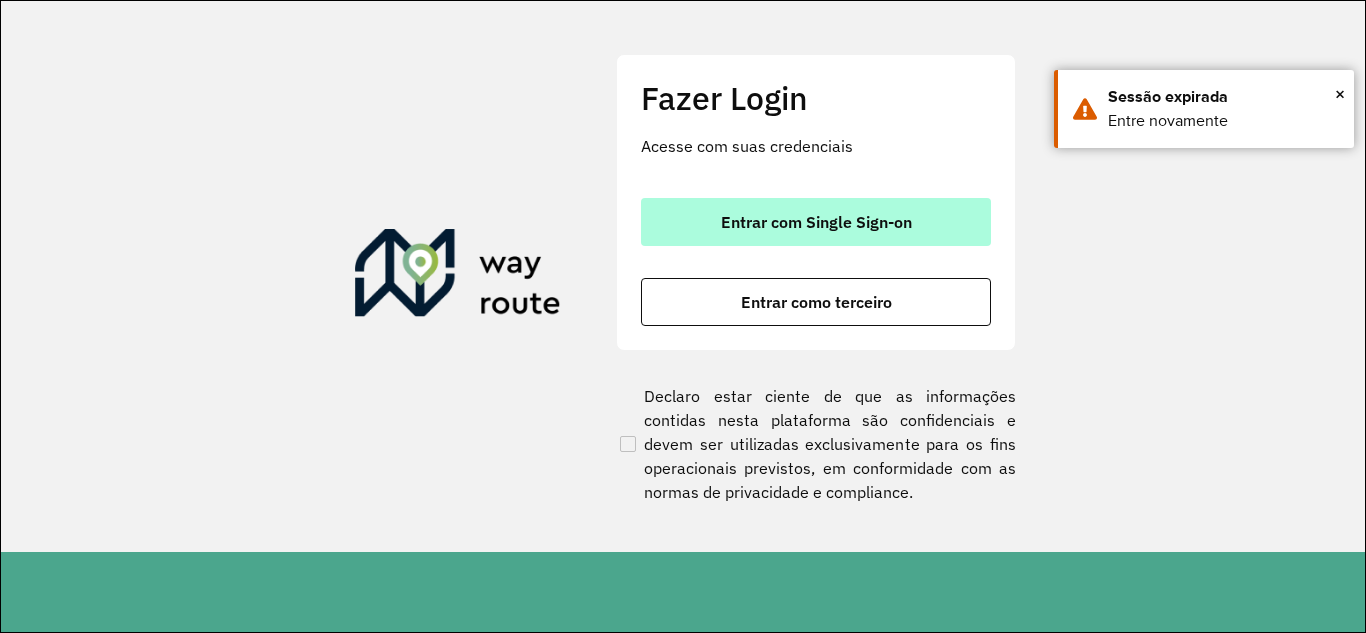 click on "Entrar com Single Sign-on" at bounding box center [816, 222] 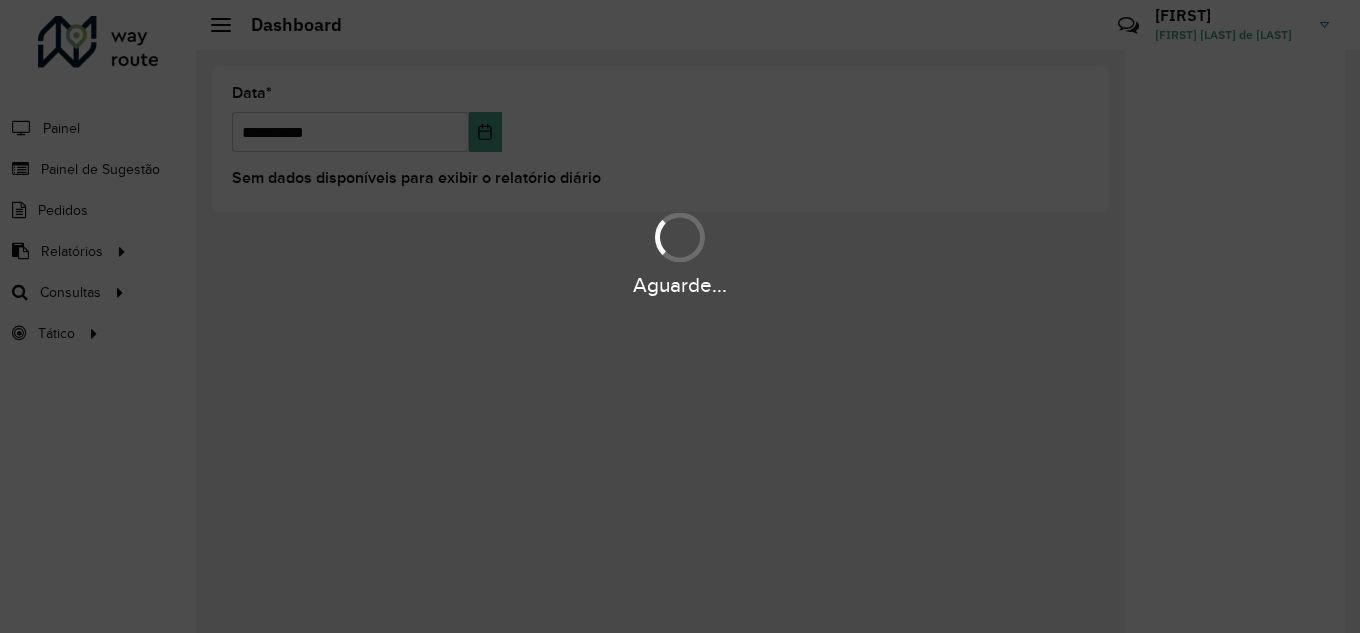 scroll, scrollTop: 0, scrollLeft: 0, axis: both 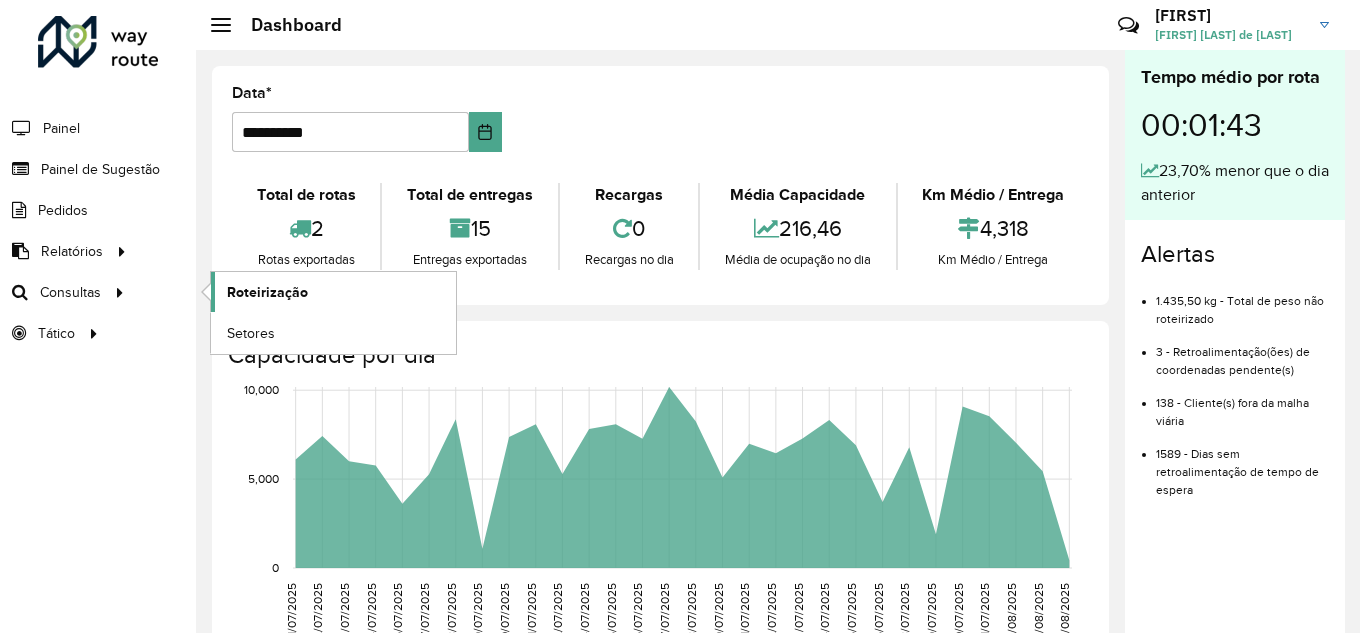 click on "Roteirização" 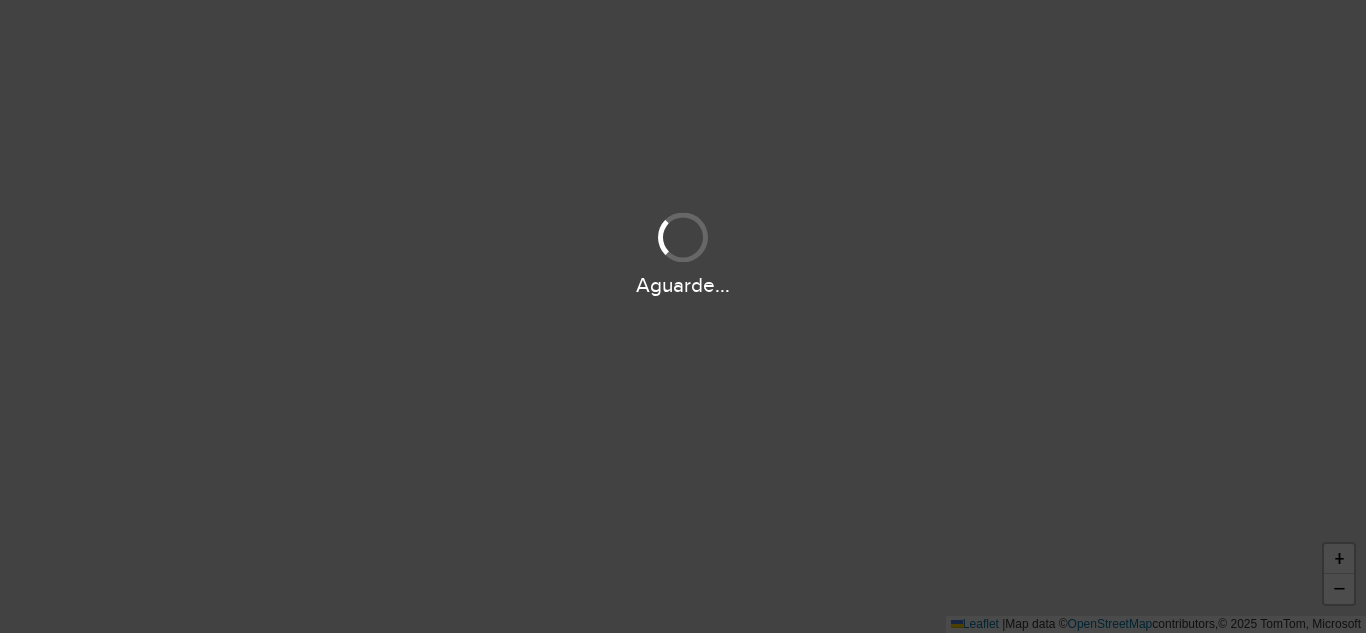 scroll, scrollTop: 0, scrollLeft: 0, axis: both 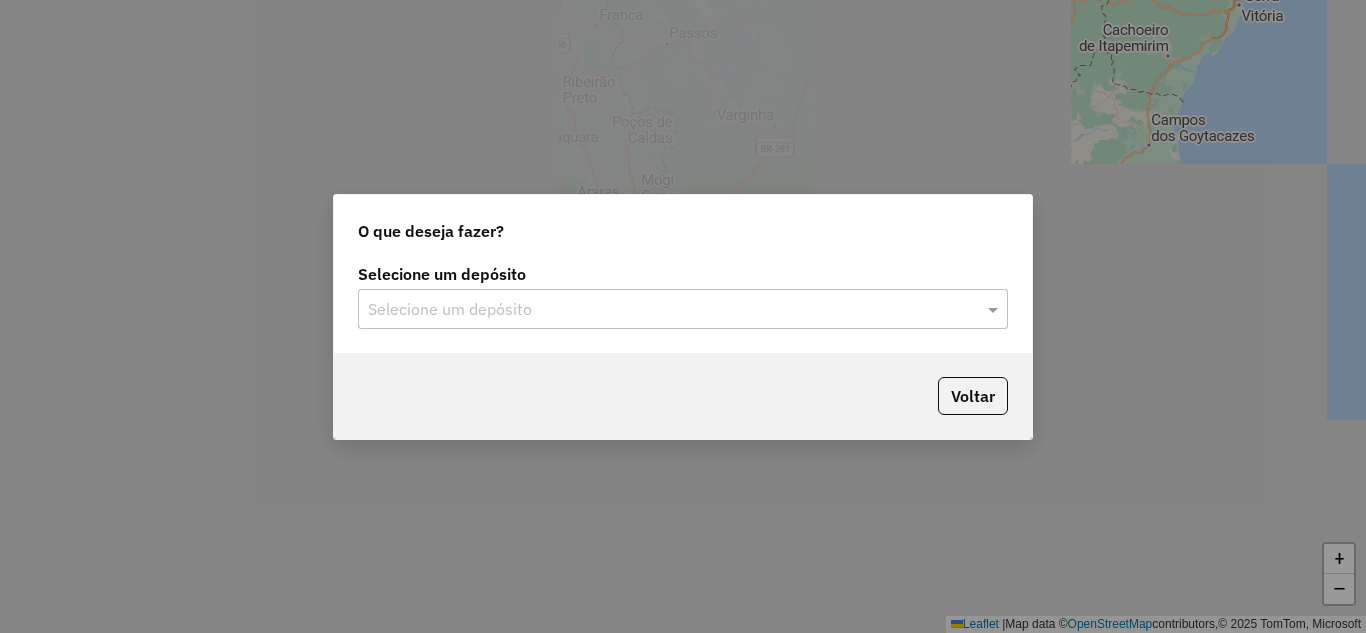 click on "Selecione um depósito" 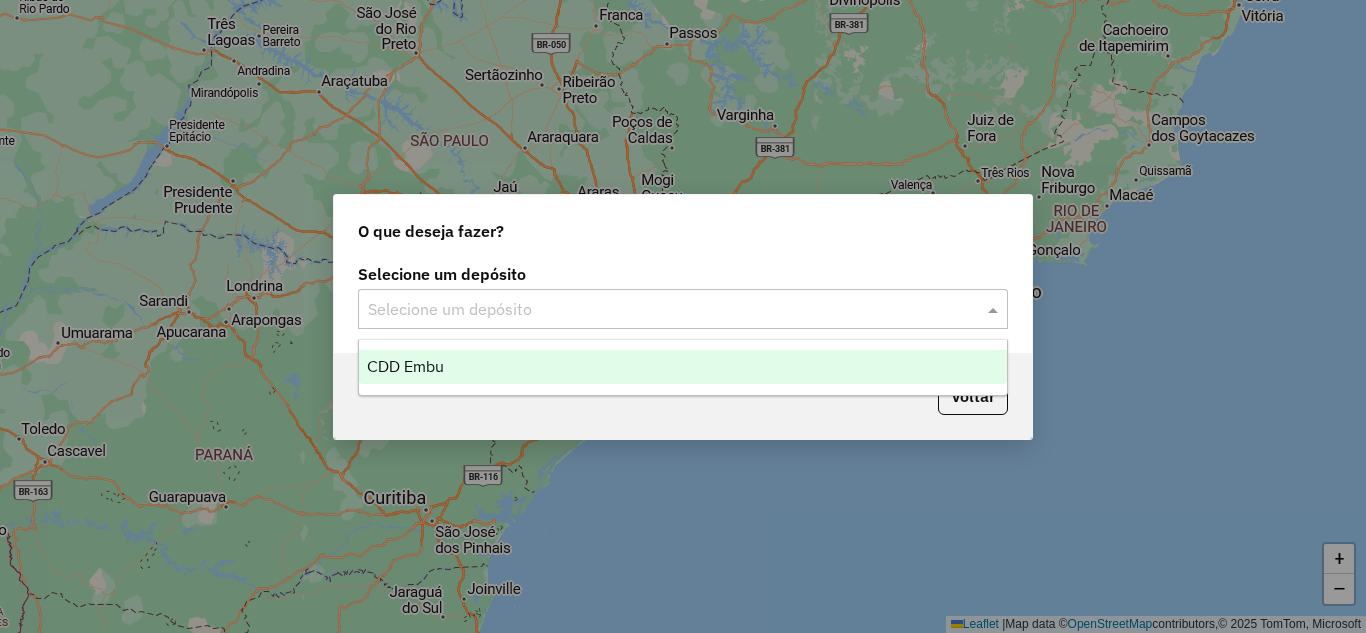 click on "CDD Embu" at bounding box center (405, 366) 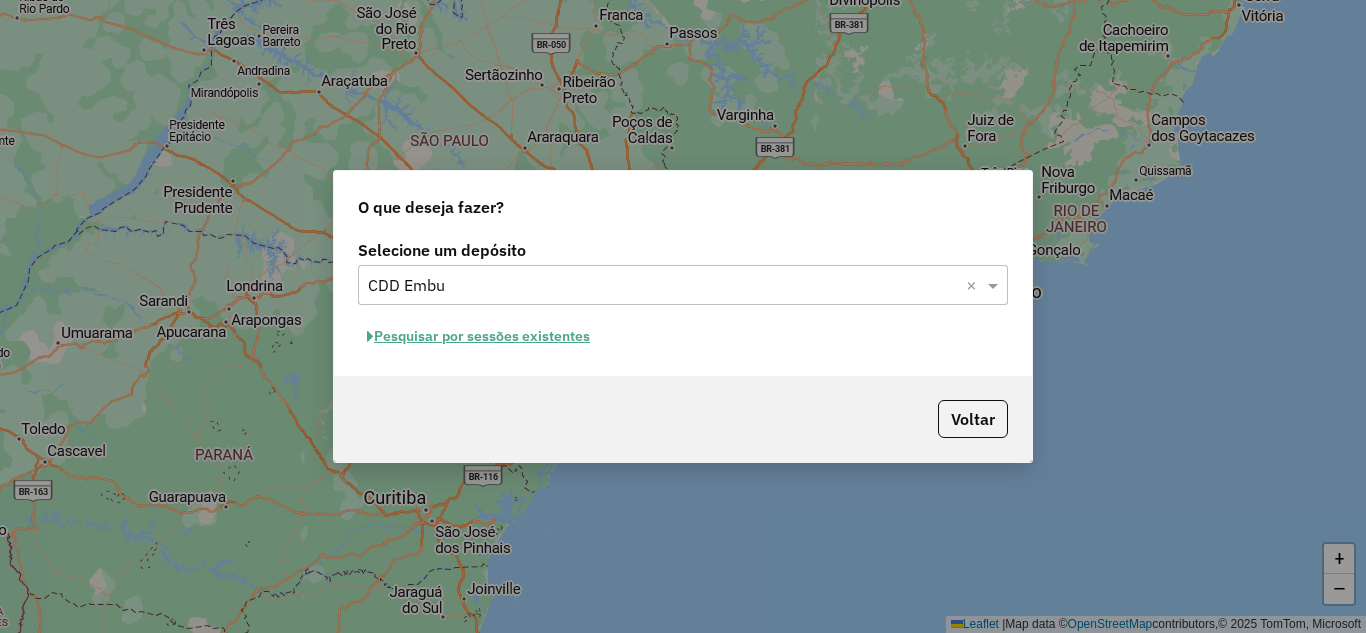 click on "Pesquisar por sessões existentes" 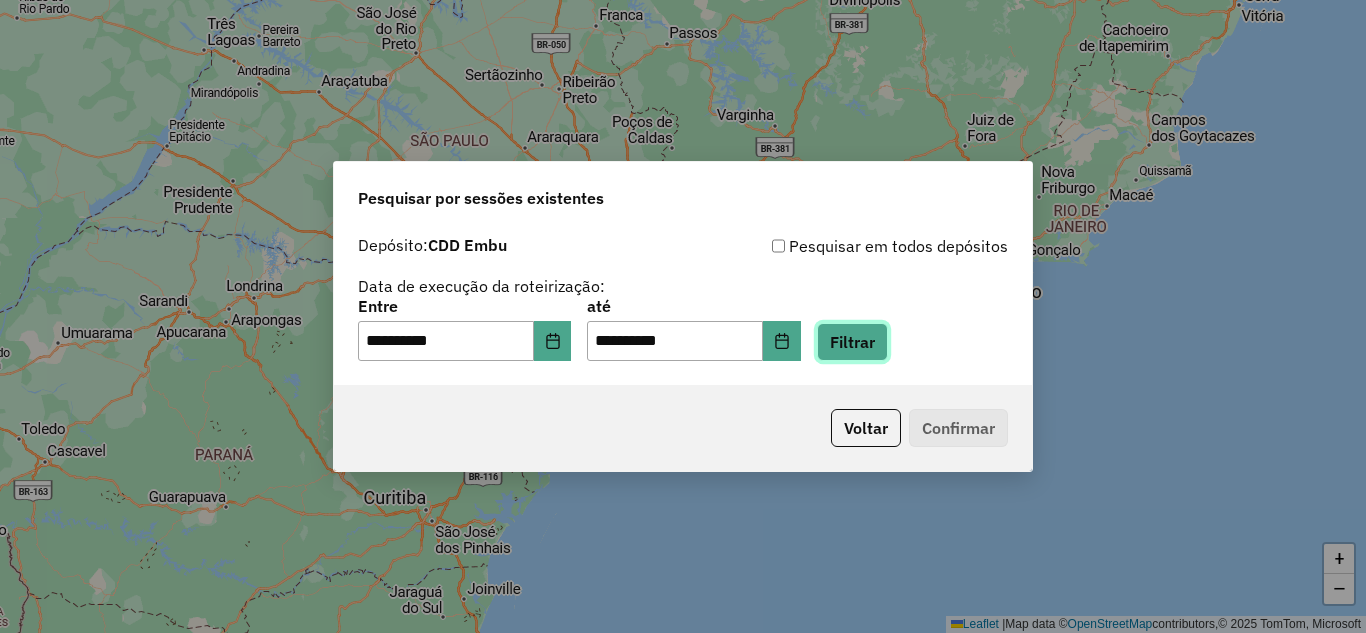 click on "Filtrar" 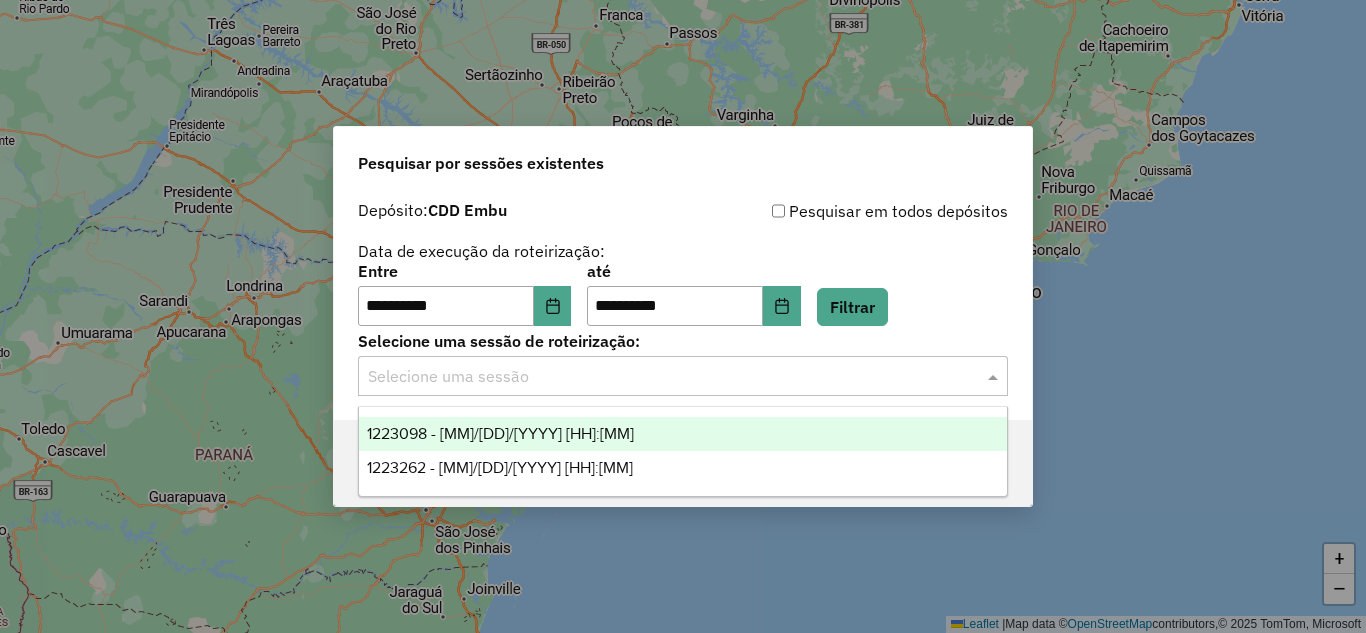 click on "Selecione uma sessão" 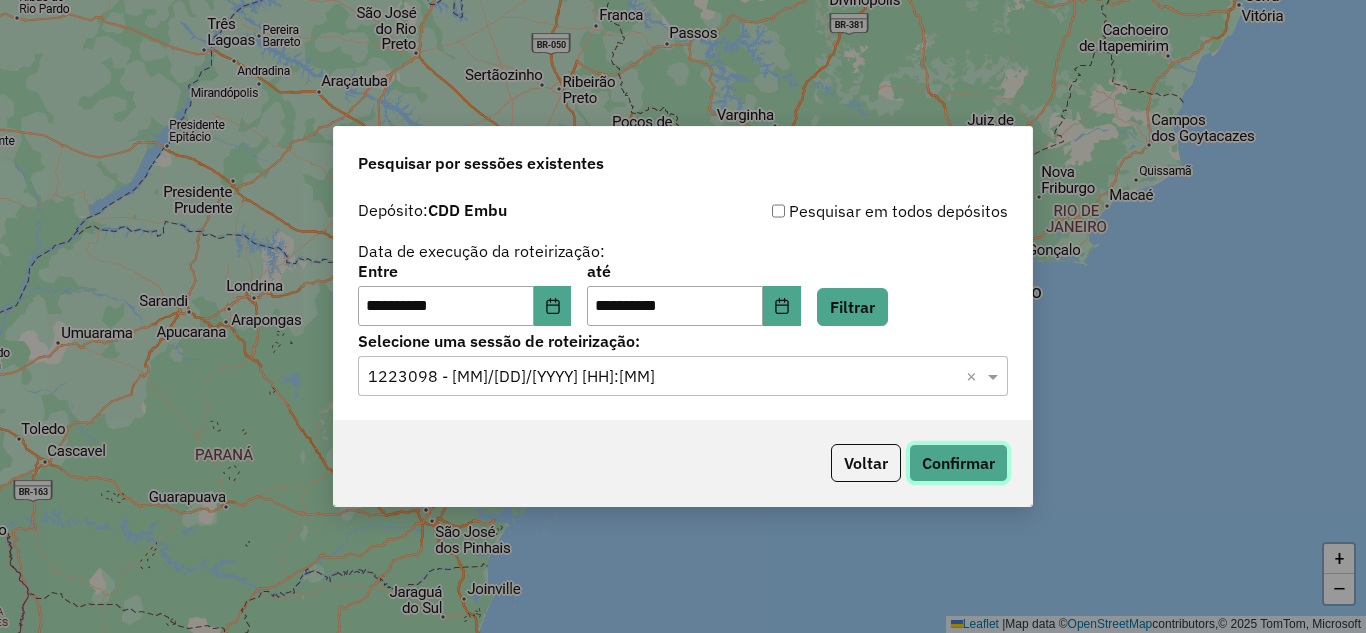 click on "Confirmar" 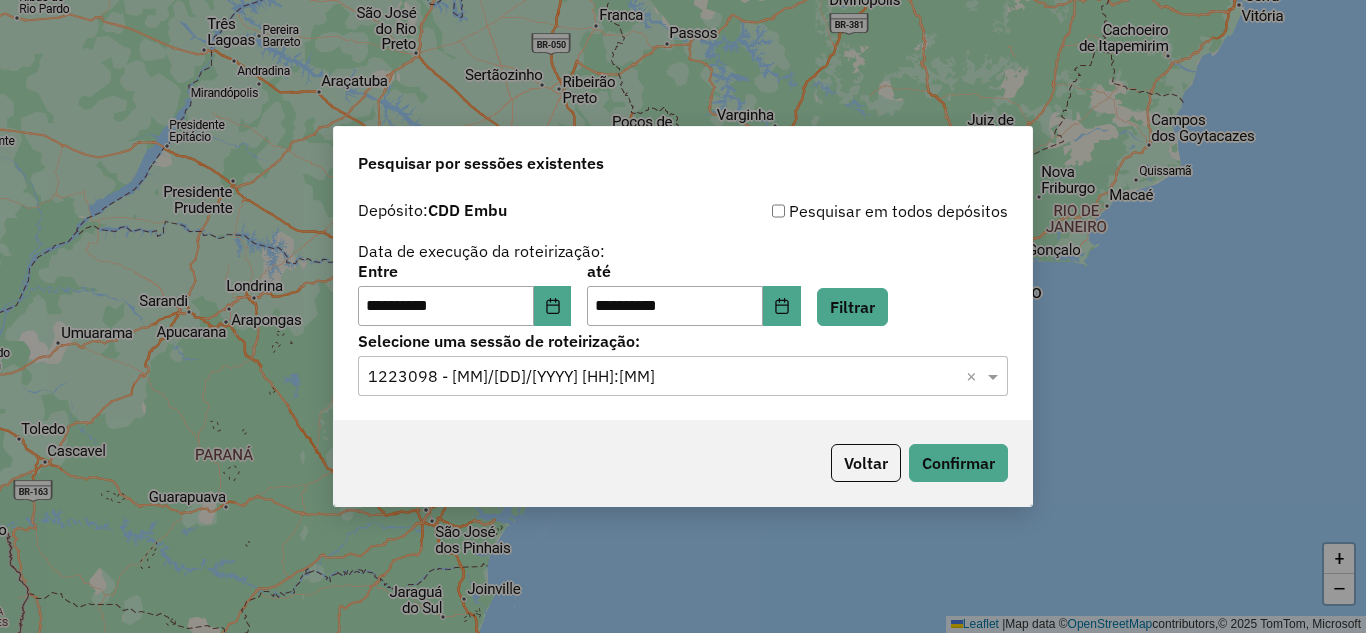 click 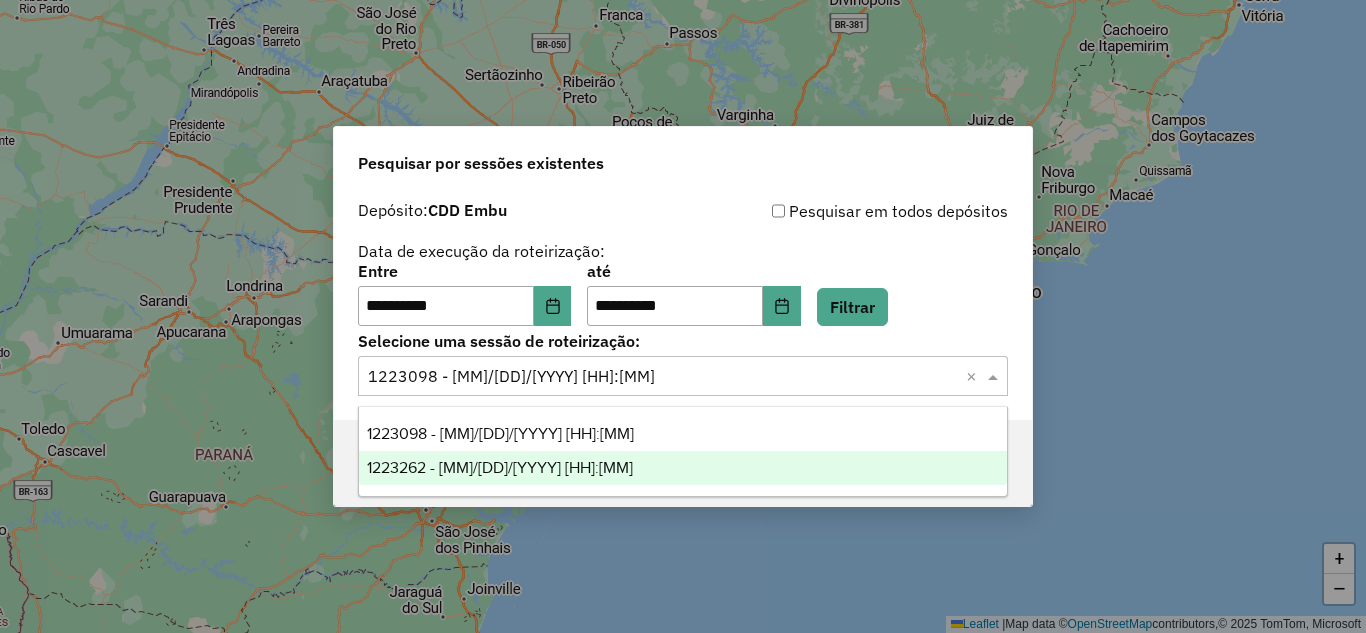 click on "1223262 - 04/08/2025 17:44" at bounding box center (500, 467) 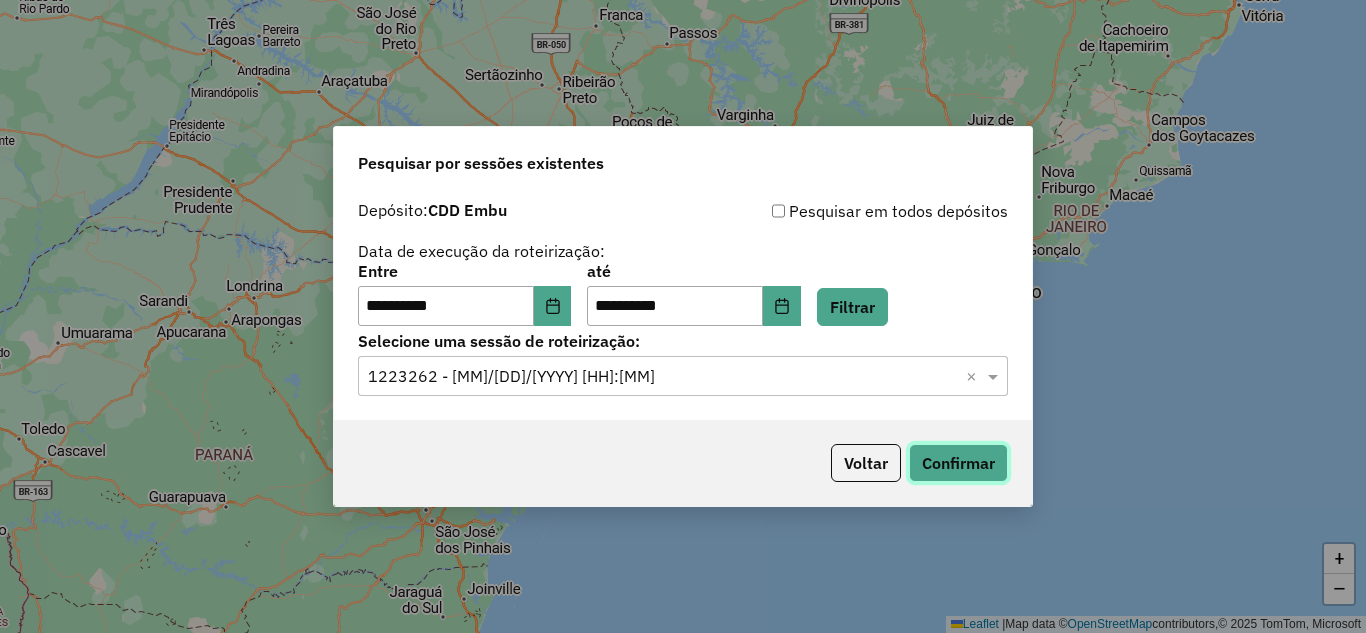 click on "Confirmar" 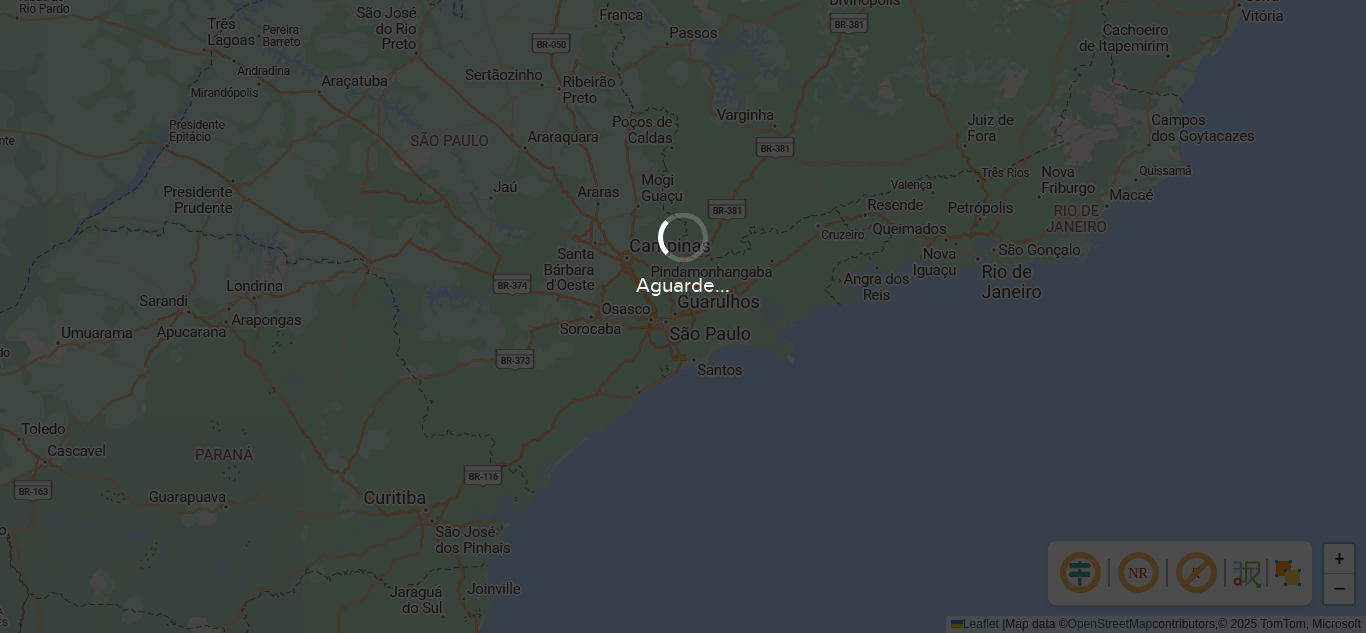 scroll, scrollTop: 0, scrollLeft: 0, axis: both 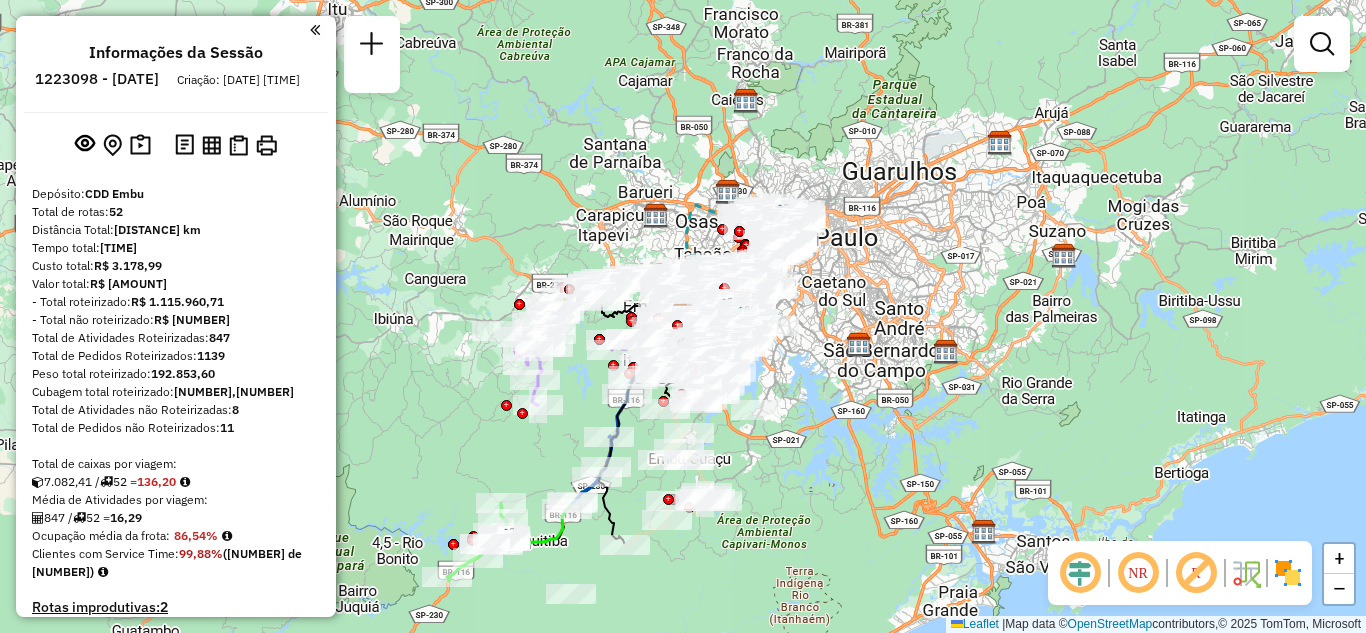 click 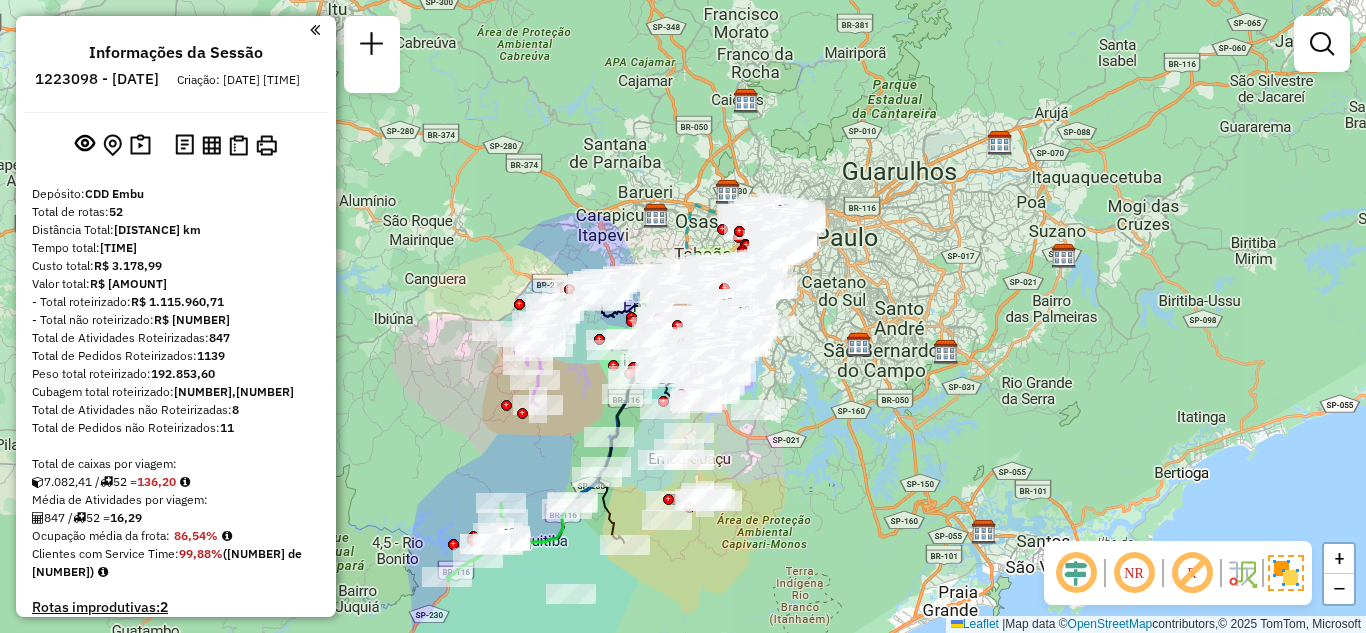 click 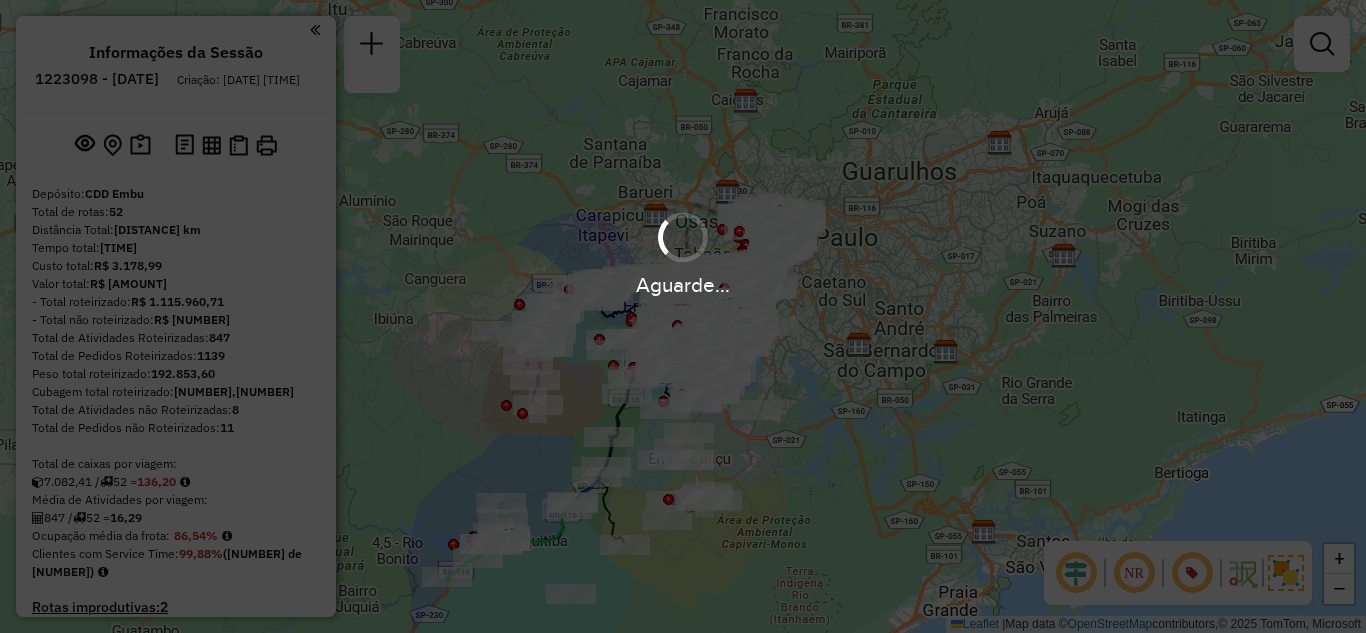 click on "Aguarde...  Pop-up bloqueado!  Seu navegador bloqueou automáticamente a abertura de uma nova janela.   Acesse as configurações e adicione o endereço do sistema a lista de permissão.   Fechar  Informações da Sessão 1223098 - 04/08/2025  Criação: 02/08/2025 15:50   Depósito:  CDD Embu  Total de rotas:  52  Distância Total:  2.443,81 km  Tempo total:  399:43  Custo total:  R$ 3.178,99  Valor total:  R$ 1.125.089,88  - Total roteirizado:  R$ 1.115.960,71  - Total não roteirizado:  R$ 9.129,17  Total de Atividades Roteirizadas:  847  Total de Pedidos Roteirizados:  1139  Peso total roteirizado:  192.853,60  Cubagem total roteirizado:  7.082,41  Total de Atividades não Roteirizadas:  8  Total de Pedidos não Roteirizados:  11 Total de caixas por viagem:  7.082,41 /   52 =  136,20 Média de Atividades por viagem:  847 /   52 =  16,29 Ocupação média da frota:  86,54%  Clientes com Service Time:  99,88%   (849 de 850)   Rotas improdutivas:  2  Rotas vários dias:  0  Clientes Priorizados NR:  0 Rotas" at bounding box center [683, 316] 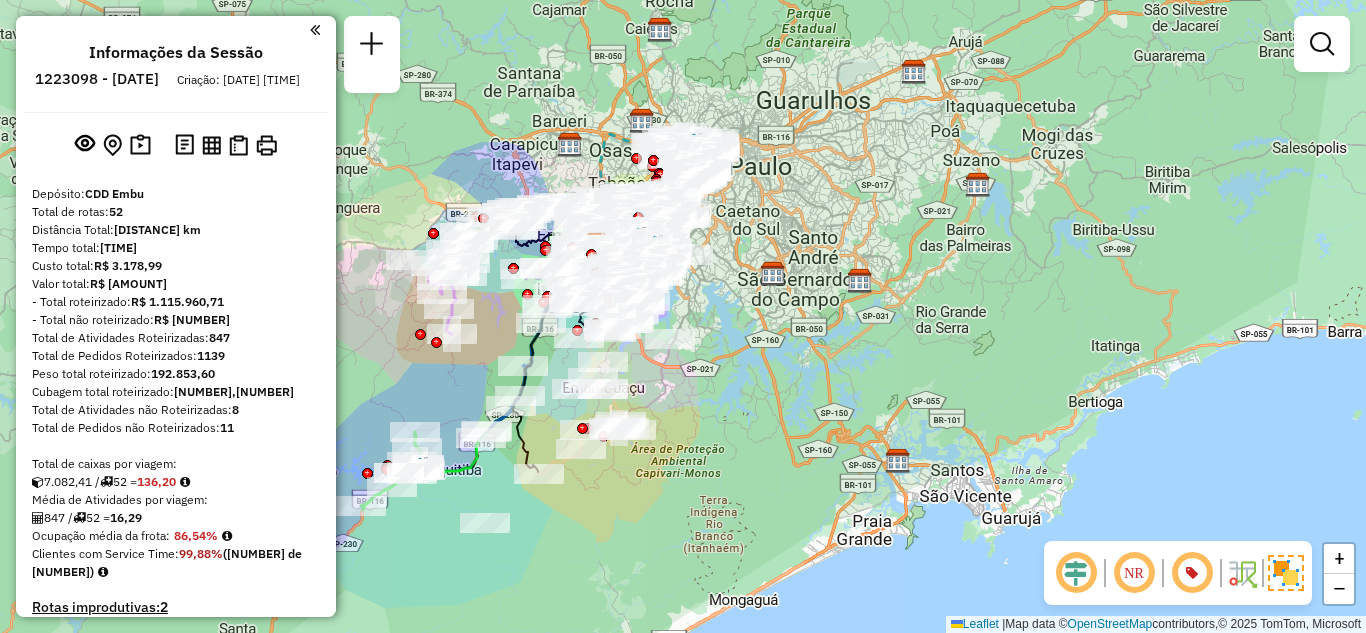 click 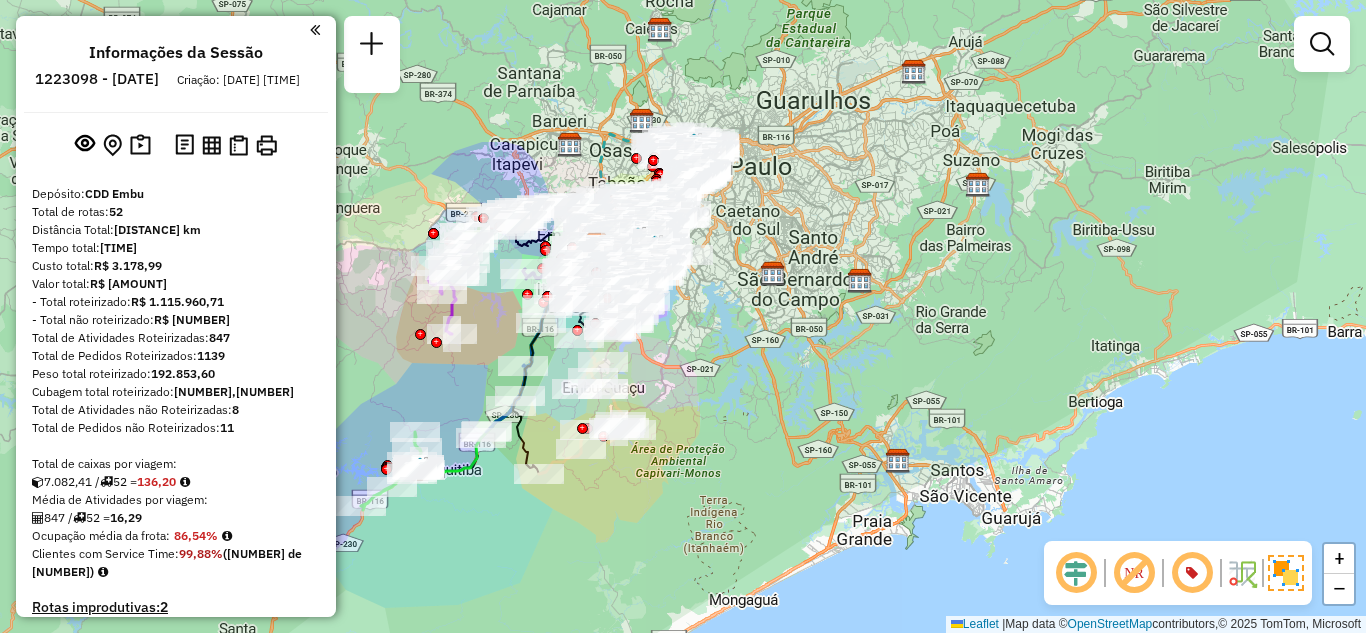 scroll, scrollTop: 2250, scrollLeft: 0, axis: vertical 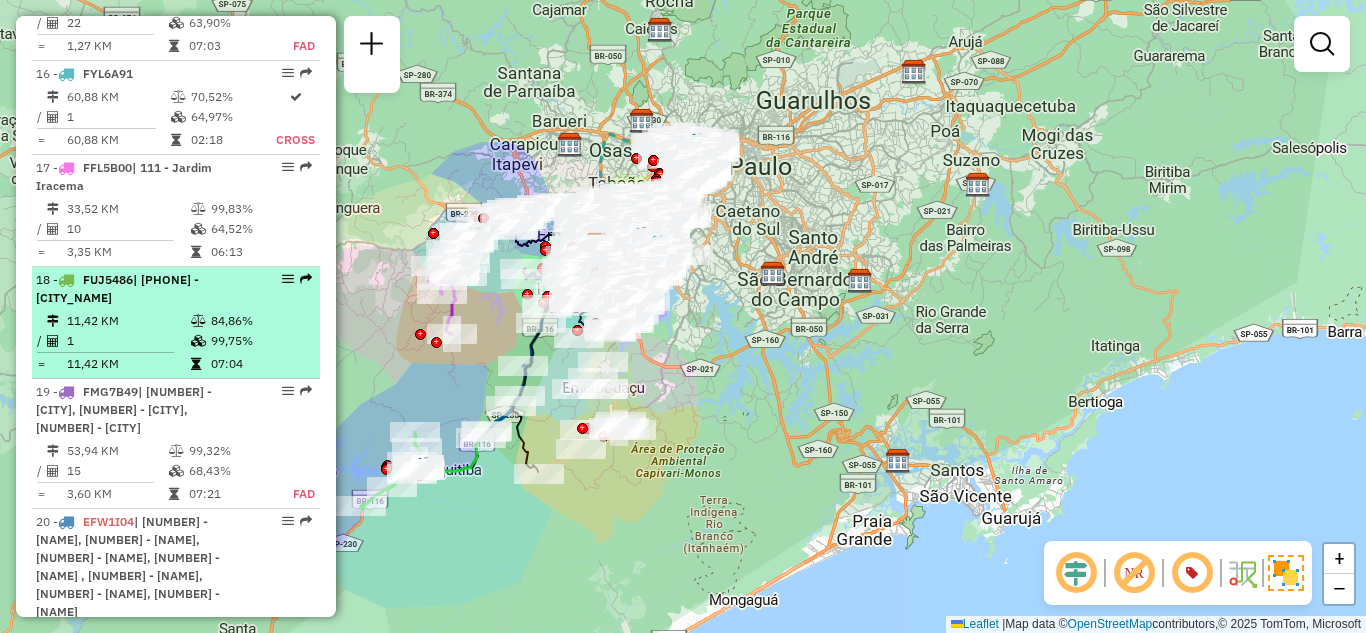 select on "**********" 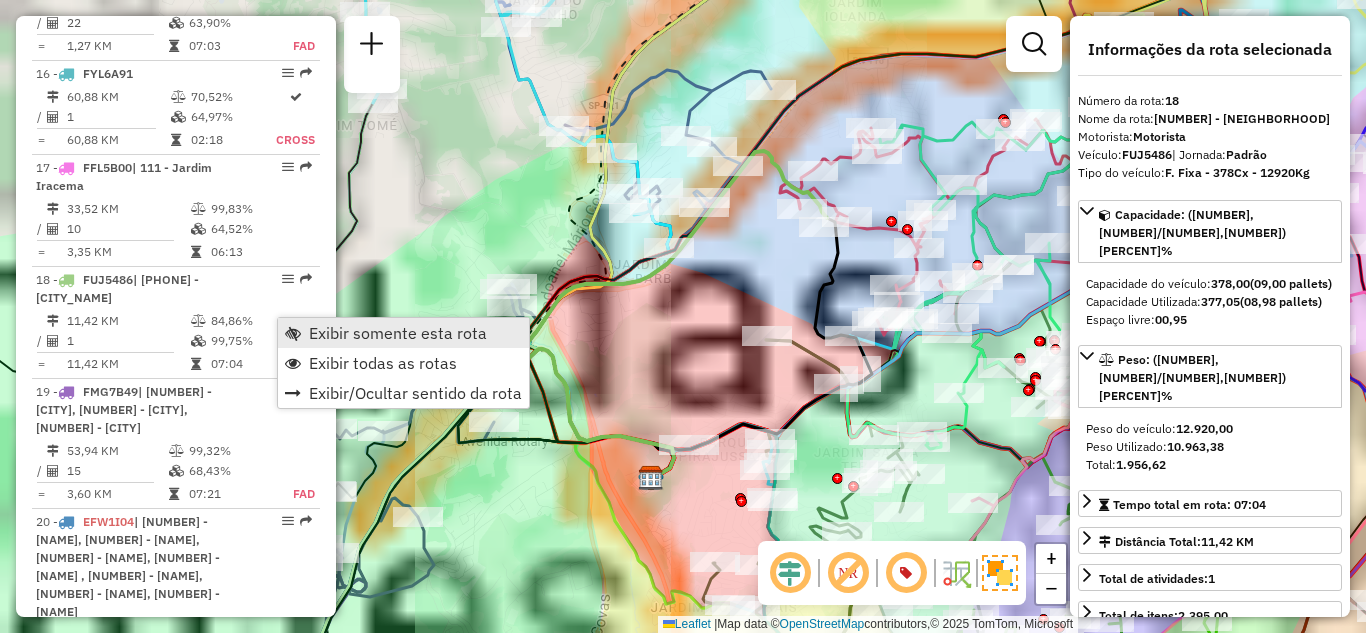 click on "Exibir somente esta rota" at bounding box center [398, 333] 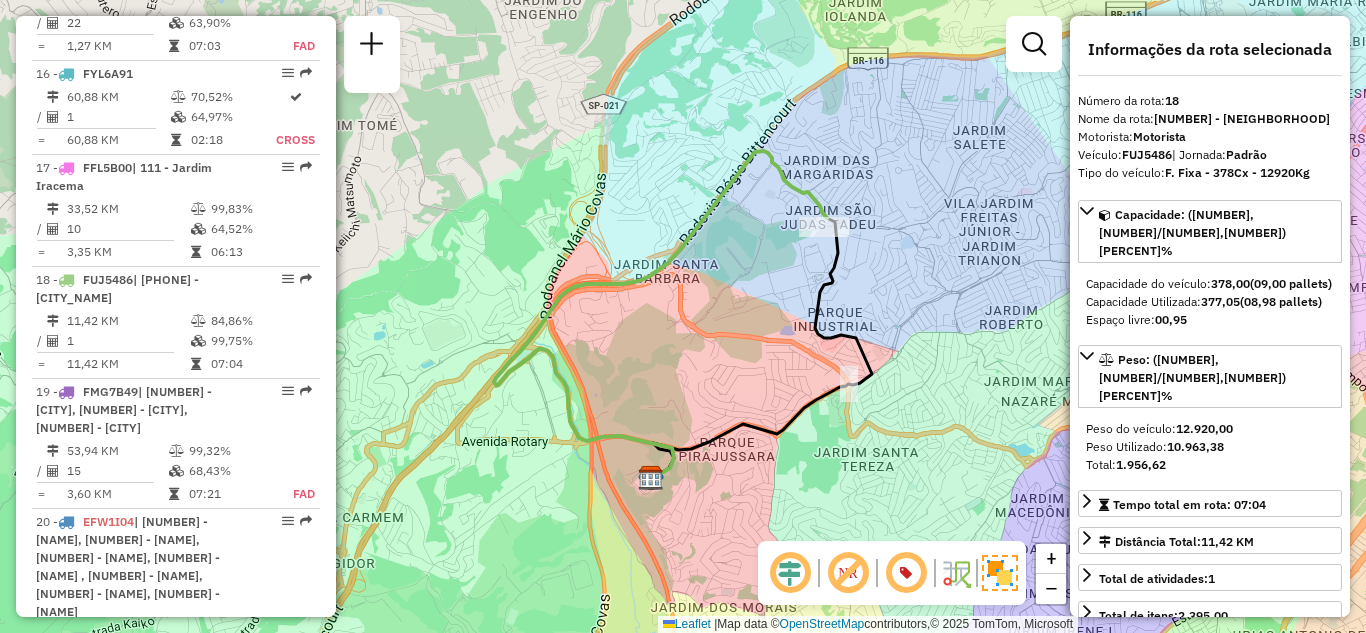scroll, scrollTop: 3550, scrollLeft: 0, axis: vertical 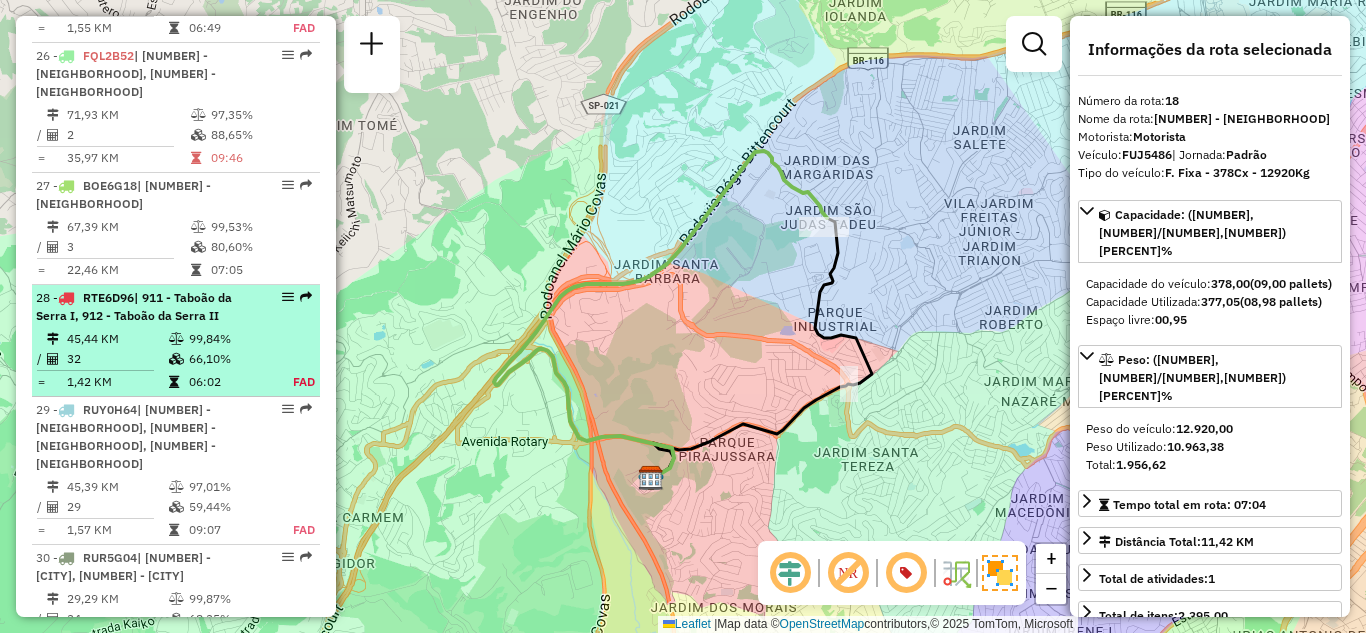 click on "Rota [NUMBER] - Placa [PLATE] | [NUMBER] - [NEIGHBORHOOD], [NUMBER] - [NEIGHBORHOOD] [NUMBER] KM [PERCENT]% / [NUMBER] [PERCENT]% = [NUMBER] KM [TIME] [CODE]" at bounding box center (176, 341) 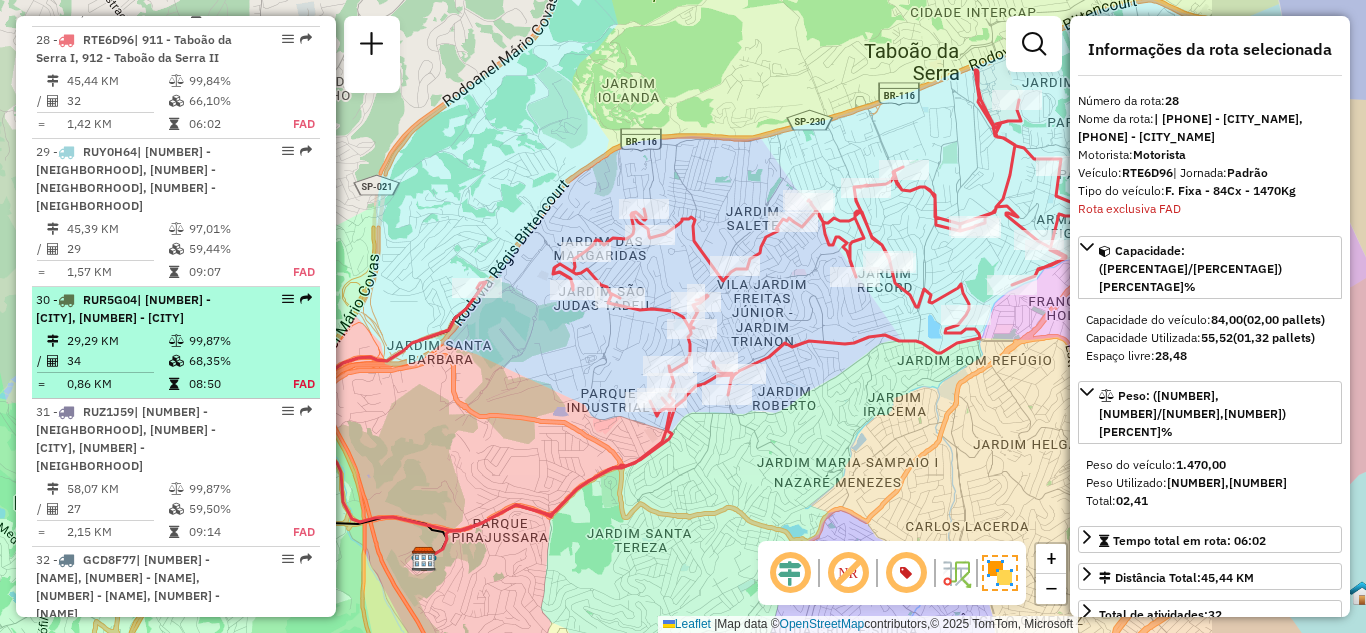 scroll, scrollTop: 3837, scrollLeft: 0, axis: vertical 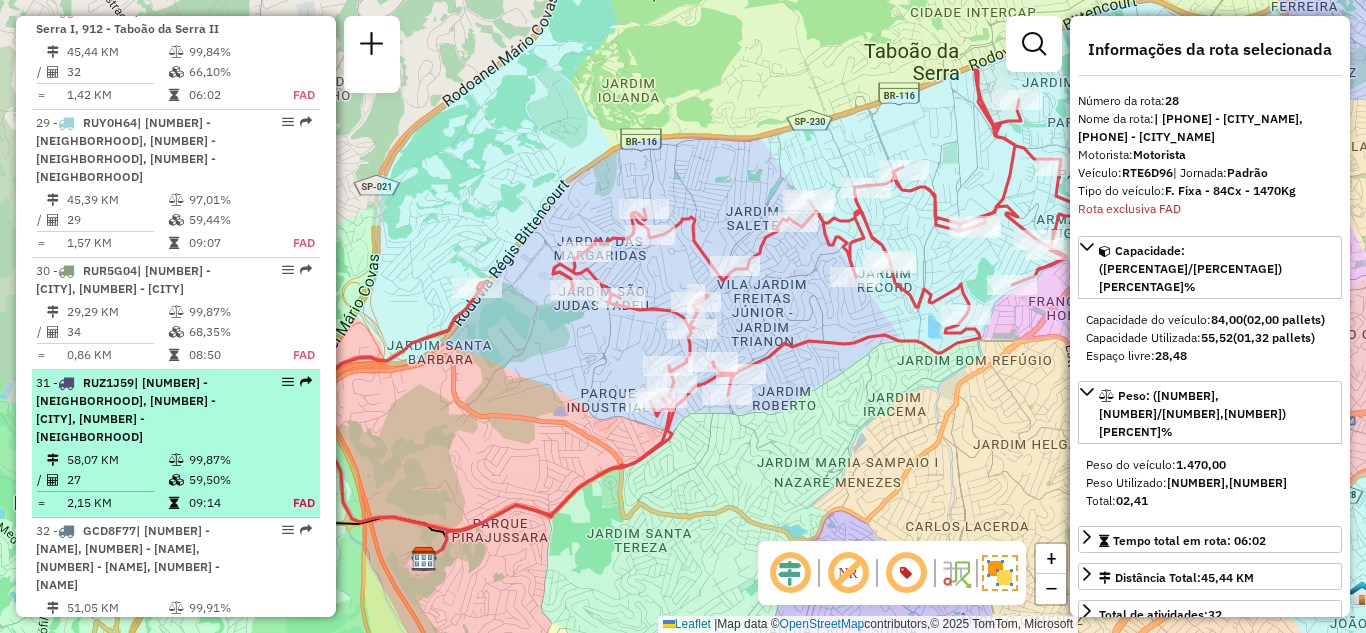 click on "| [NUMBER] - [NEIGHBORHOOD], [NUMBER] - [CITY], [NUMBER] - [NEIGHBORHOOD]" at bounding box center (142, 410) 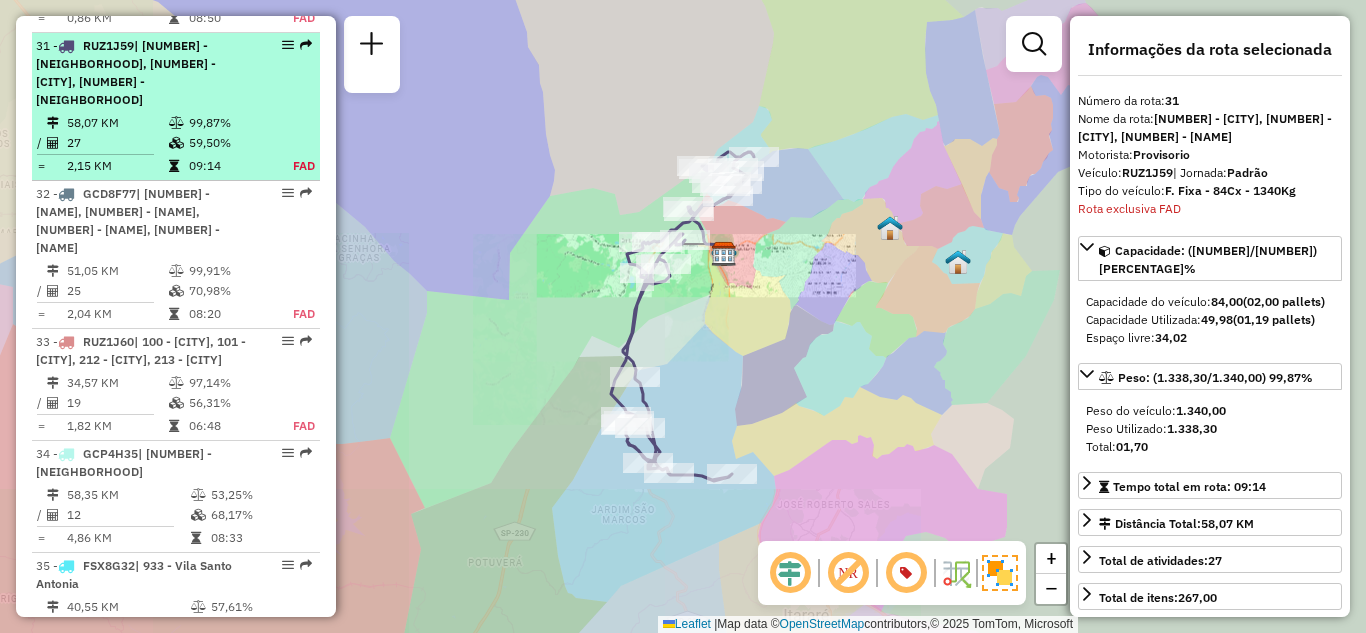 scroll, scrollTop: 4191, scrollLeft: 0, axis: vertical 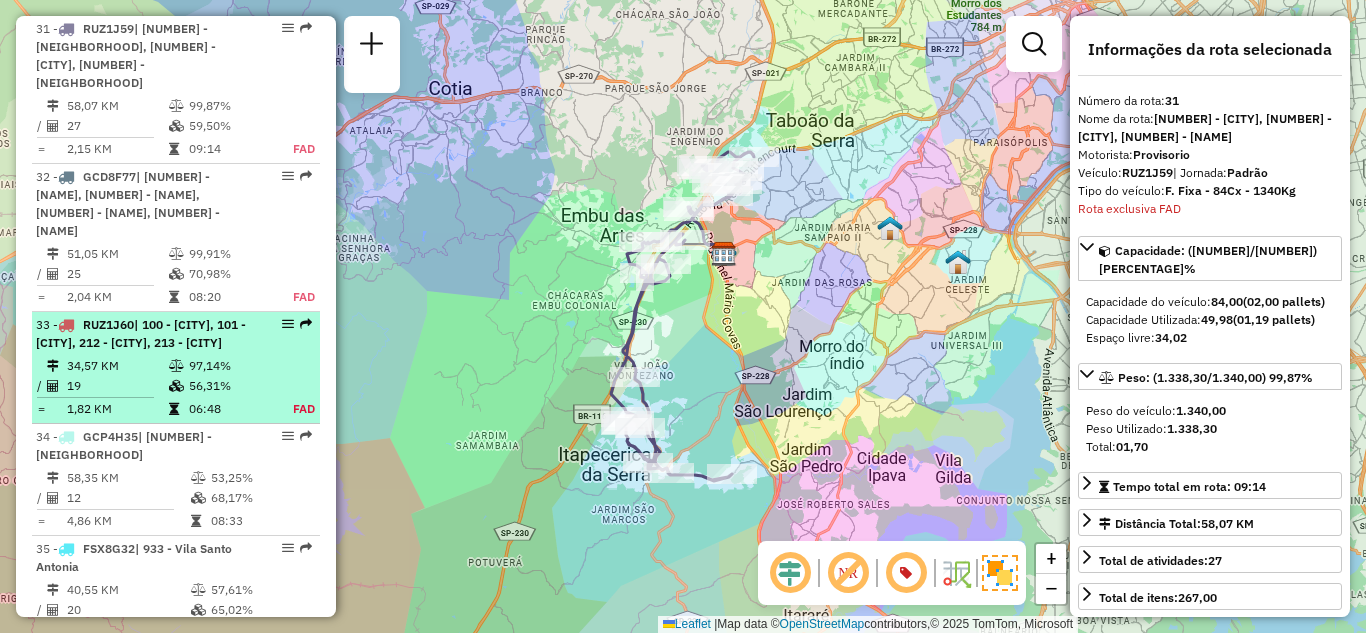 click on "19" at bounding box center [117, 386] 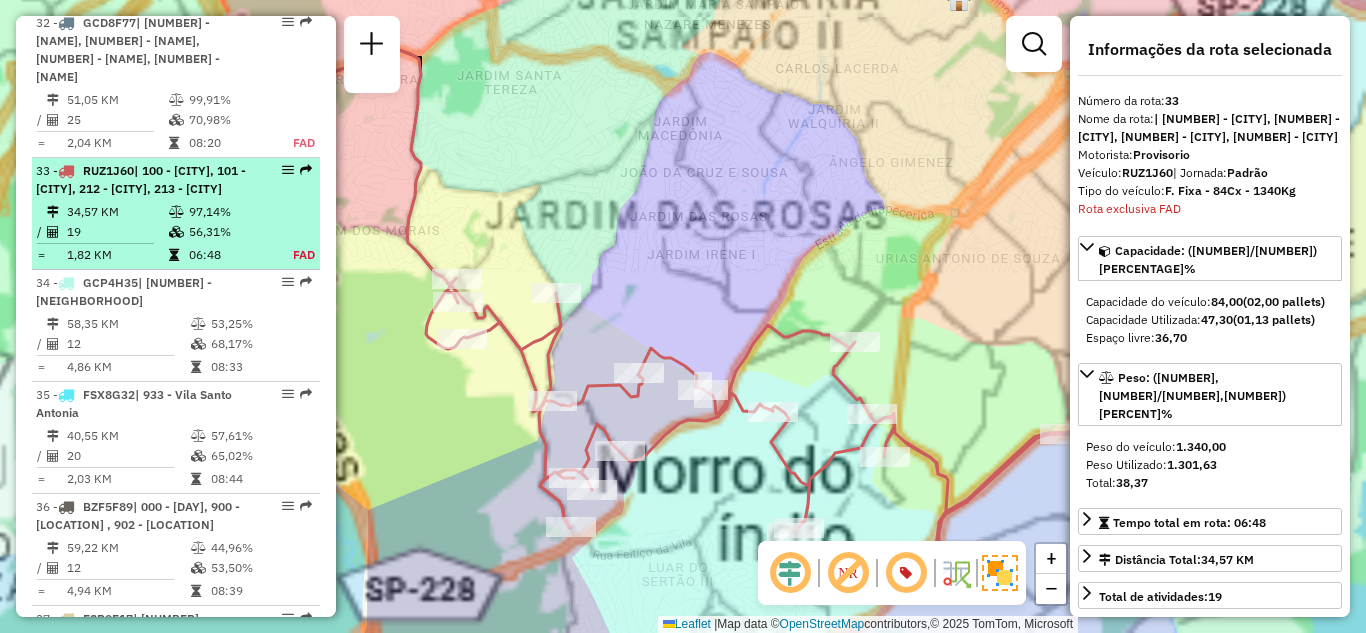 scroll, scrollTop: 4469, scrollLeft: 0, axis: vertical 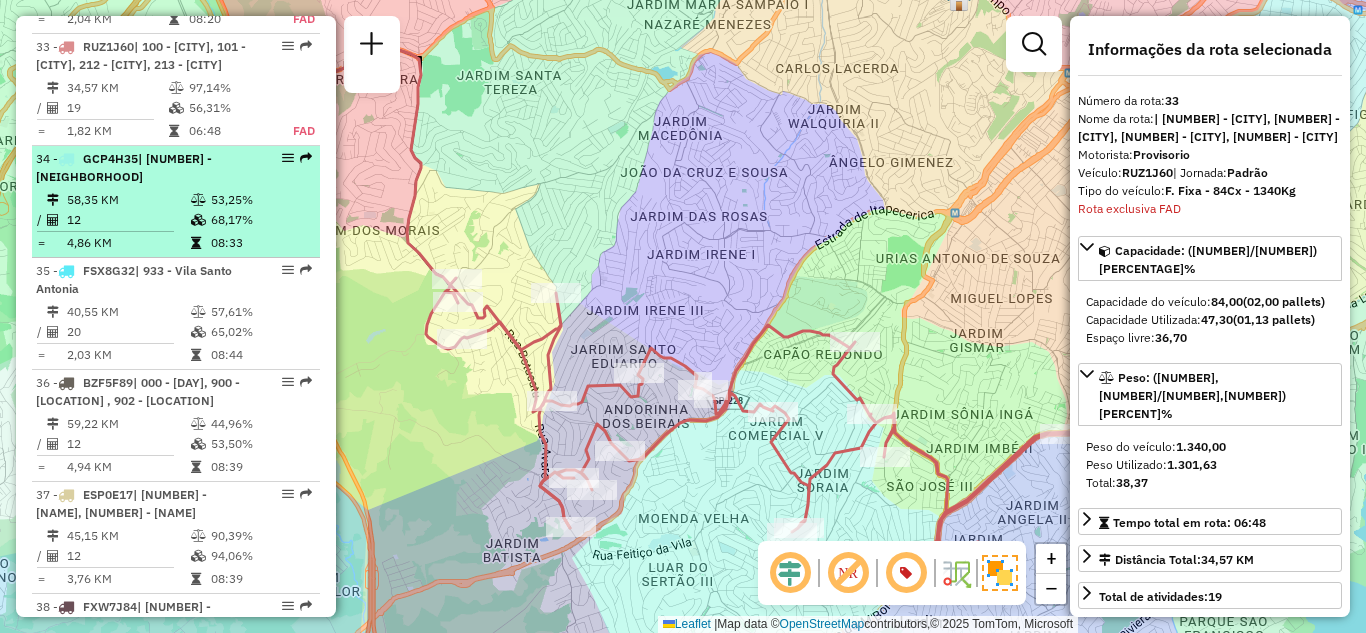 click on "58,35 KM" at bounding box center (128, 200) 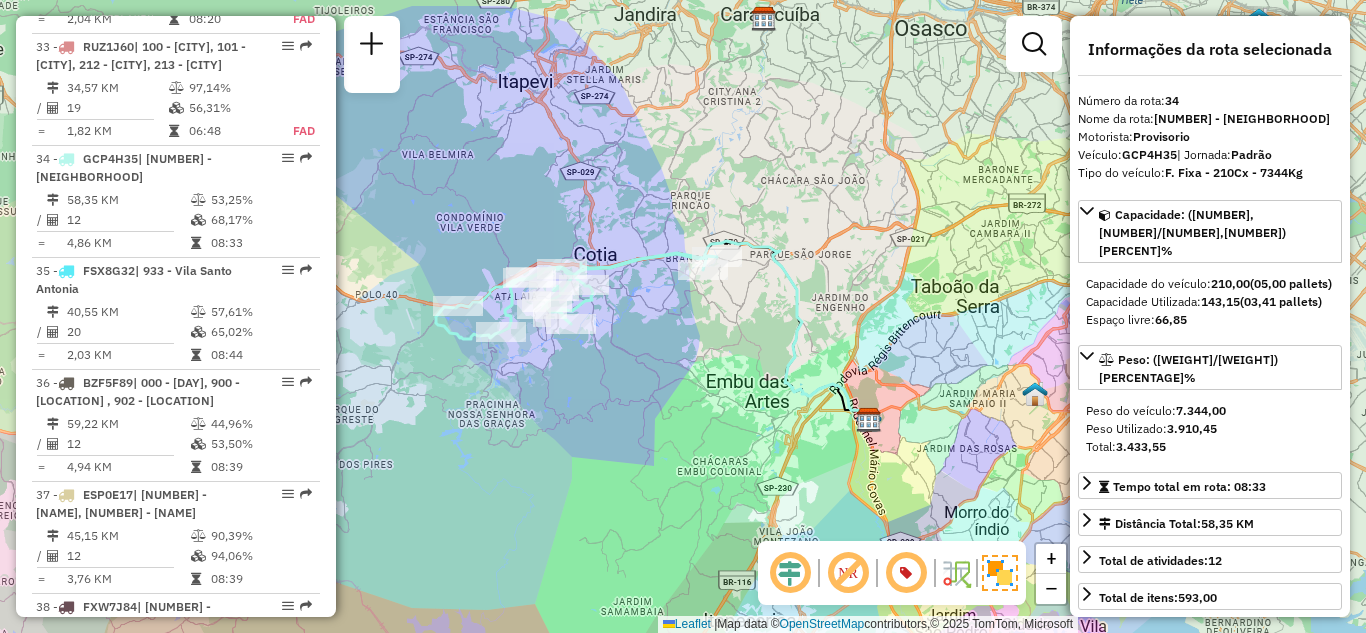 scroll, scrollTop: 1086, scrollLeft: 0, axis: vertical 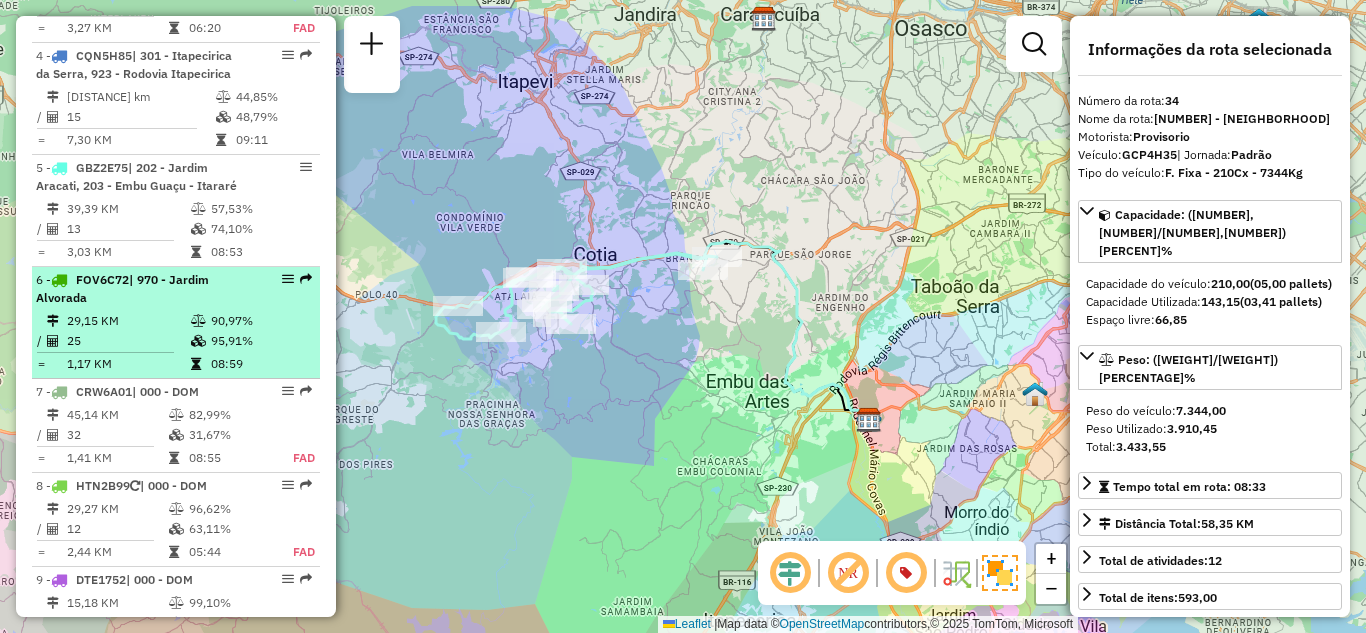 click on "25" at bounding box center (128, 341) 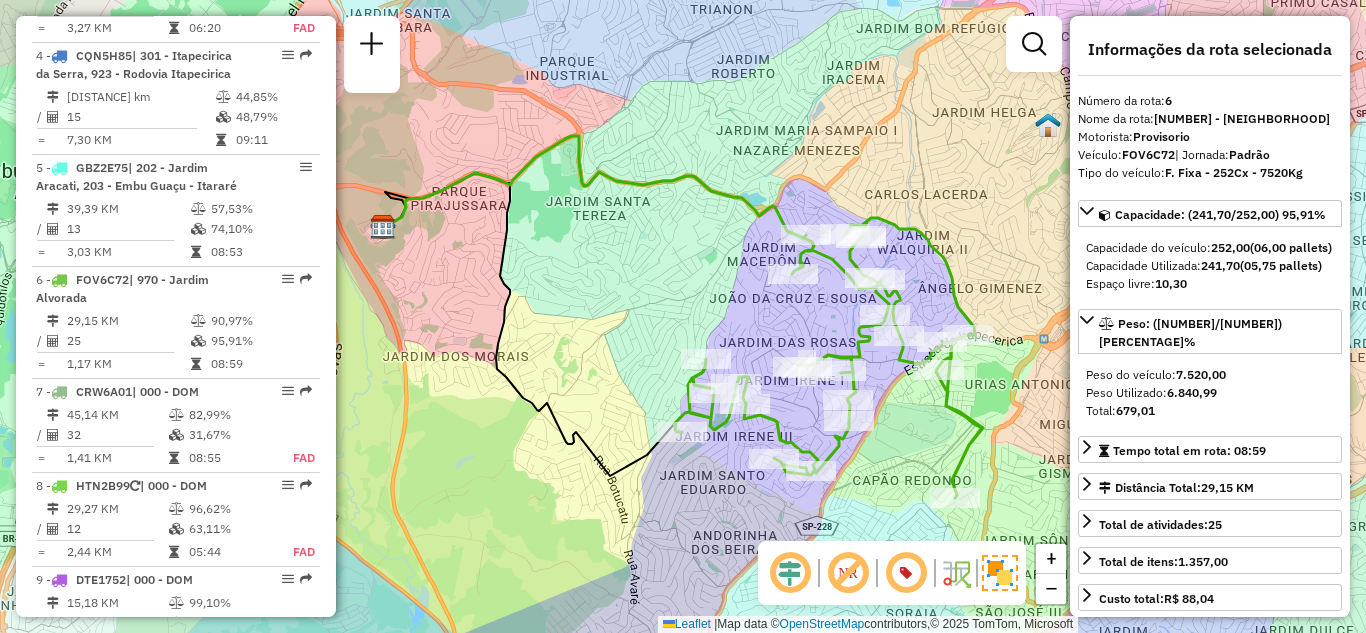 scroll, scrollTop: 4442, scrollLeft: 0, axis: vertical 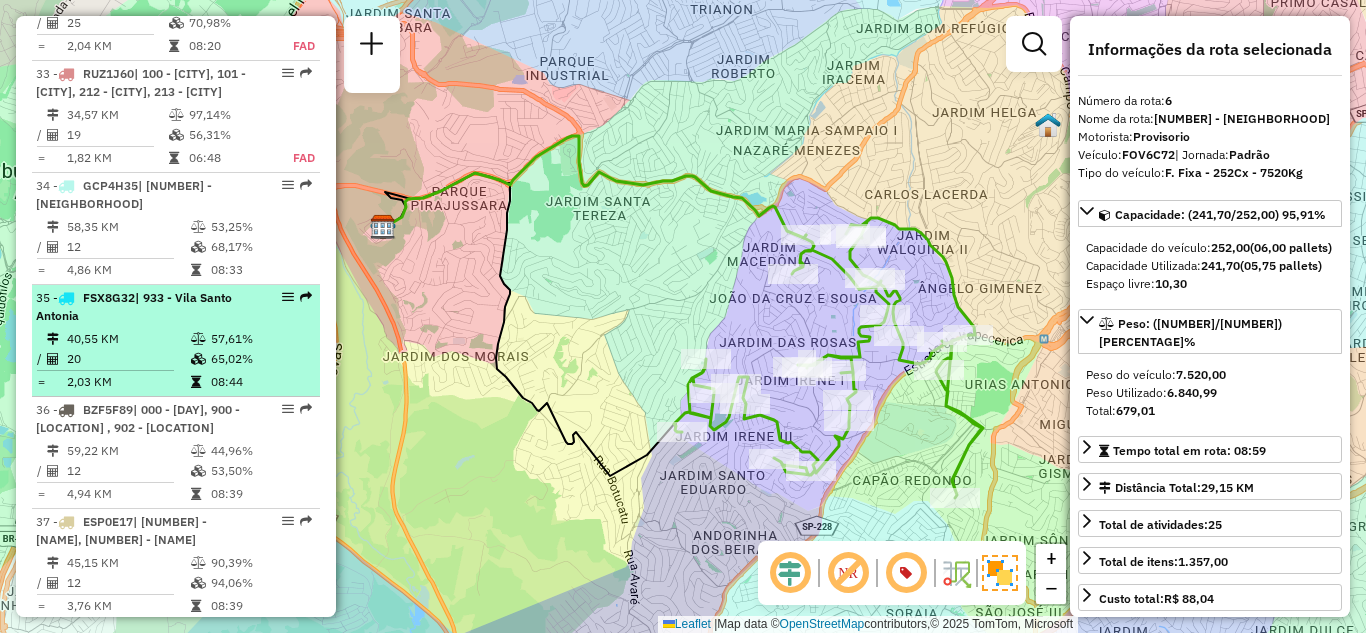 click on "57,61%" at bounding box center (260, 339) 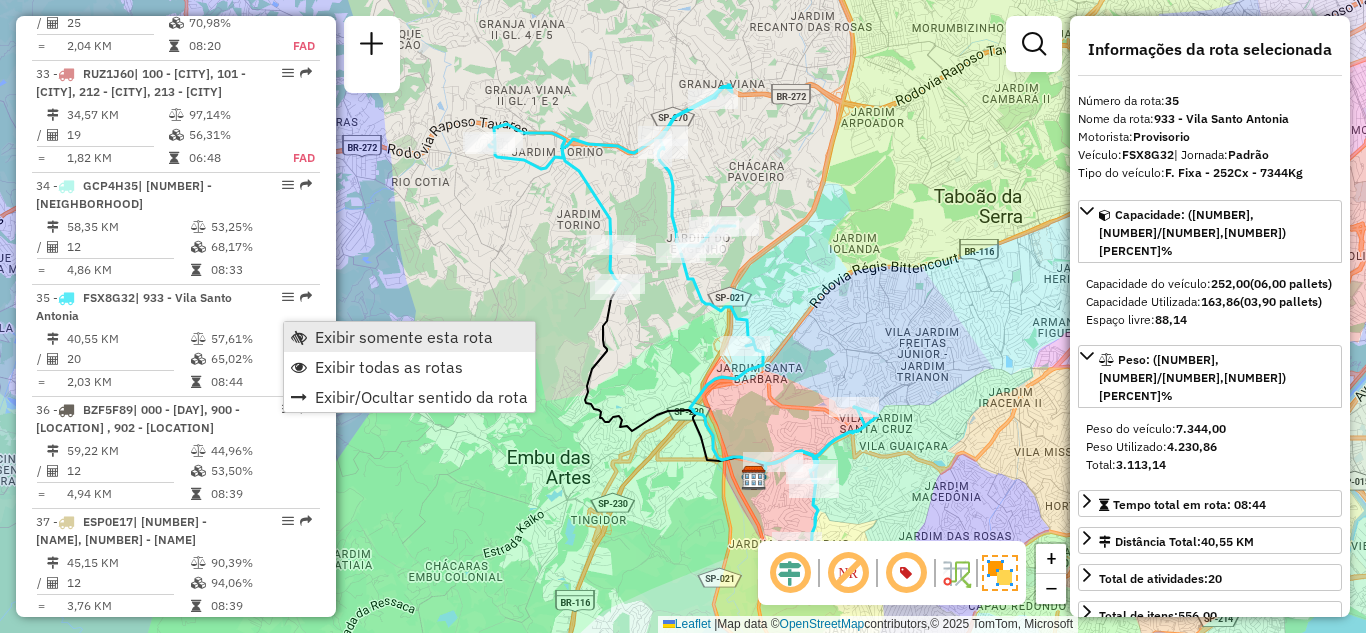 click on "Exibir somente esta rota" at bounding box center (404, 337) 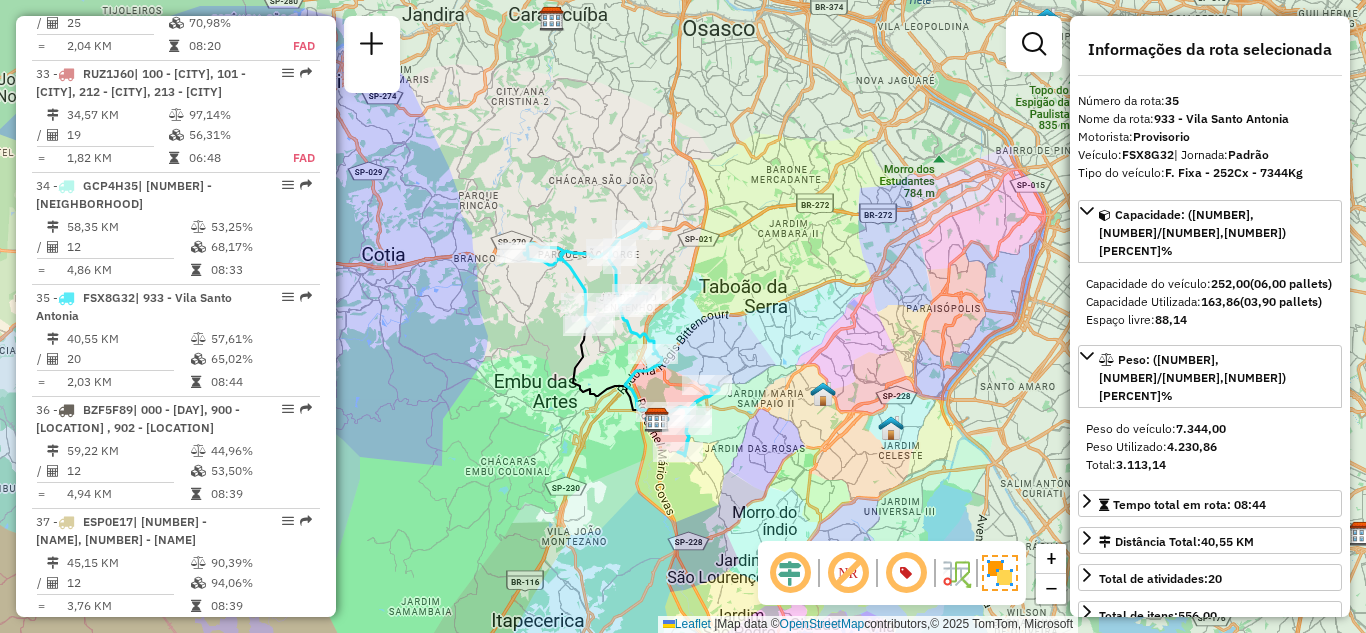 drag, startPoint x: 504, startPoint y: 401, endPoint x: 518, endPoint y: 404, distance: 14.3178215 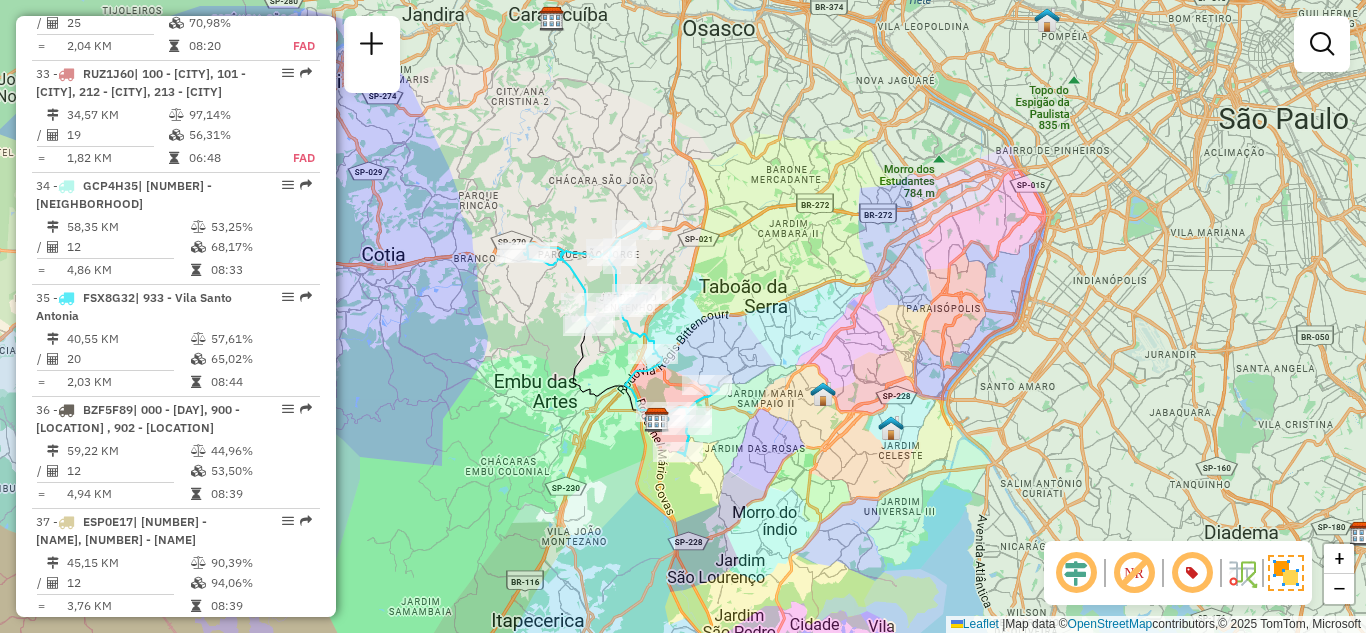 drag, startPoint x: 730, startPoint y: 431, endPoint x: 513, endPoint y: 376, distance: 223.86156 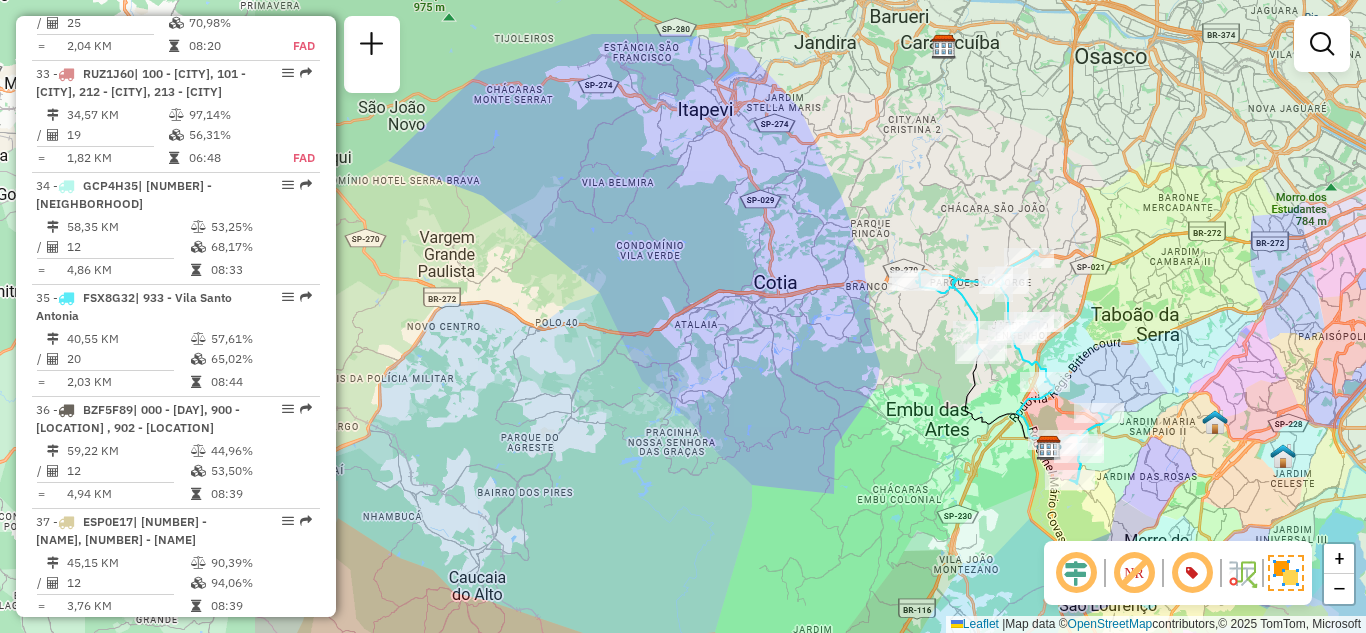 drag, startPoint x: 414, startPoint y: 343, endPoint x: 379, endPoint y: 342, distance: 35.014282 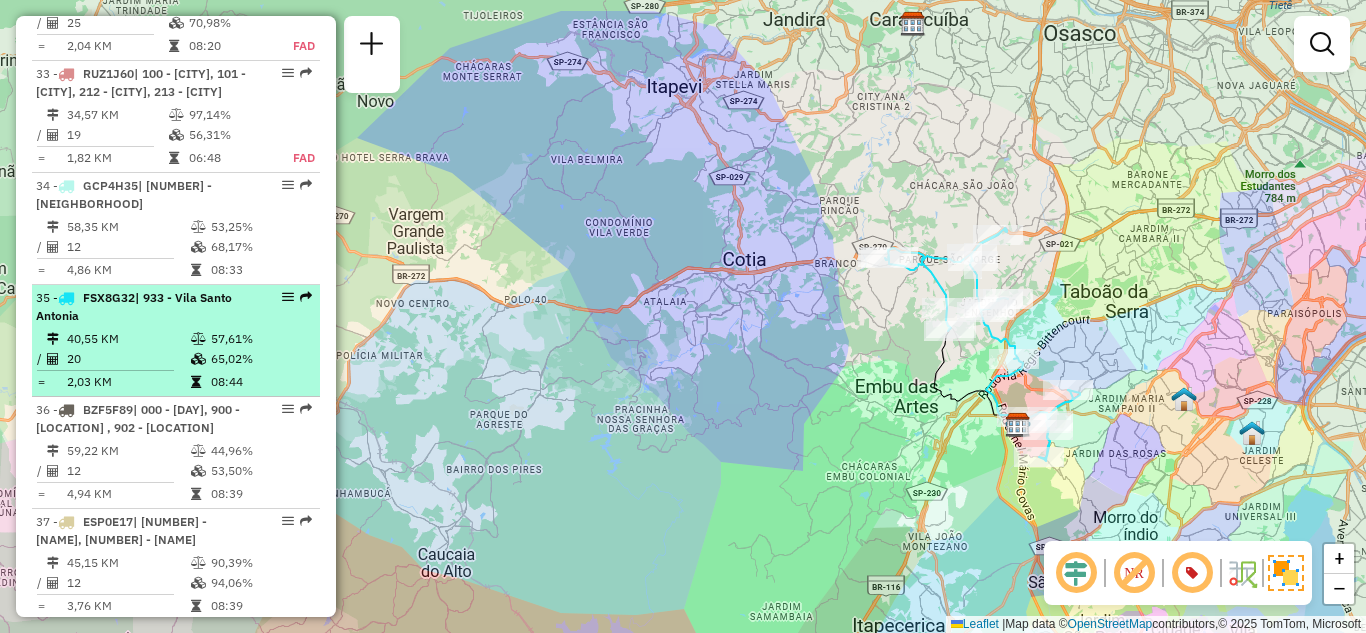 select on "**********" 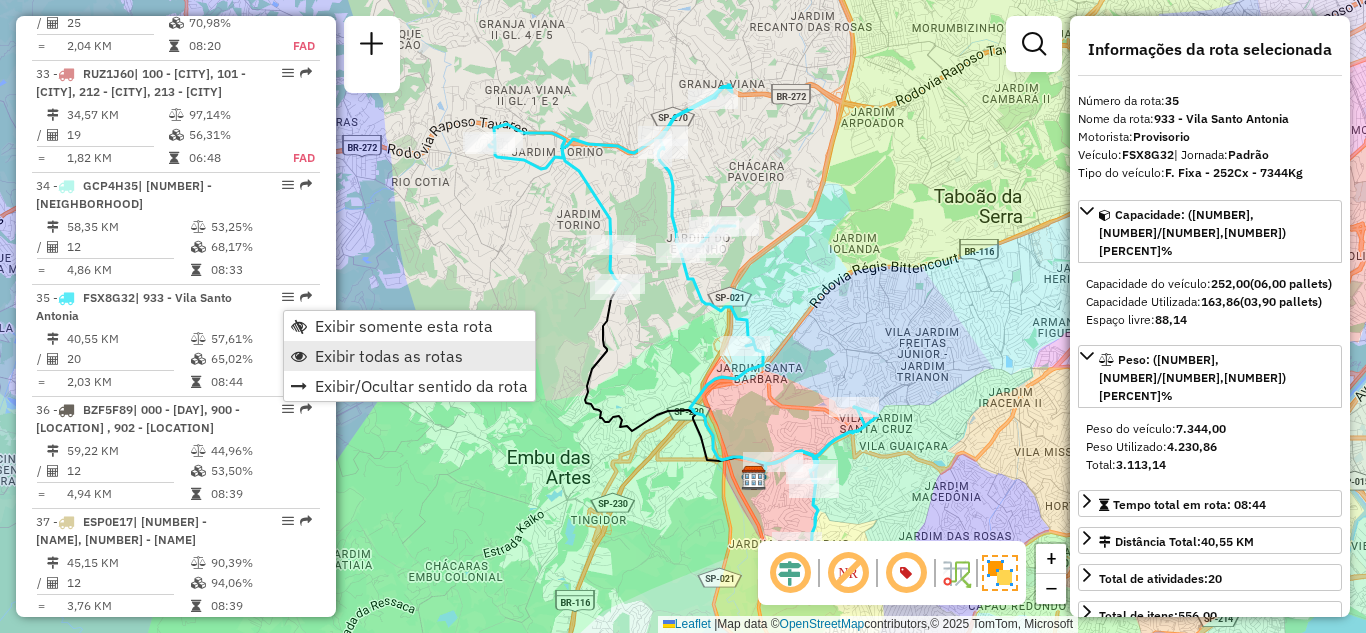 click on "Exibir todas as rotas" at bounding box center (389, 356) 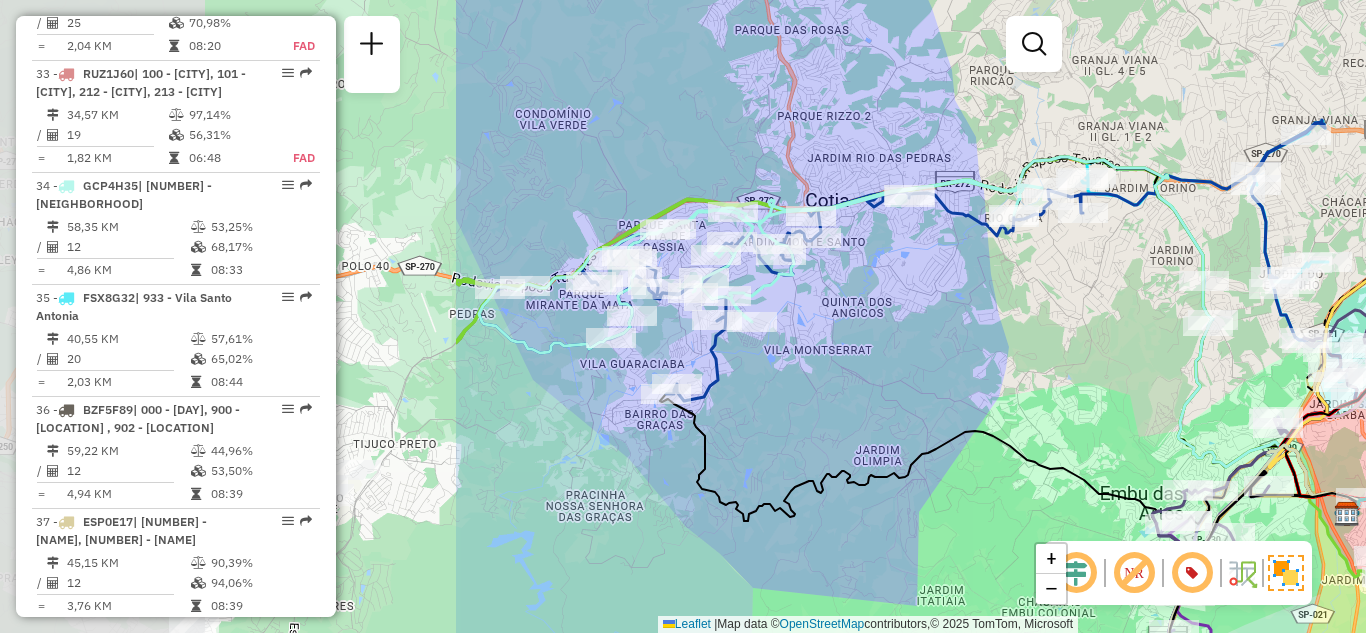 drag, startPoint x: 441, startPoint y: 250, endPoint x: 1034, endPoint y: 286, distance: 594.09174 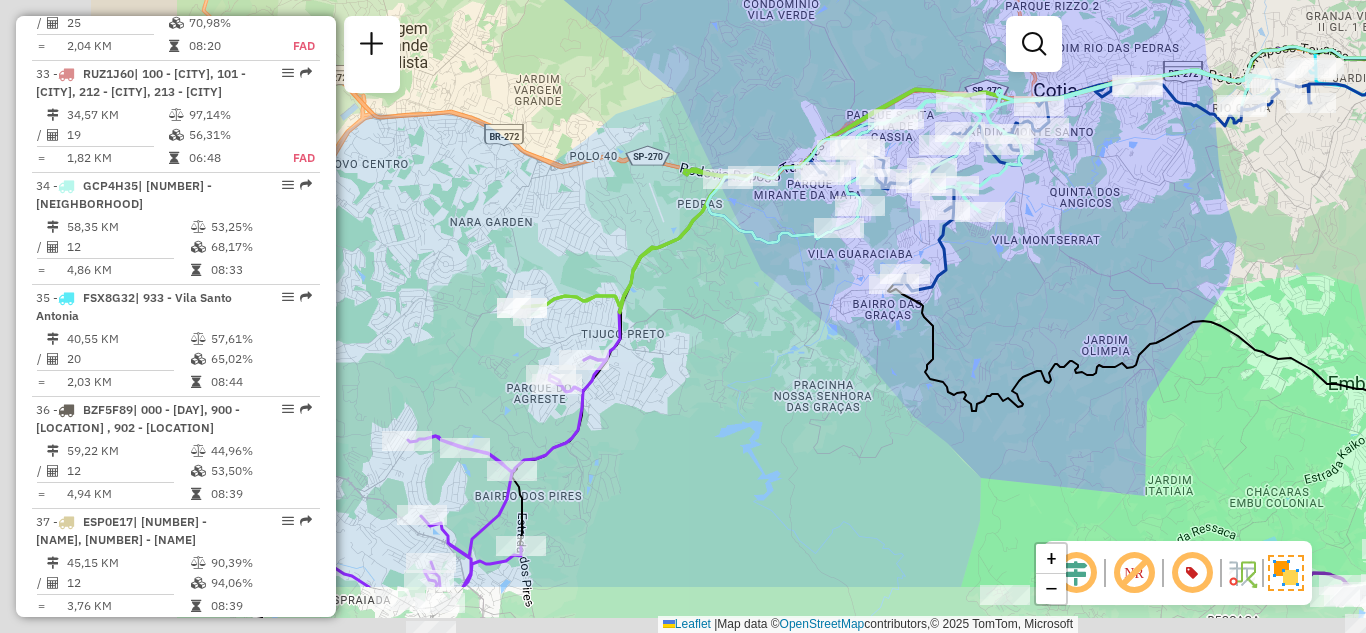 drag, startPoint x: 464, startPoint y: 541, endPoint x: 665, endPoint y: 418, distance: 235.64804 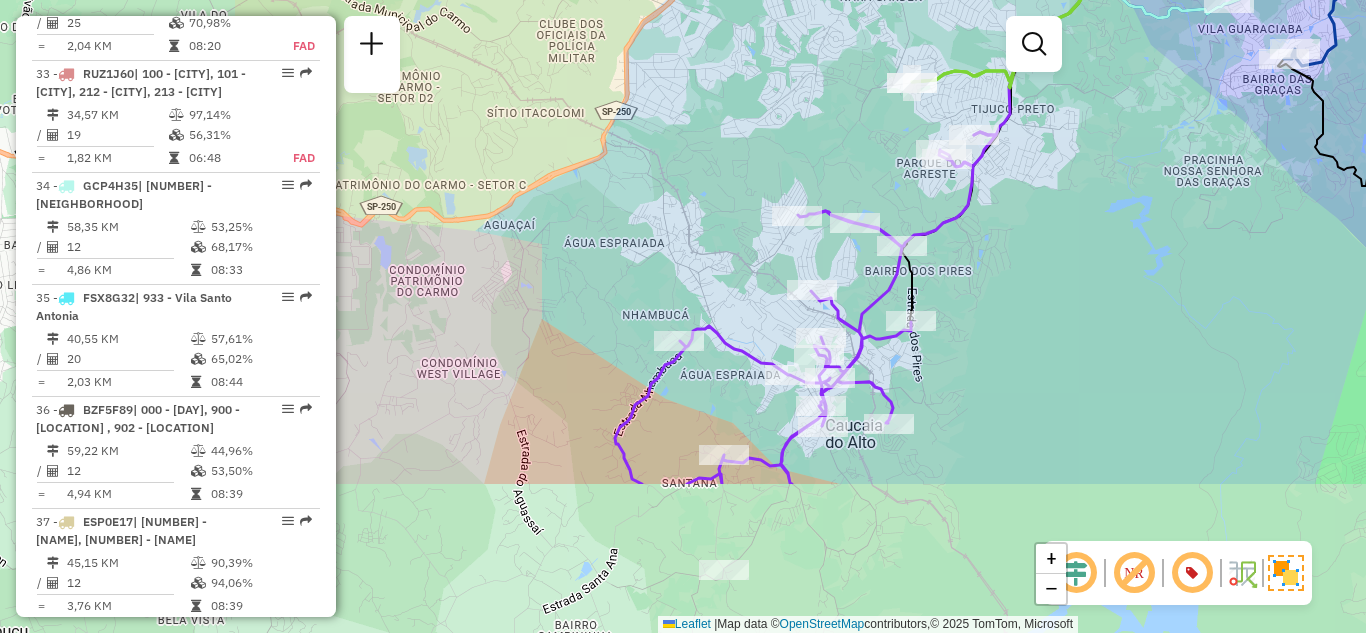 drag, startPoint x: 716, startPoint y: 476, endPoint x: 891, endPoint y: 411, distance: 186.68155 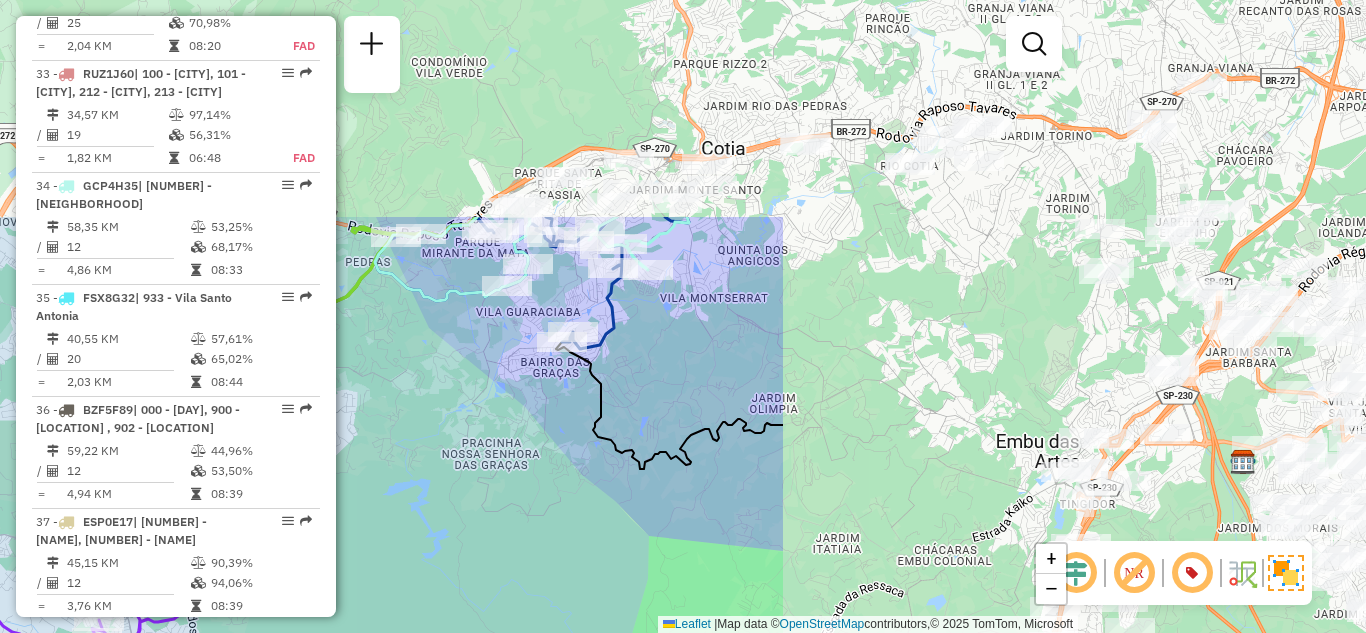 drag, startPoint x: 1118, startPoint y: 262, endPoint x: 436, endPoint y: 560, distance: 744.26337 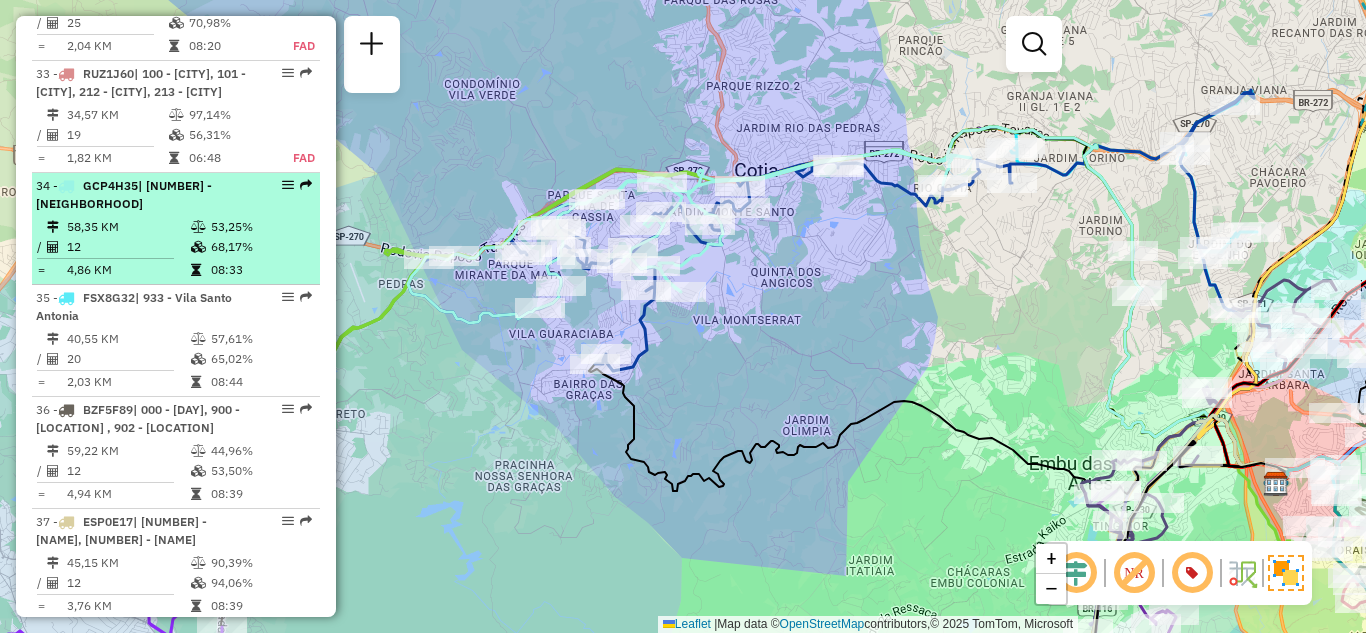 click on "[NUMBER] - [PLATE] | [NUMBER] - [NEIGHBORHOOD] [NUMBER] KM [PERCENT] / [NUMBER] [PERCENT] = [NUMBER] KM [TIME]" at bounding box center (176, 229) 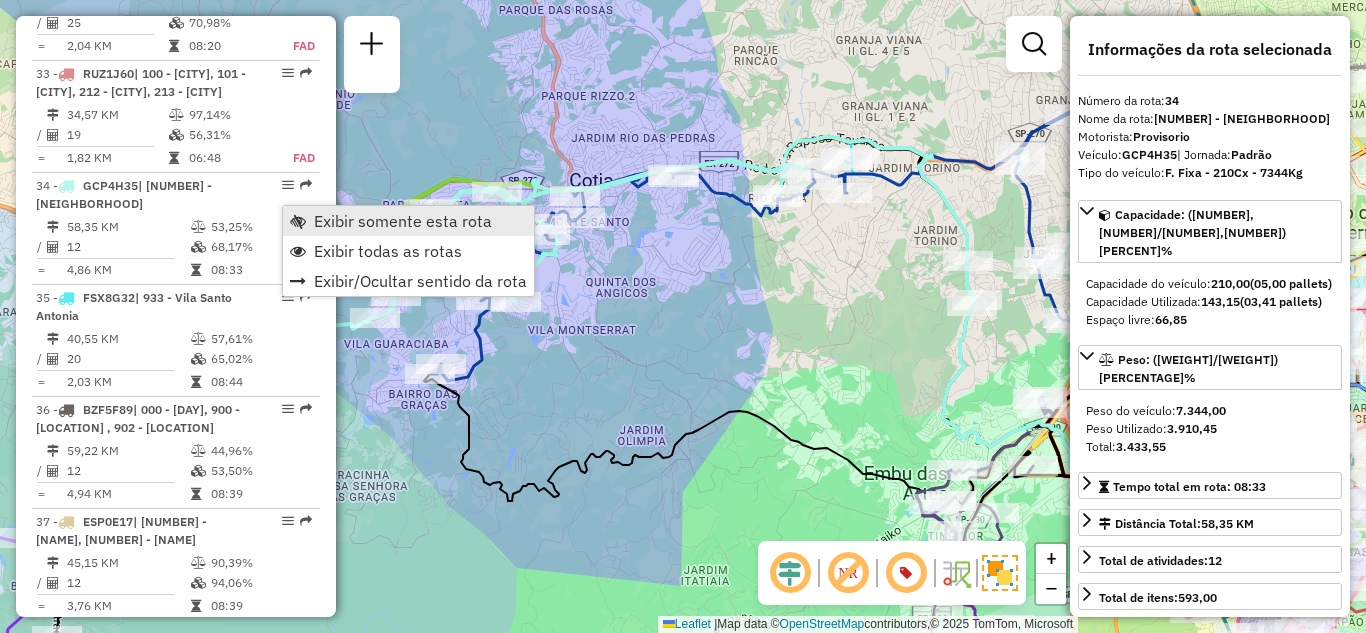 click on "Exibir somente esta rota" at bounding box center (403, 221) 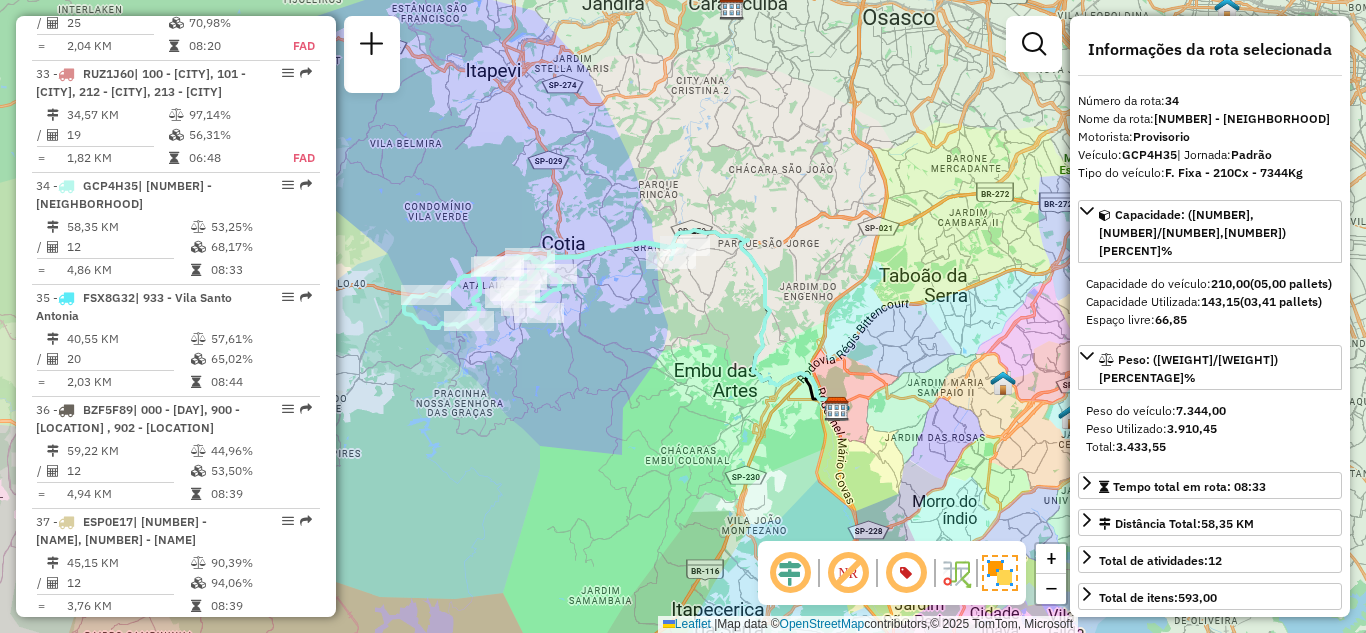 scroll, scrollTop: 5244, scrollLeft: 0, axis: vertical 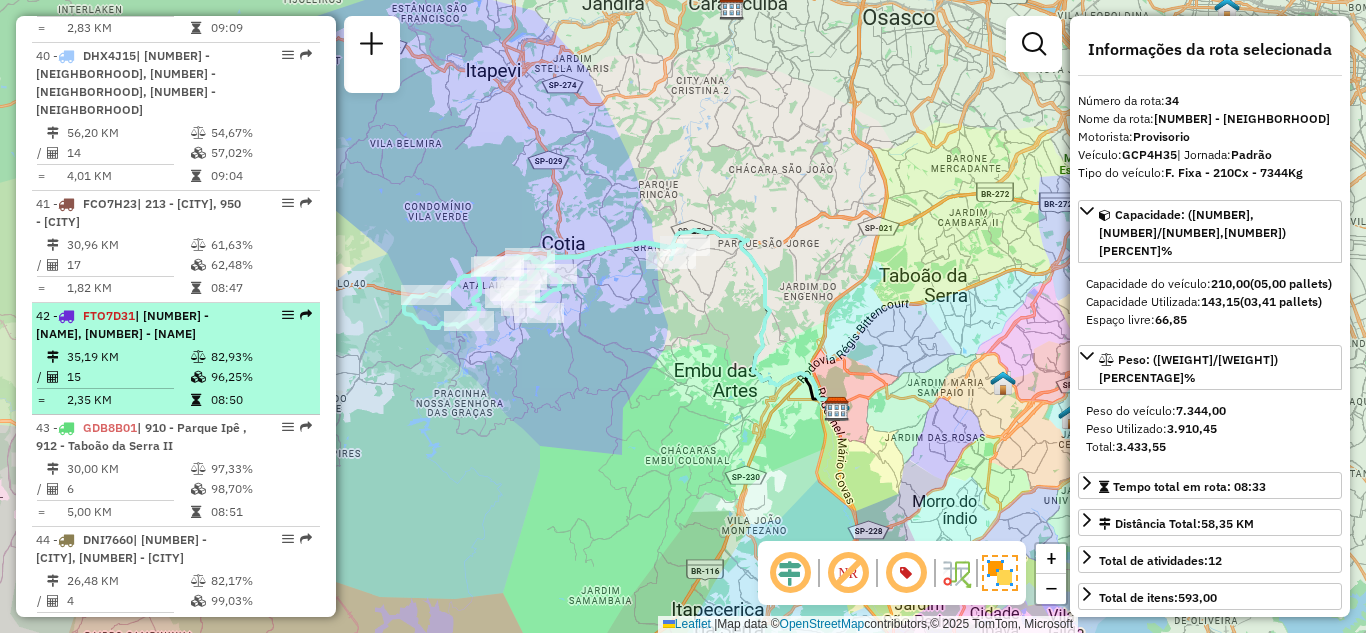 click on "15" at bounding box center (128, 377) 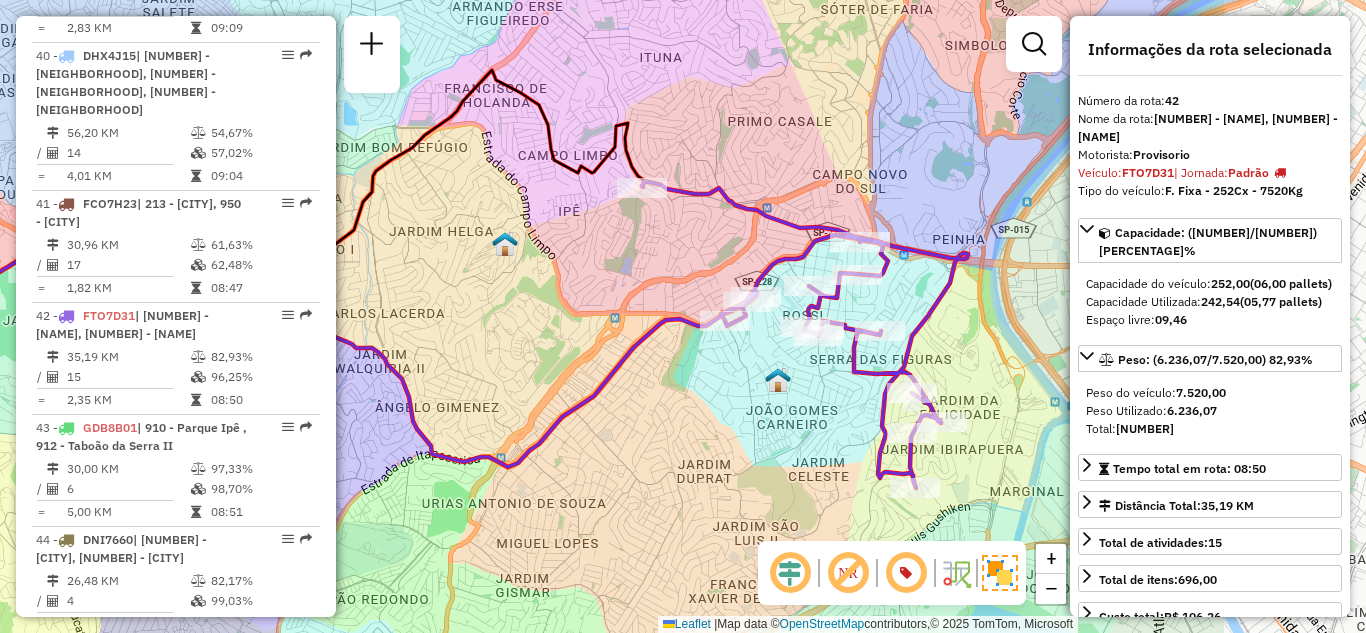 drag, startPoint x: 898, startPoint y: 343, endPoint x: 612, endPoint y: 301, distance: 289.06747 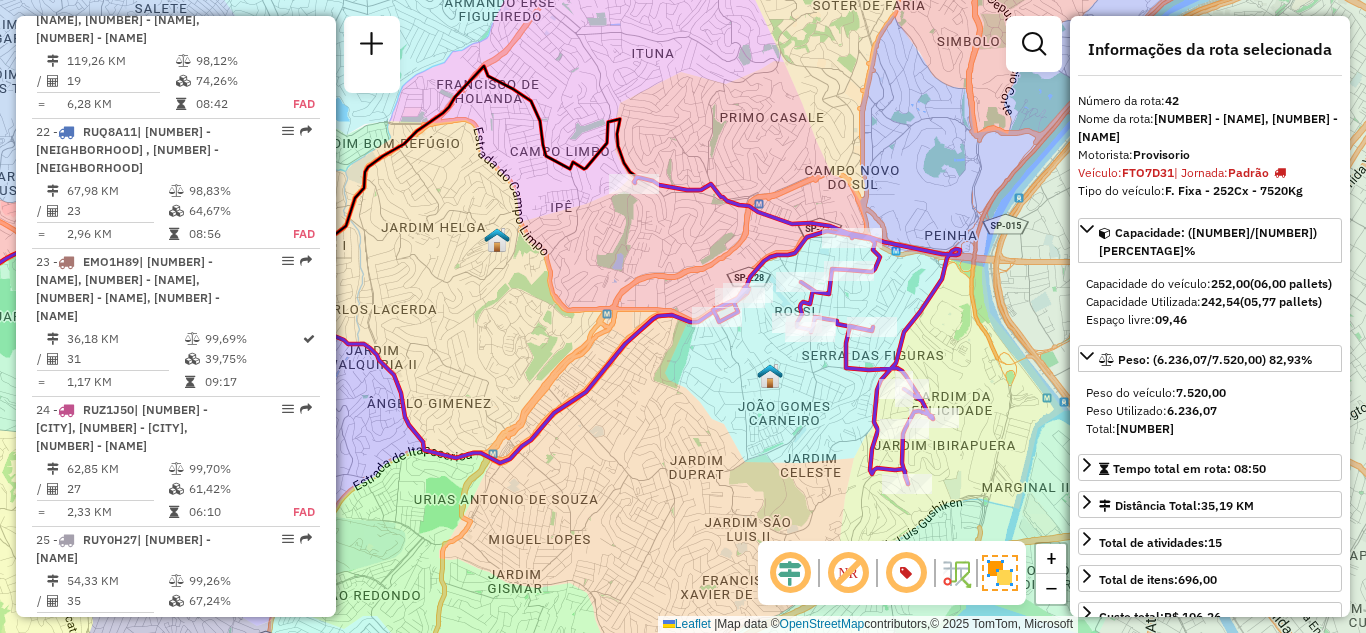 scroll, scrollTop: 5150, scrollLeft: 0, axis: vertical 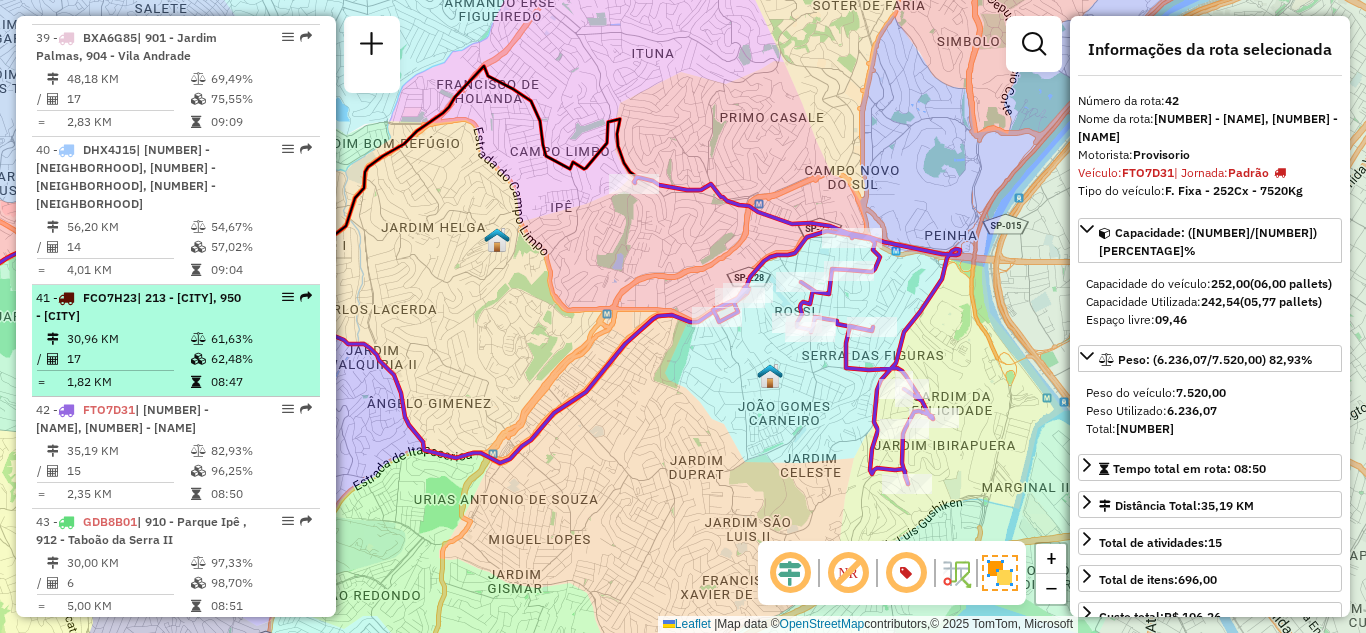 click at bounding box center [200, 359] 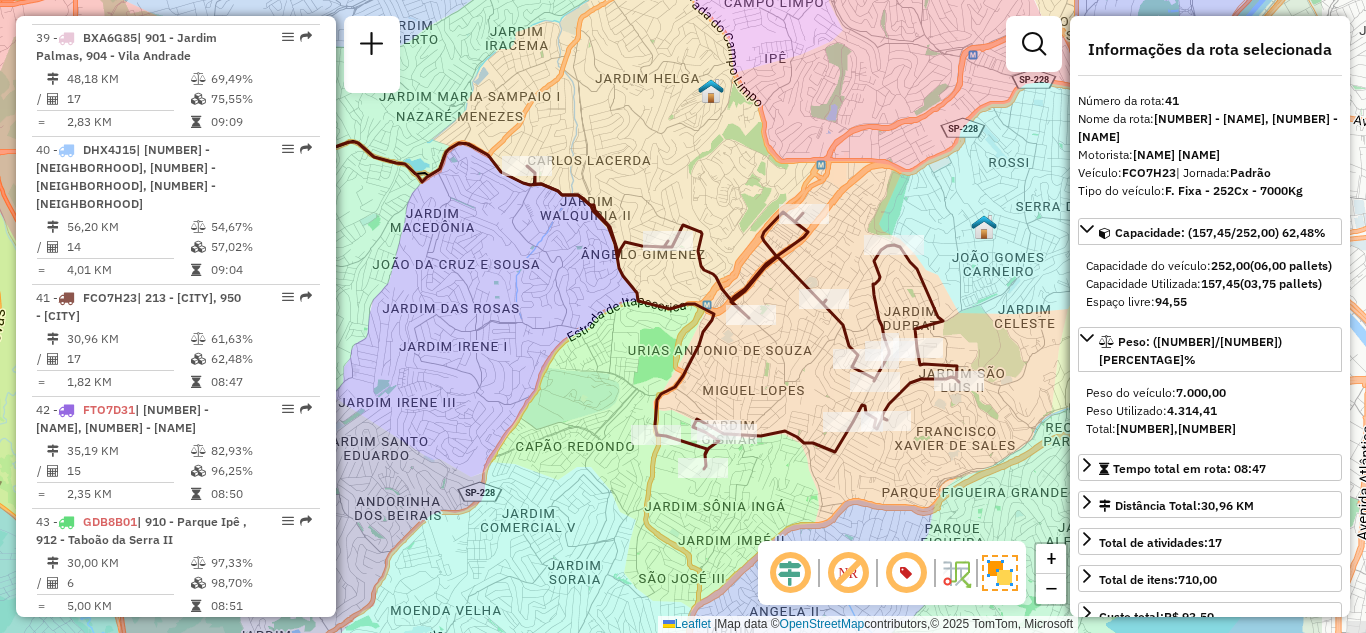 drag, startPoint x: 625, startPoint y: 367, endPoint x: 445, endPoint y: 334, distance: 183 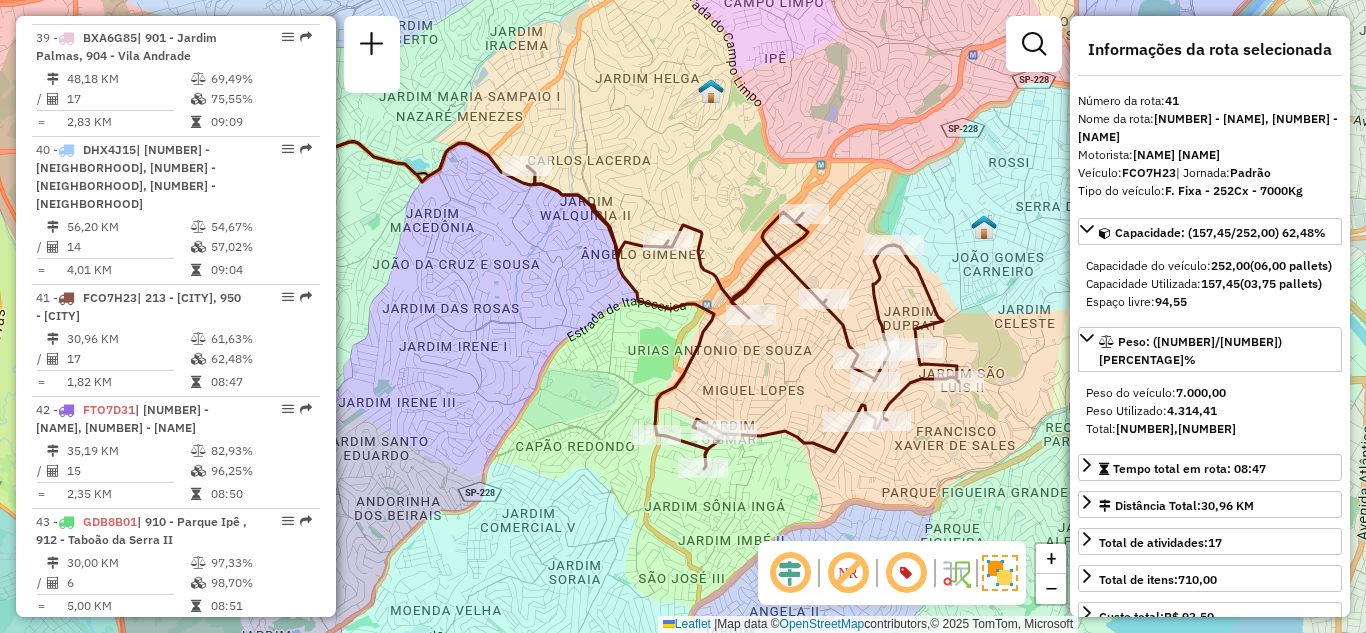 scroll, scrollTop: 638, scrollLeft: 0, axis: vertical 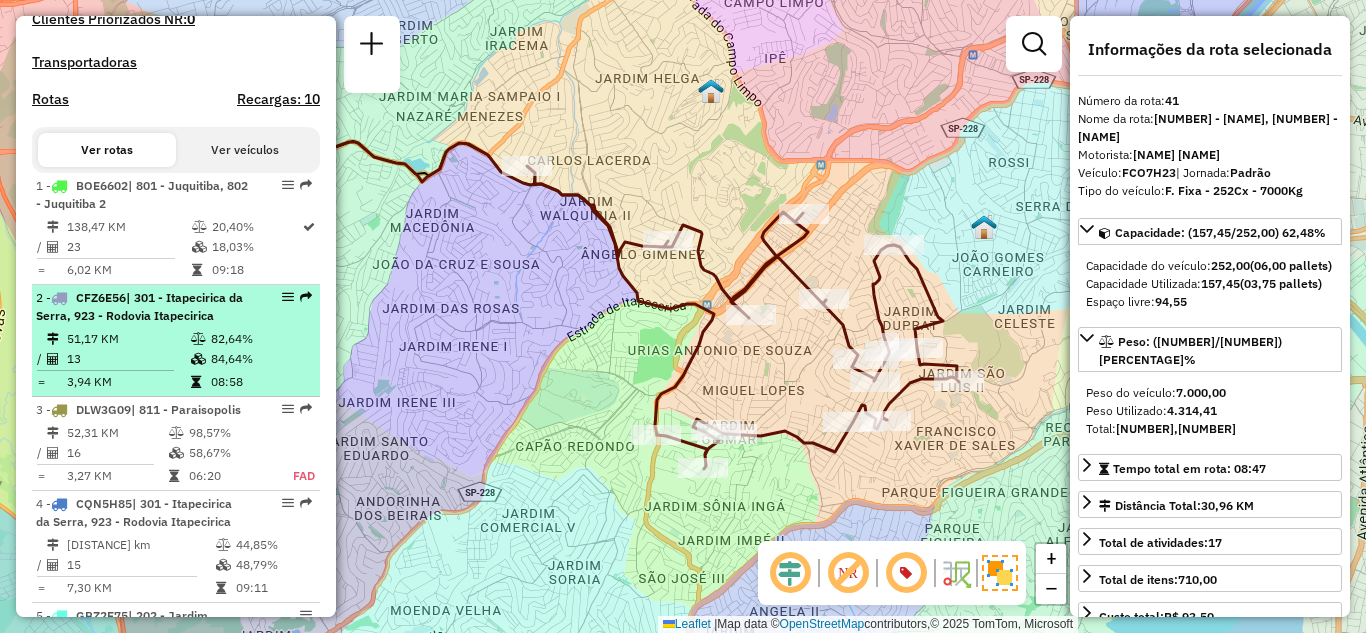 click on "51,17 KM" at bounding box center (128, 339) 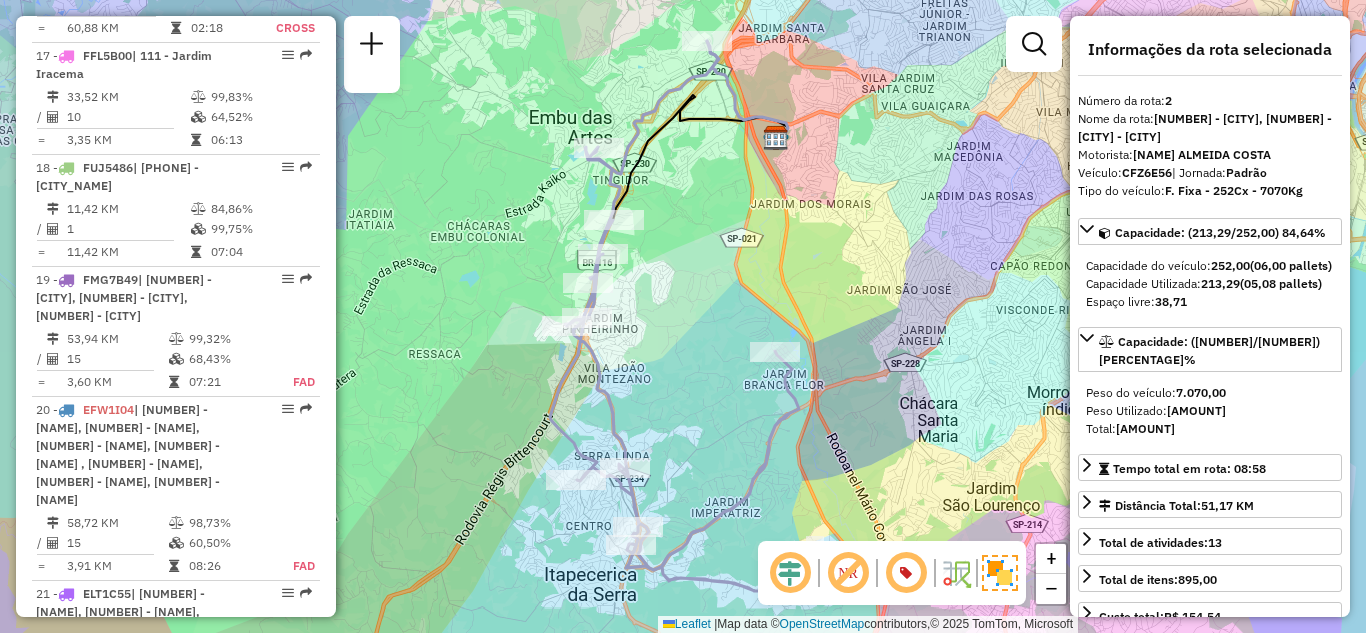 scroll, scrollTop: 638, scrollLeft: 0, axis: vertical 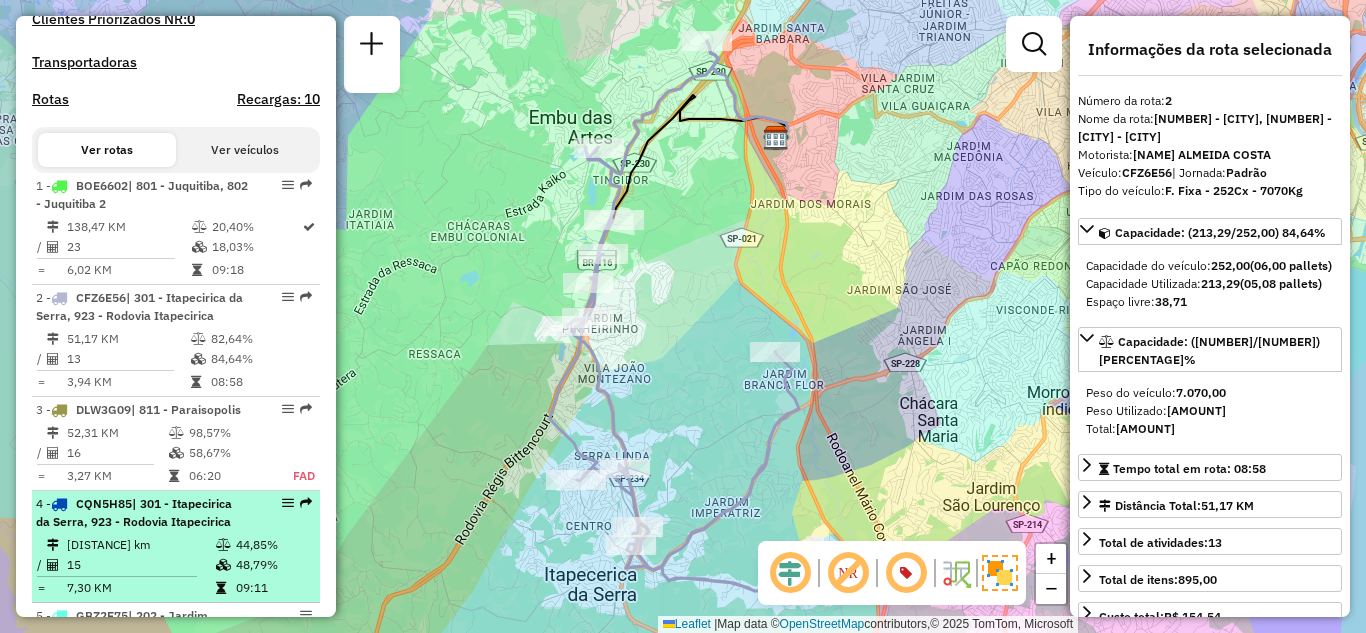 click on "| 301 - Itapecirica da Serra, 923 - Rodovia Itapecirica" at bounding box center [134, 512] 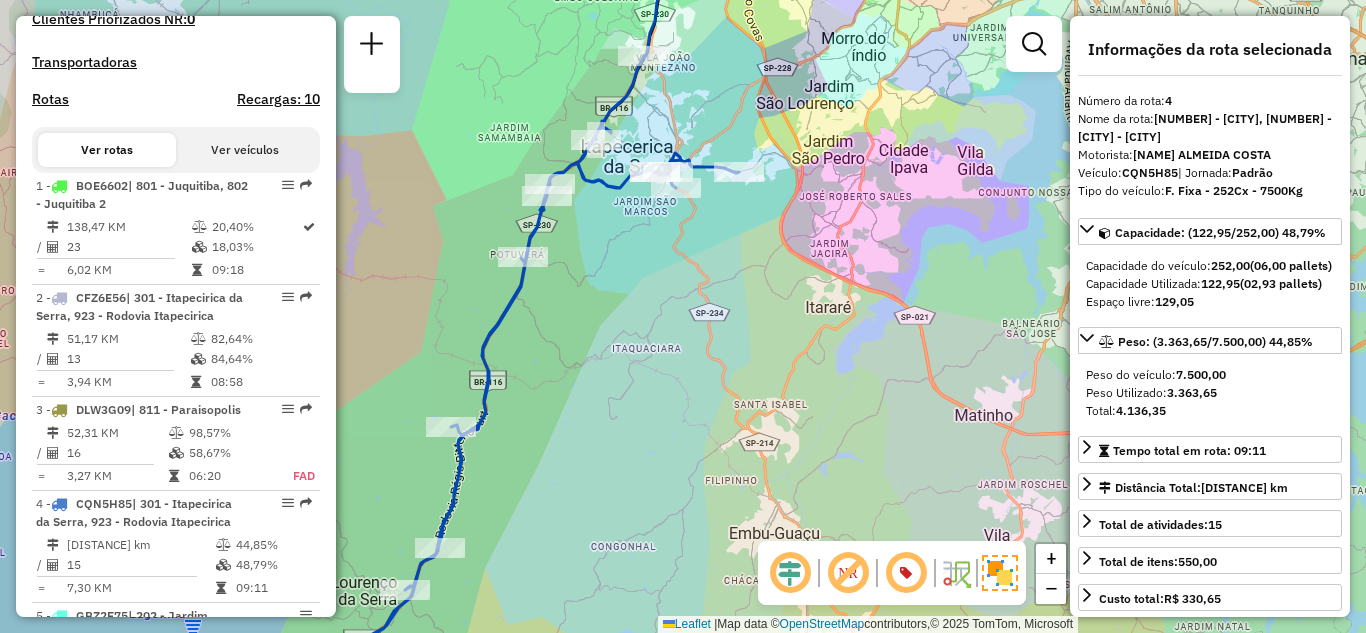 scroll, scrollTop: 4890, scrollLeft: 0, axis: vertical 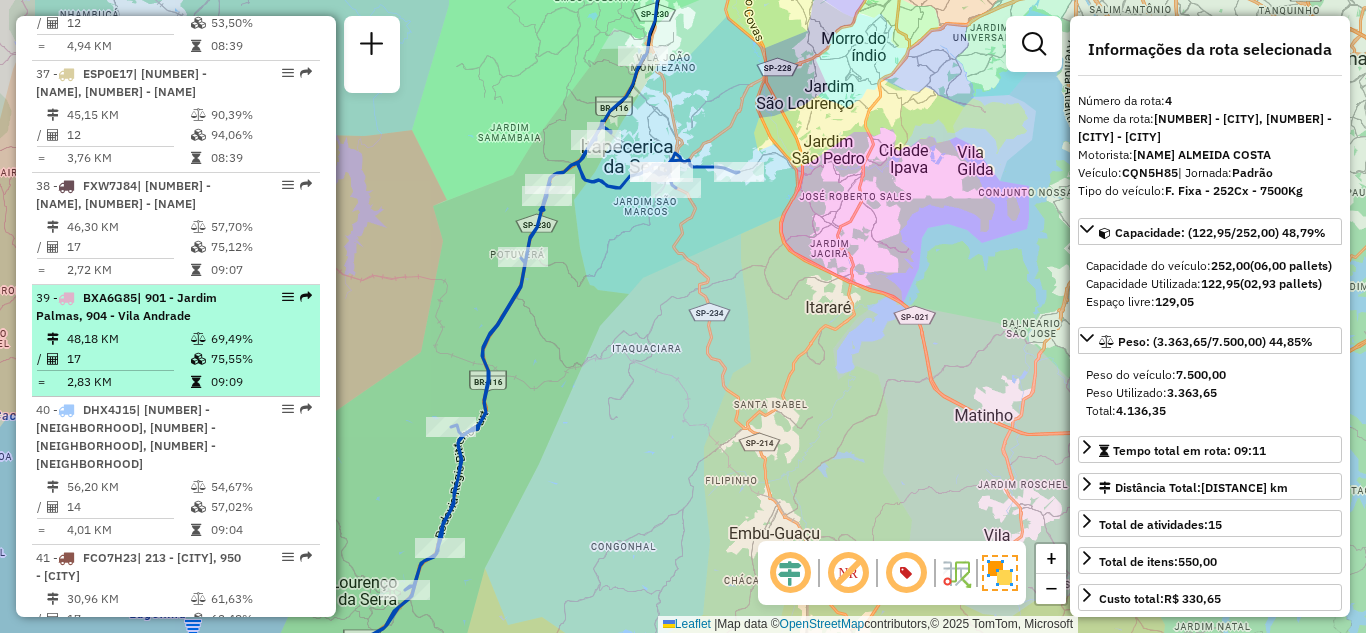 click on "| 901 - Jardim Palmas, 904 -  Vila Andrade" at bounding box center (126, 306) 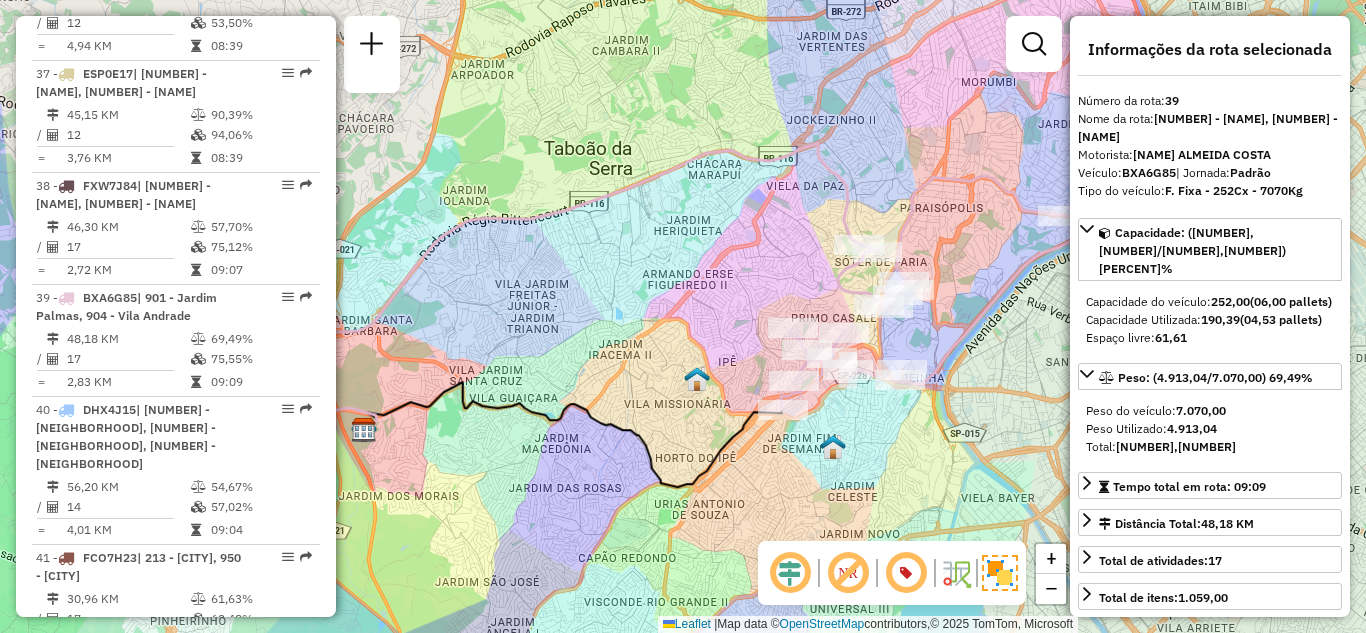 scroll, scrollTop: 5580, scrollLeft: 0, axis: vertical 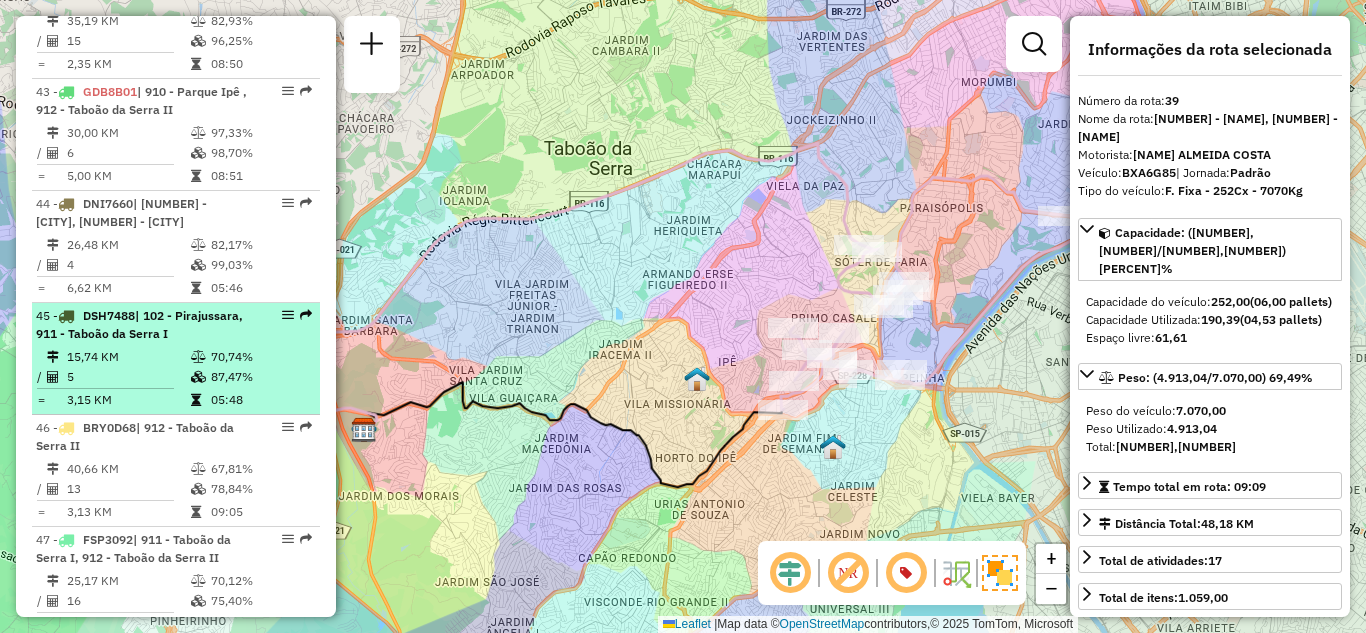 click on "87,47%" at bounding box center [260, 377] 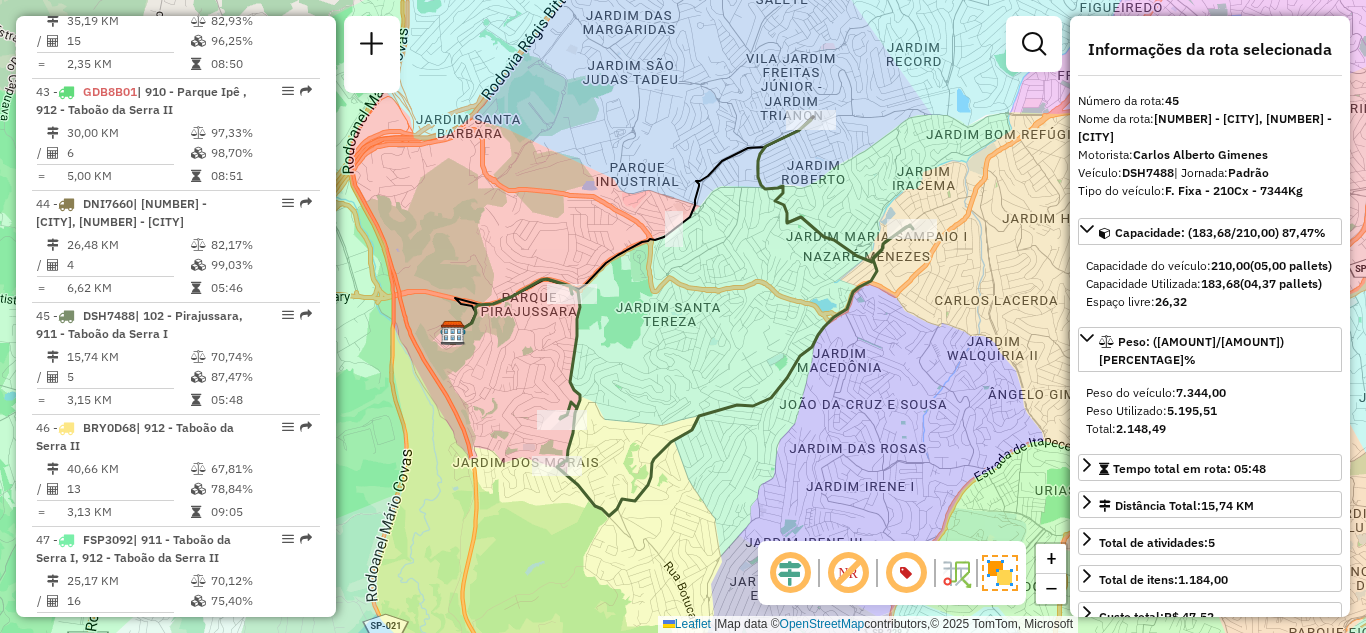 scroll, scrollTop: 5002, scrollLeft: 0, axis: vertical 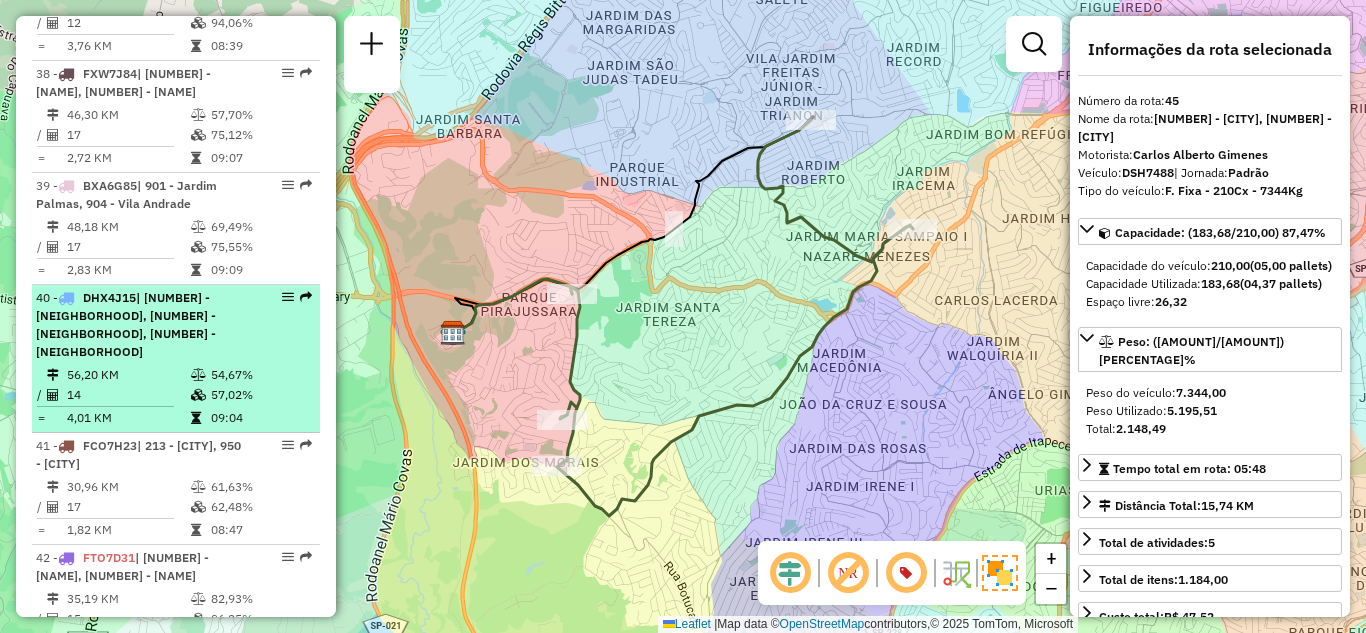 click on "40 -       DHX4J15   | 211 - [CITY], 213 - [CITY], 942 - [CITY]  56,20 KM   54,67%  /  14   57,02%     =  4,01 KM   09:04" at bounding box center (176, 359) 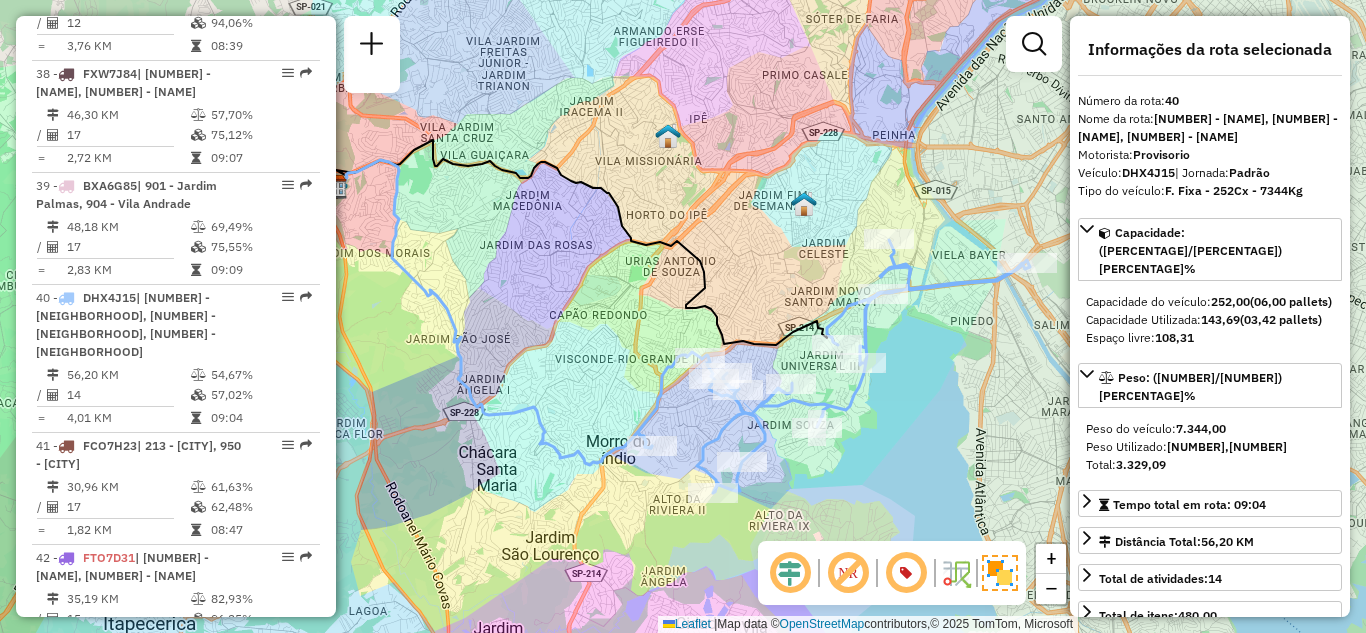 scroll, scrollTop: 5468, scrollLeft: 0, axis: vertical 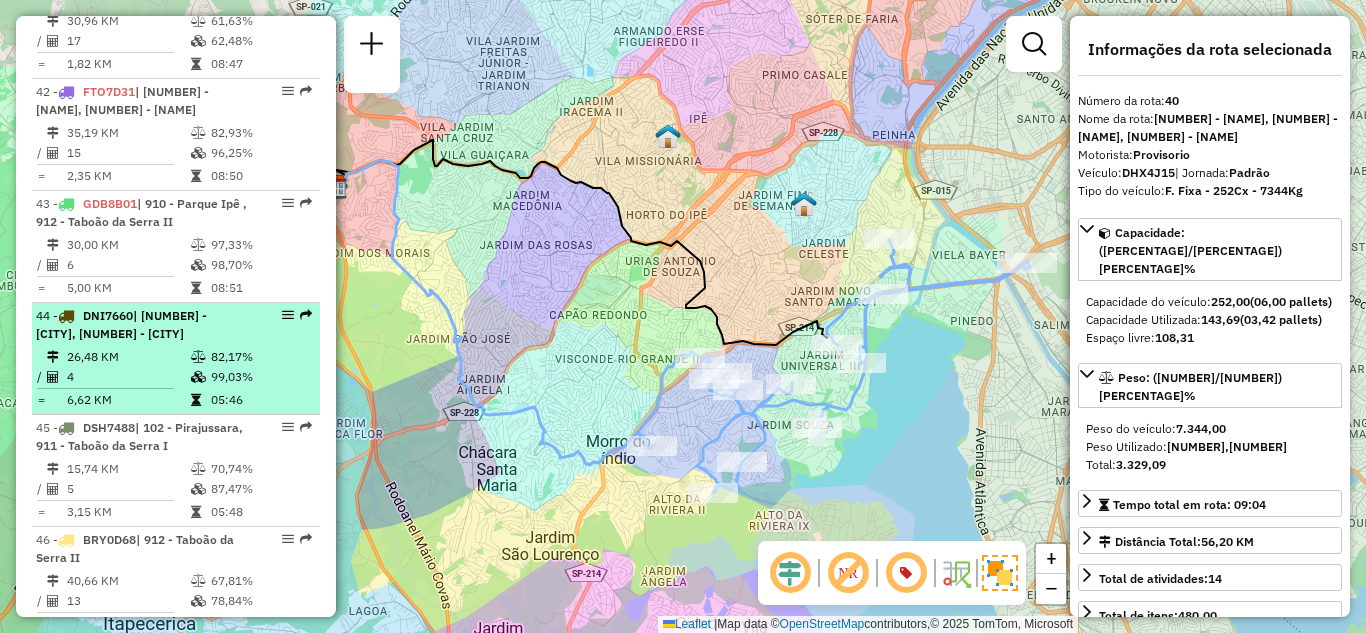 click on "4" at bounding box center [128, 377] 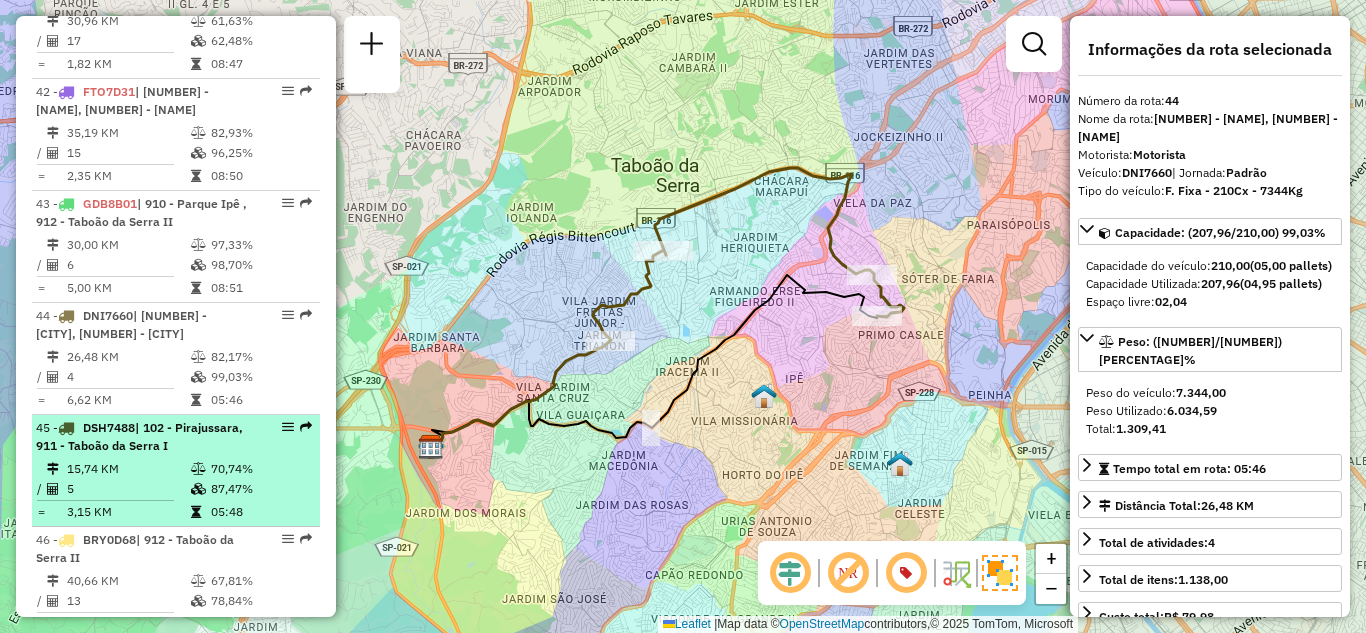 click on "5" at bounding box center [128, 489] 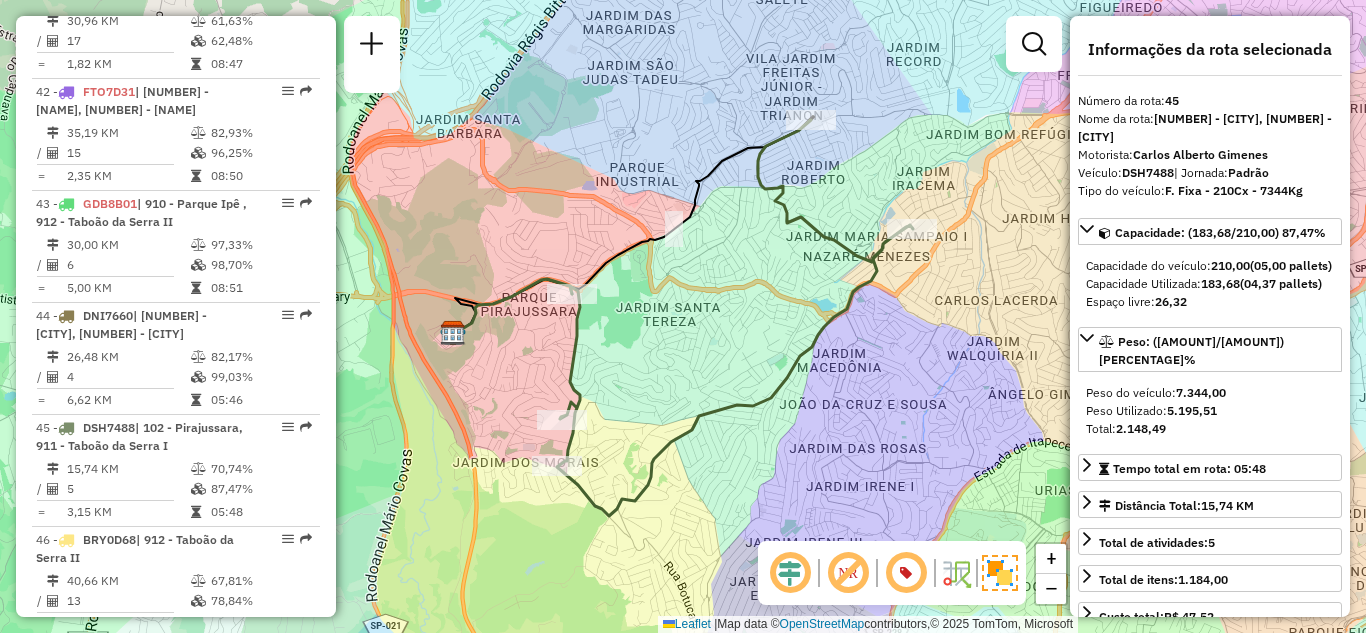 scroll, scrollTop: 4666, scrollLeft: 0, axis: vertical 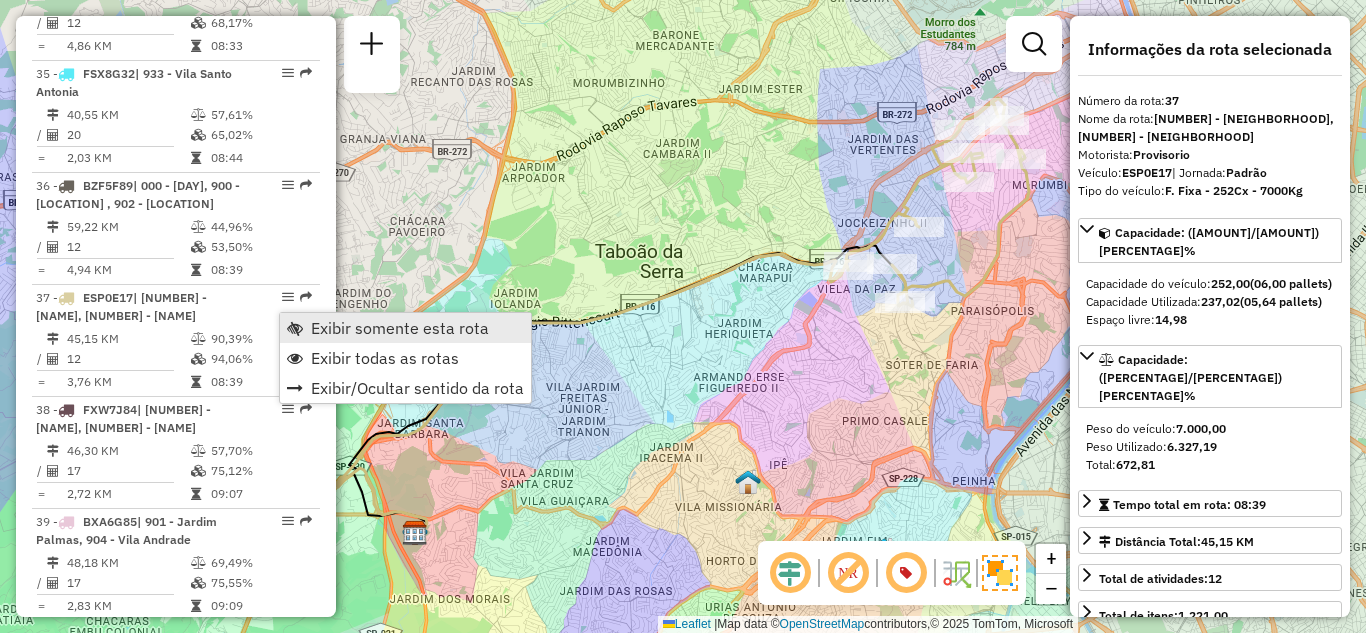 click on "Exibir somente esta rota" at bounding box center [400, 328] 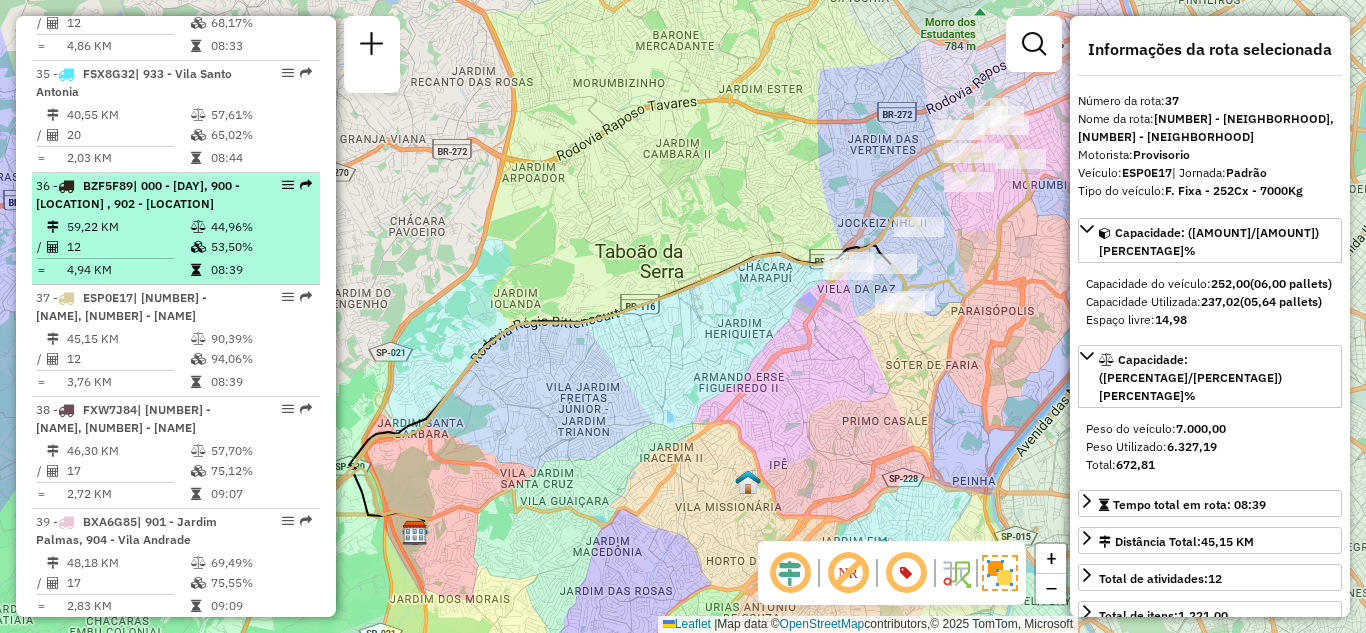 click on "53,50%" at bounding box center [260, 247] 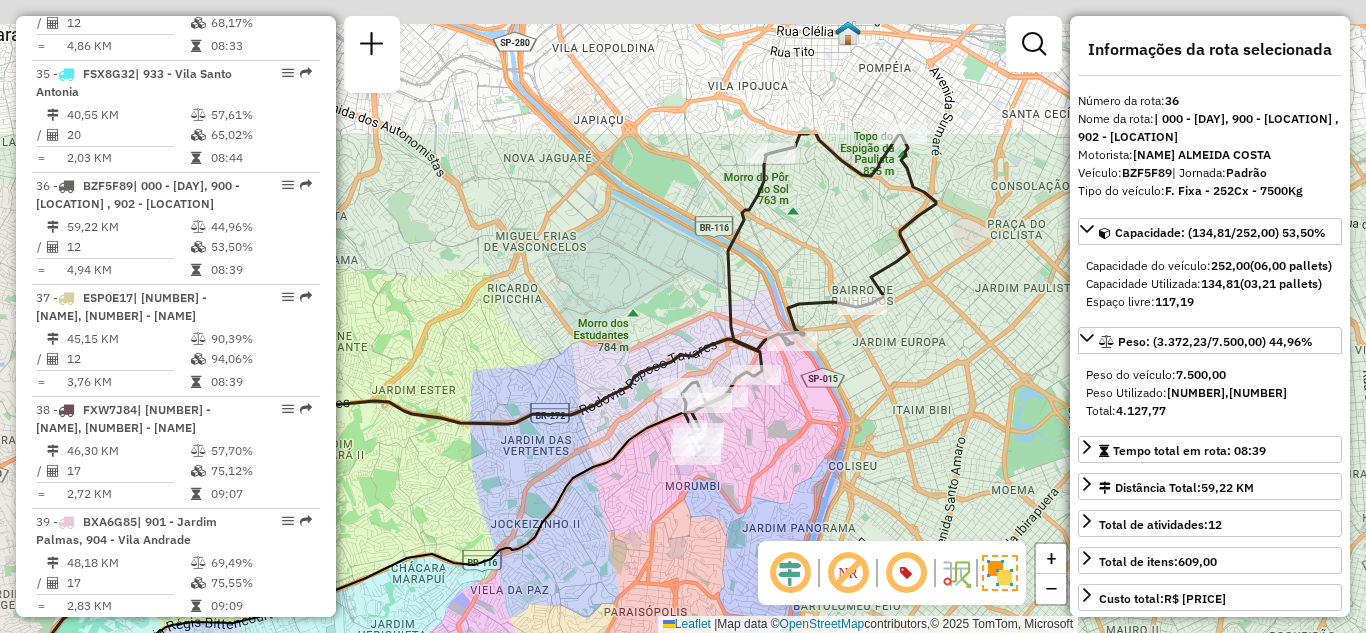 drag, startPoint x: 655, startPoint y: 264, endPoint x: 617, endPoint y: 374, distance: 116.37869 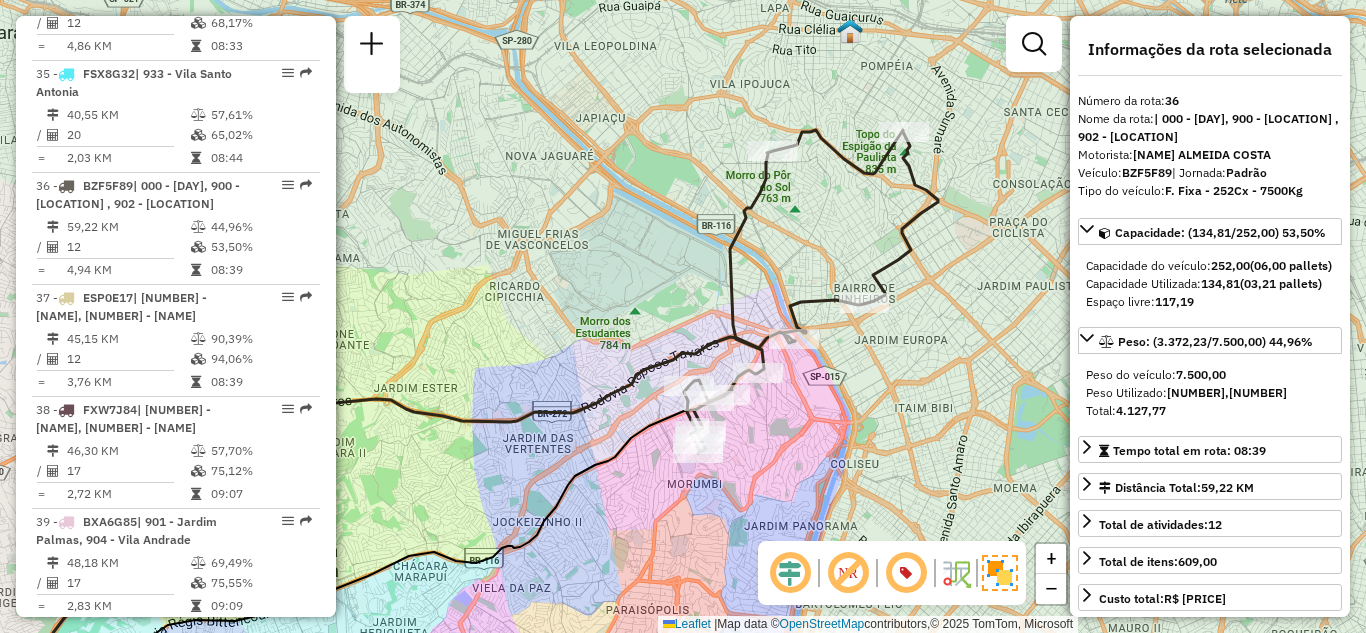 scroll, scrollTop: 5002, scrollLeft: 0, axis: vertical 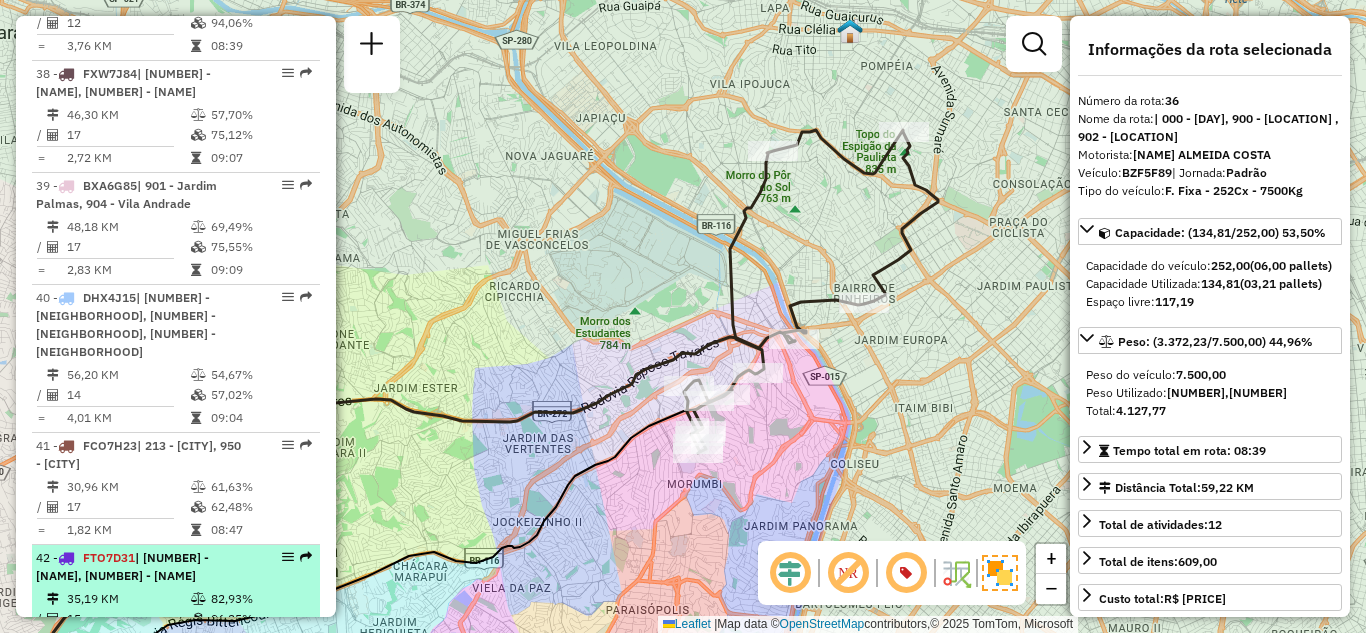 click on "| [NUMBER] - [NAME], [NUMBER] - [NAME]" at bounding box center (122, 566) 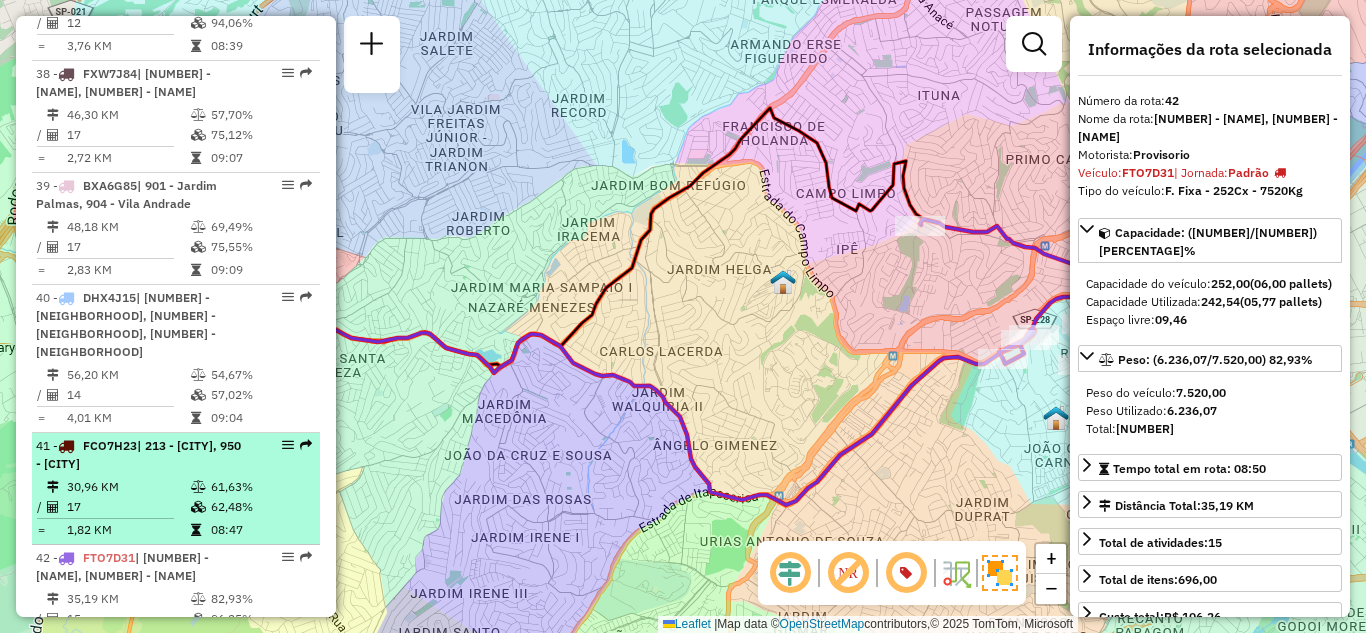 click on "| 213 - [CITY], 950 - [CITY]" at bounding box center [138, 454] 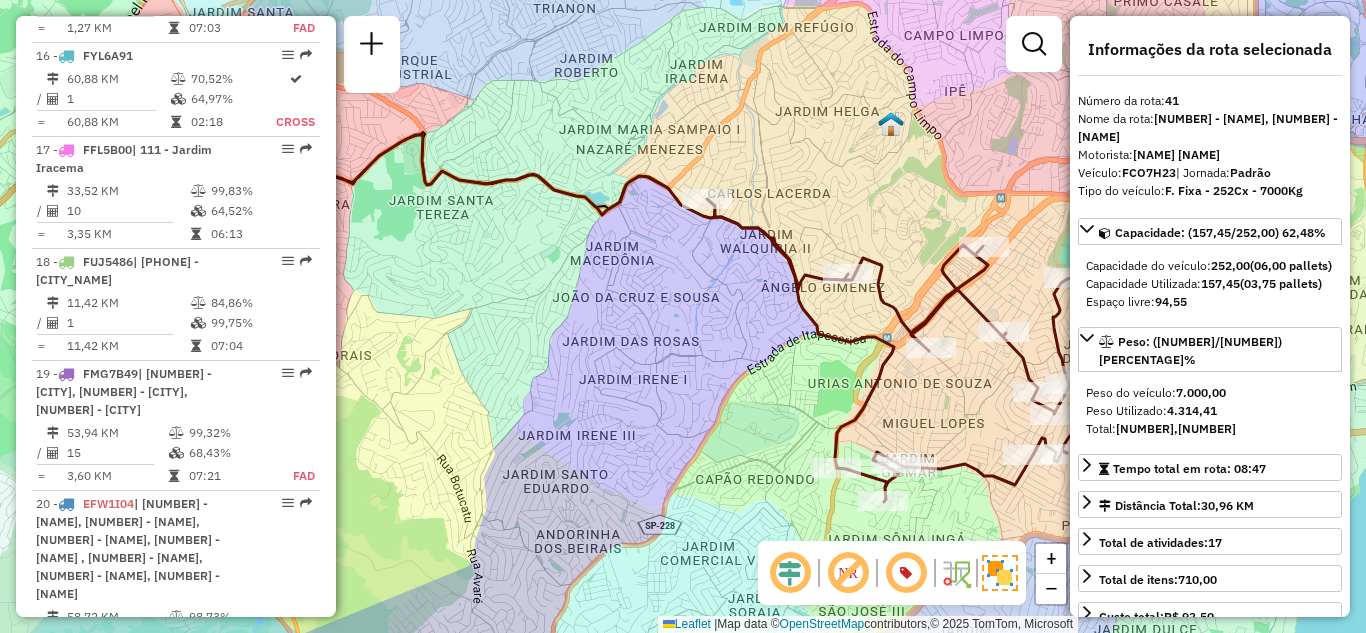 scroll, scrollTop: 6028, scrollLeft: 0, axis: vertical 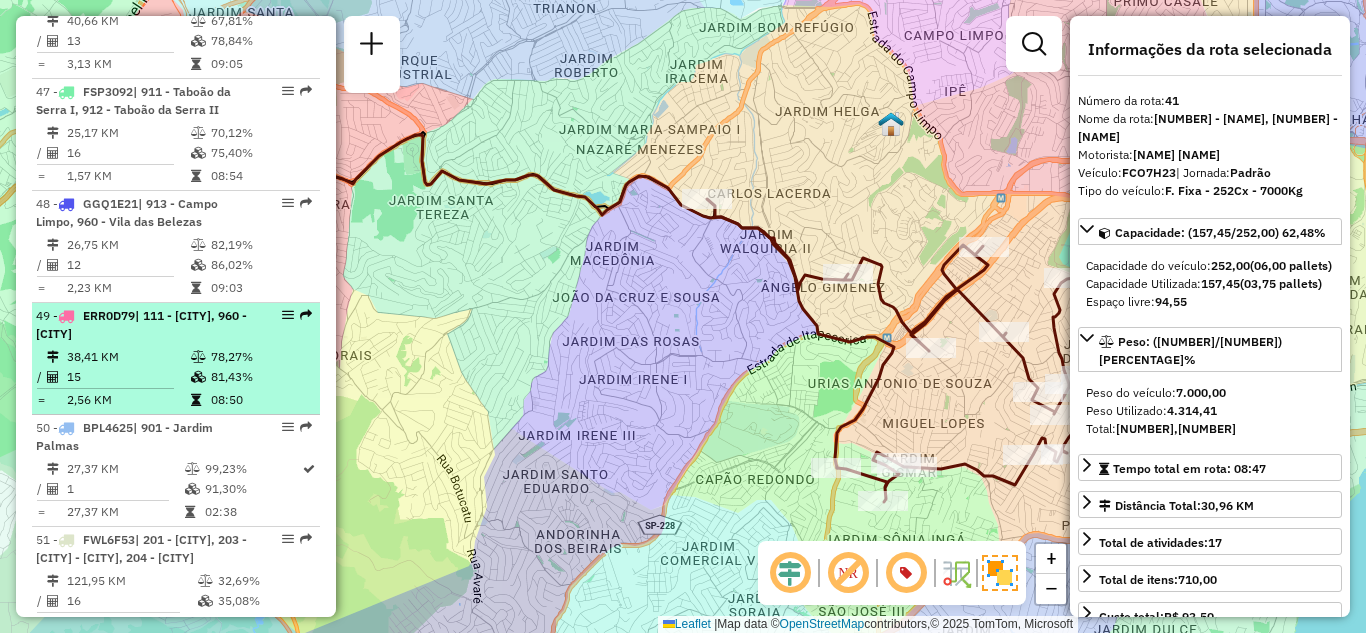 click on "49 -       ERR0D79   | 111 - [CITY], 960 - [CITY]  38,41 KM   78,27%  /  15   81,43%     =  2,56 KM   08:50" at bounding box center [176, 359] 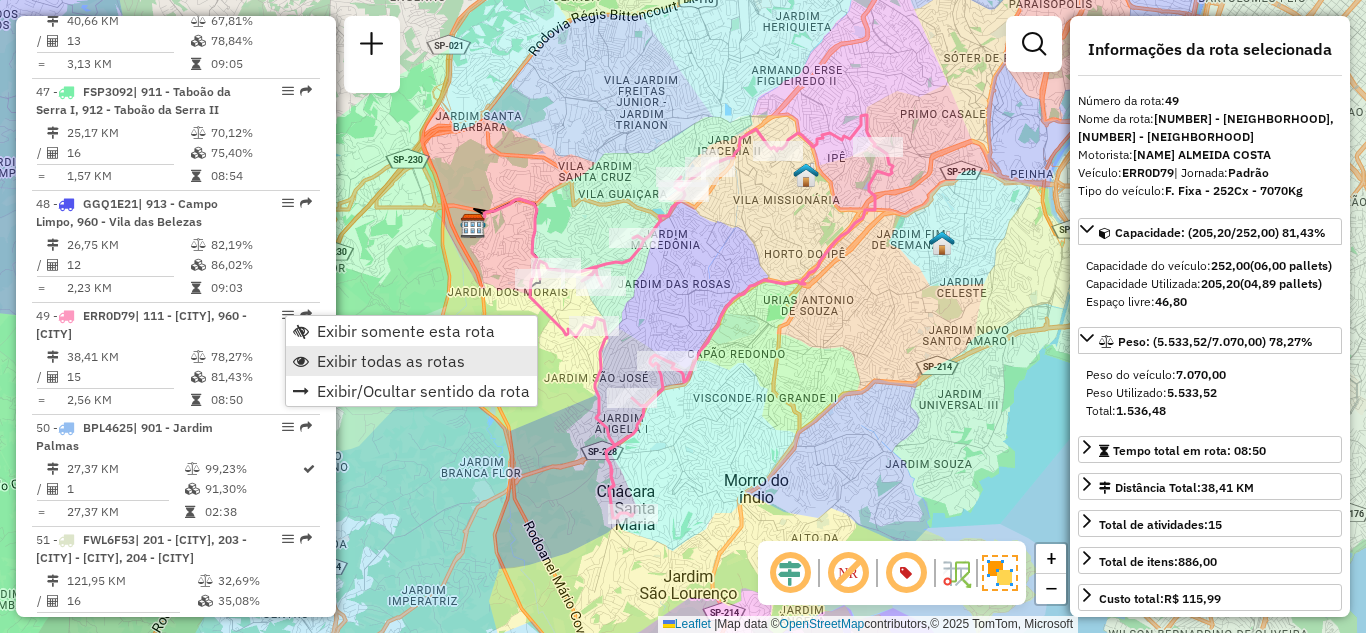 click on "Exibir todas as rotas" at bounding box center [391, 361] 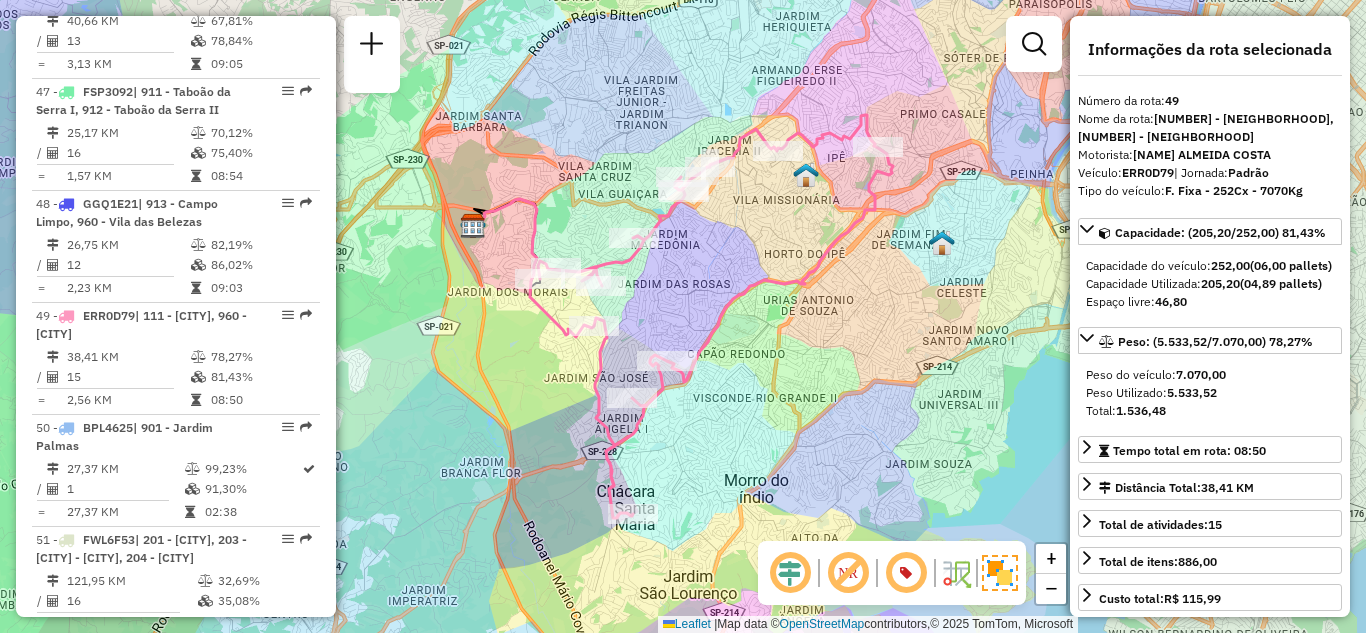 click on "Exibir todas as rotas" at bounding box center [391, 361] 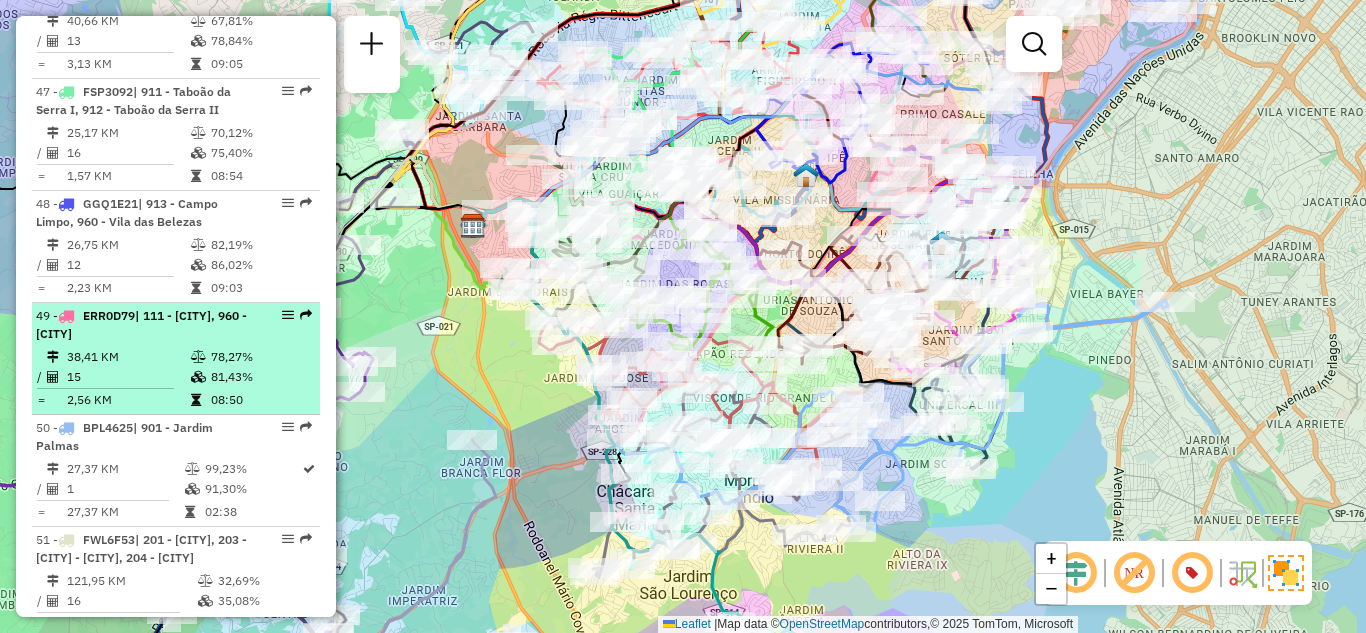 select on "**********" 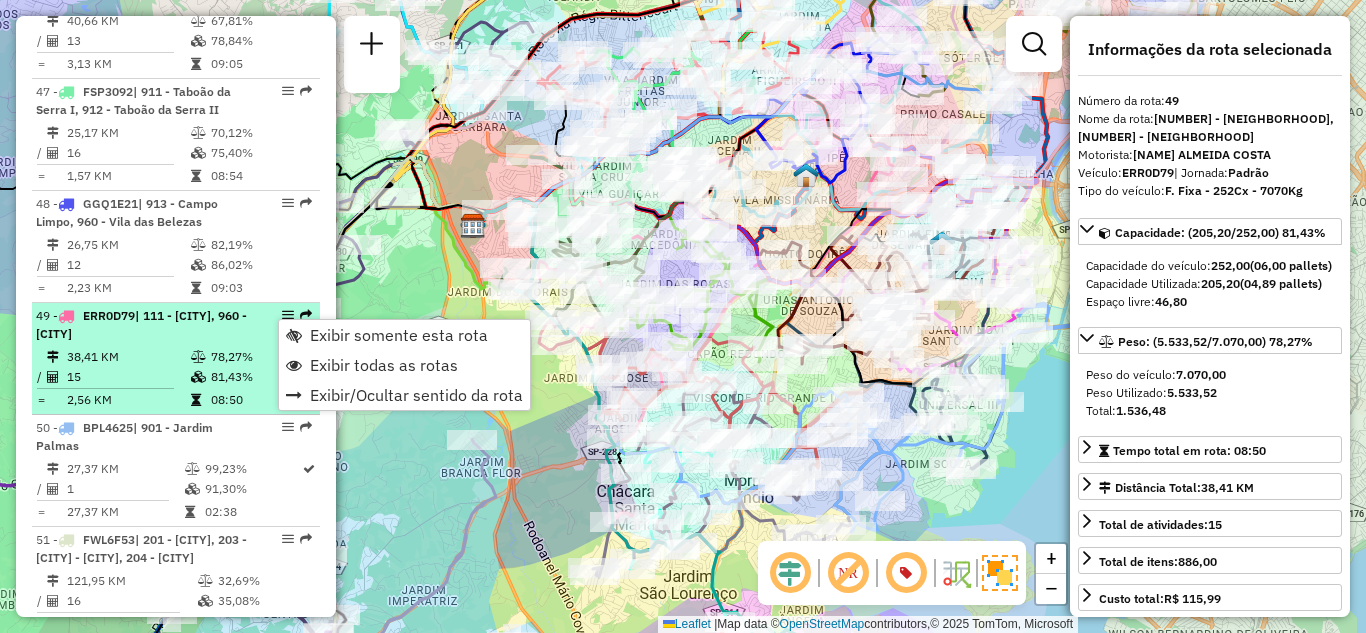drag, startPoint x: 310, startPoint y: 328, endPoint x: 284, endPoint y: 315, distance: 29.068884 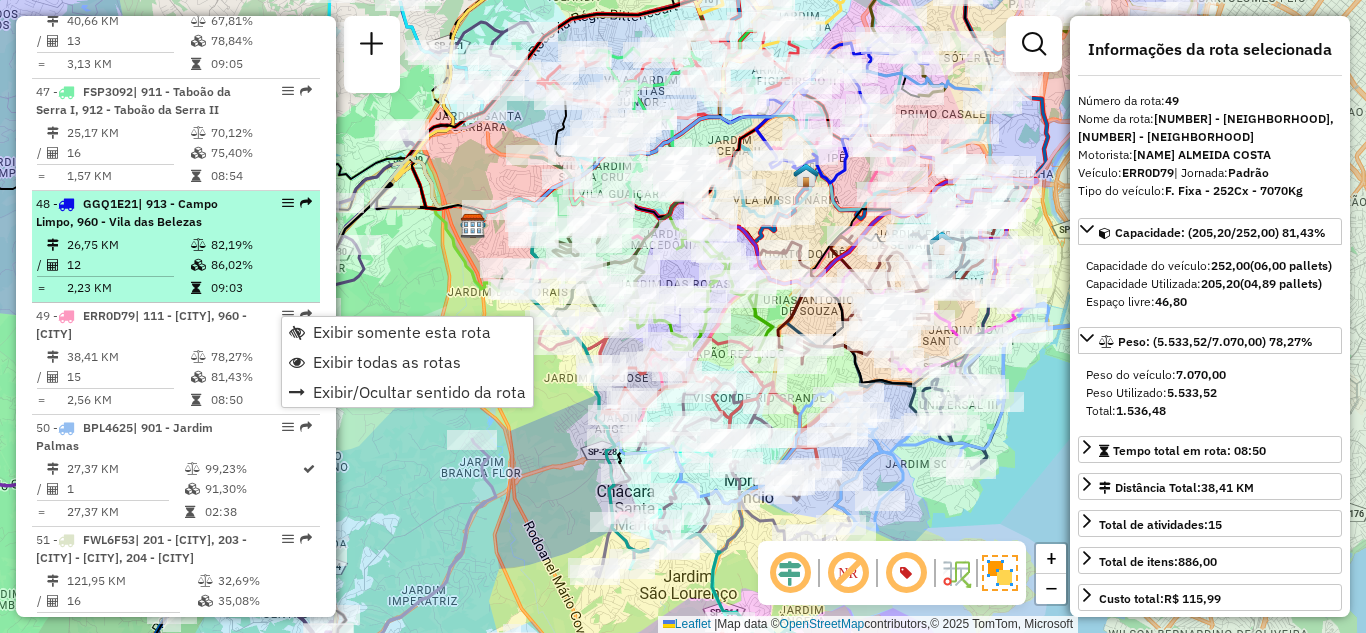 drag, startPoint x: 335, startPoint y: 330, endPoint x: 299, endPoint y: 276, distance: 64.899925 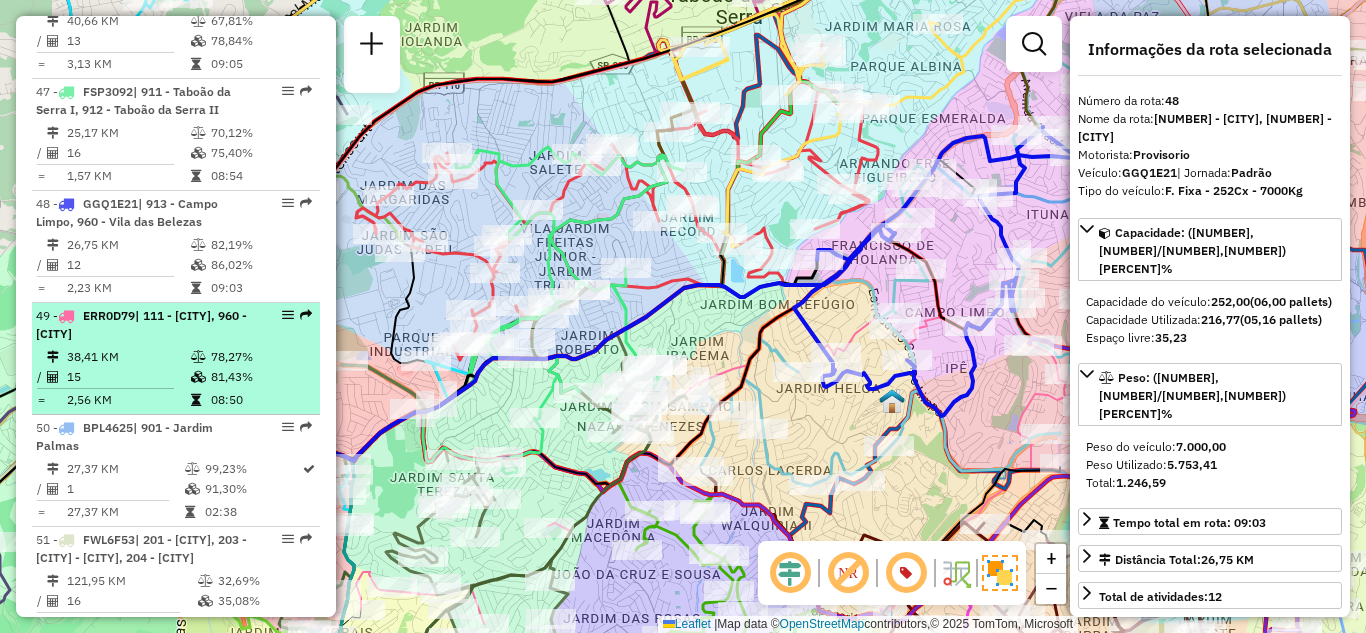 click on "| 111 - [CITY], 960 - [CITY]" at bounding box center (141, 324) 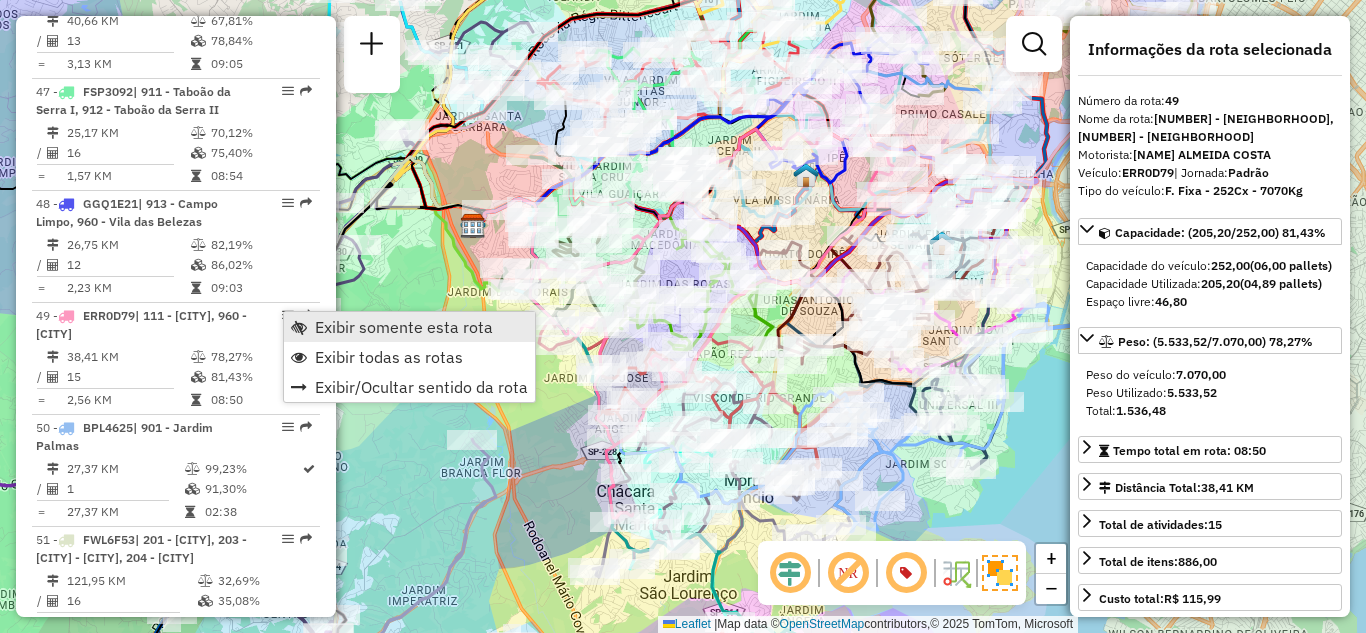 click on "Exibir somente esta rota" at bounding box center [404, 327] 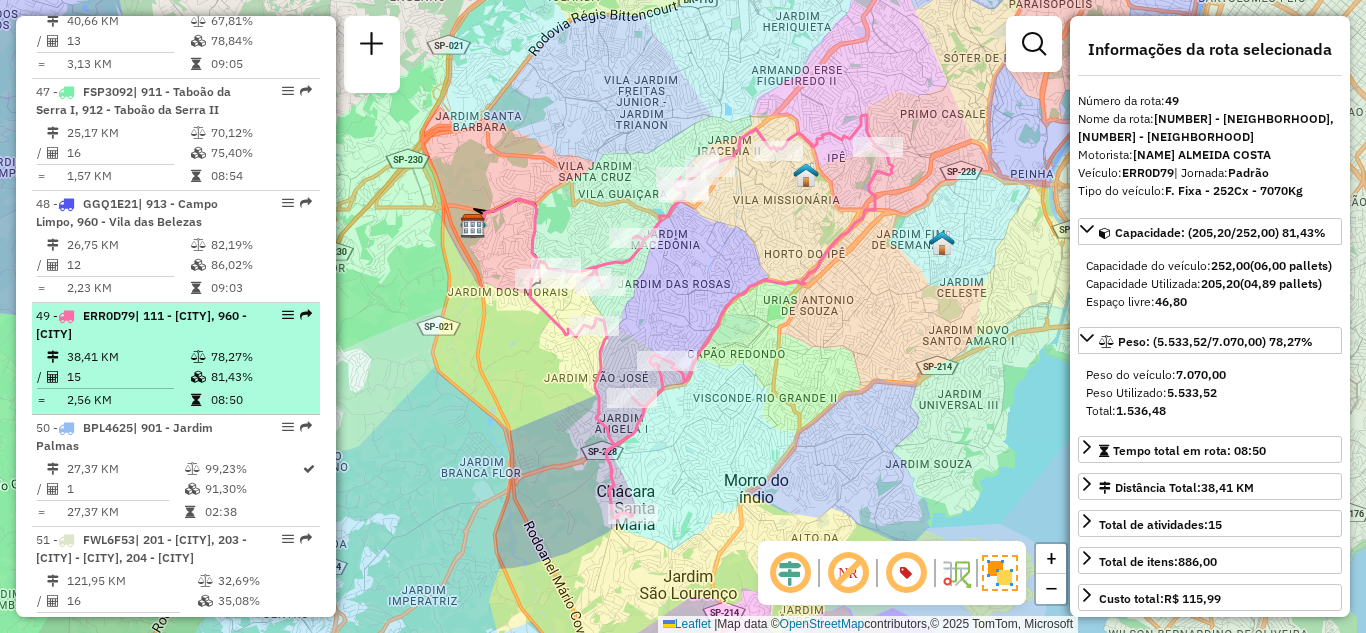 click on "15" at bounding box center (128, 377) 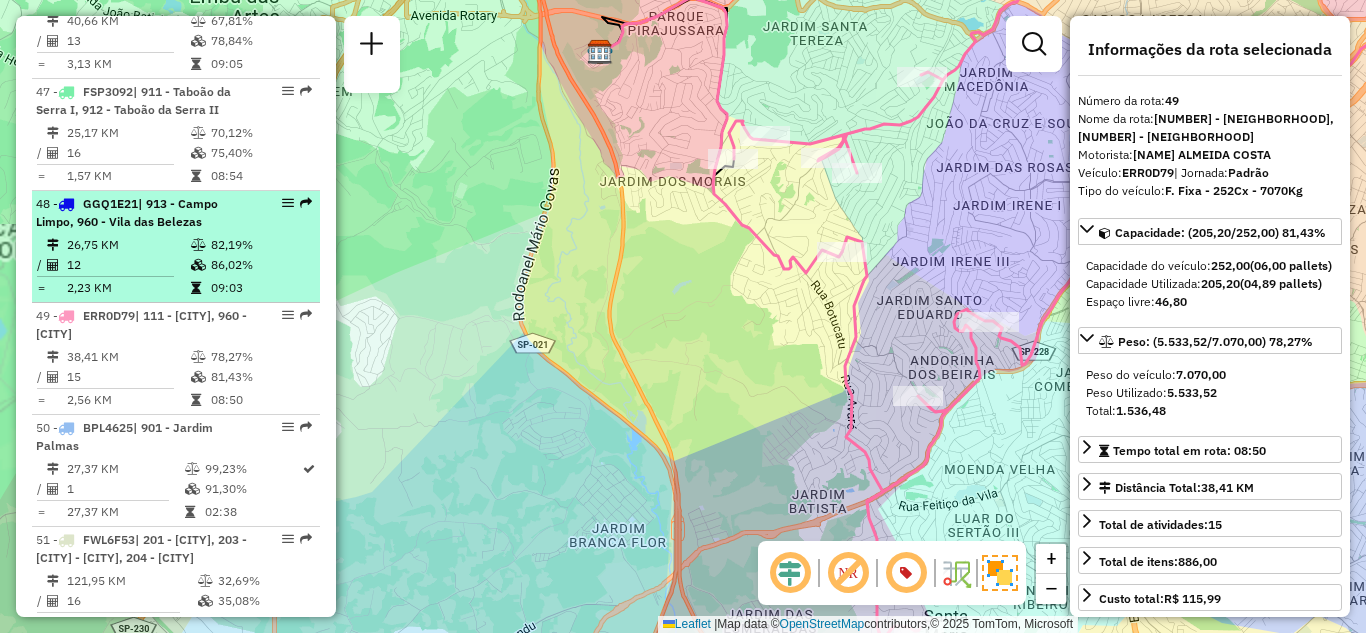 click on "12" at bounding box center (128, 265) 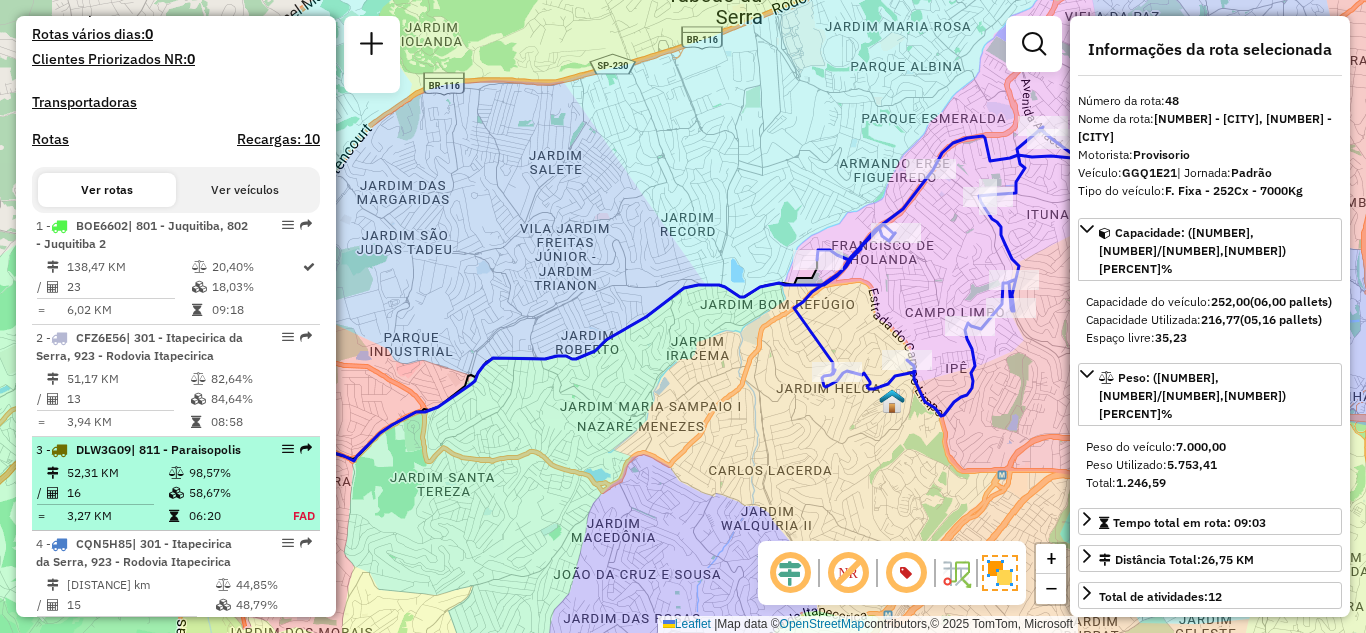 scroll, scrollTop: 728, scrollLeft: 0, axis: vertical 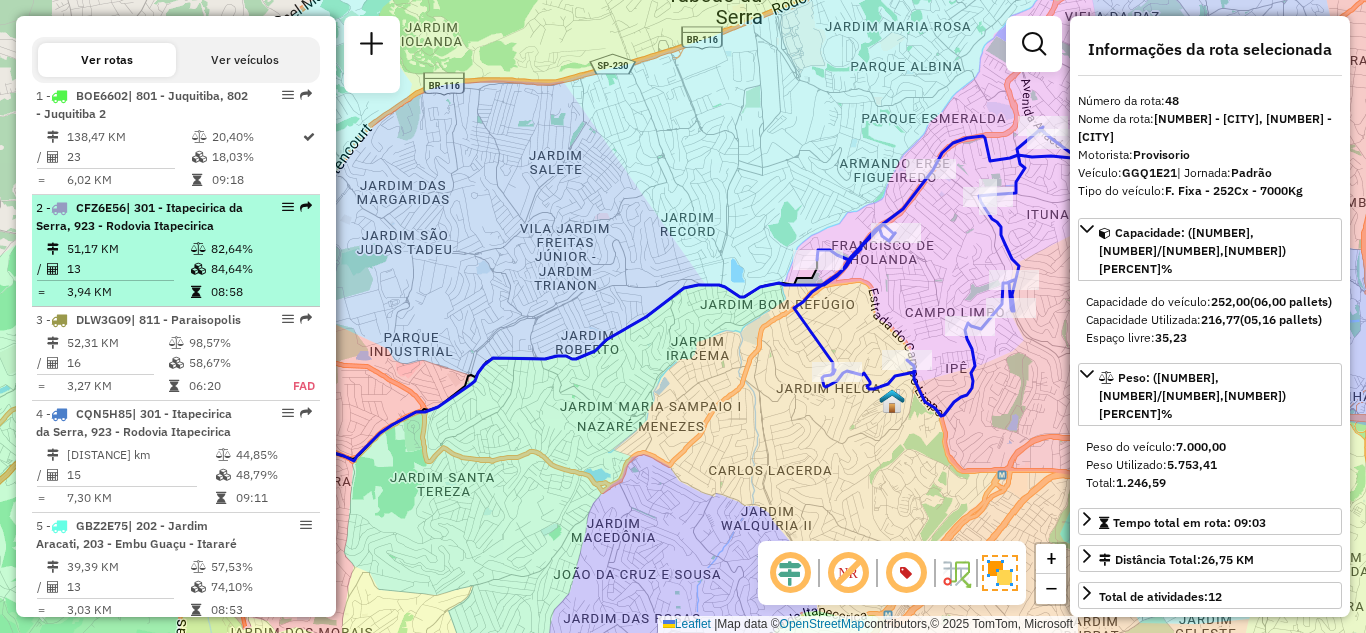 drag, startPoint x: 152, startPoint y: 186, endPoint x: 122, endPoint y: 230, distance: 53.25411 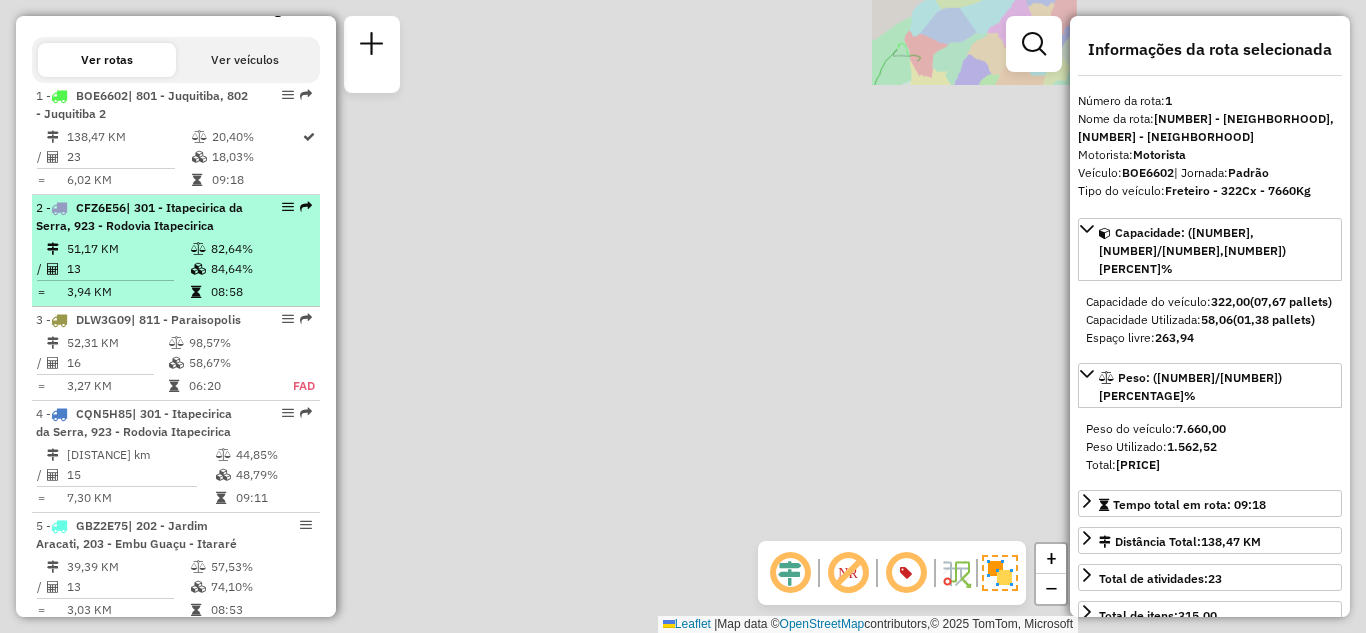 click on "51,17 KM" at bounding box center [128, 249] 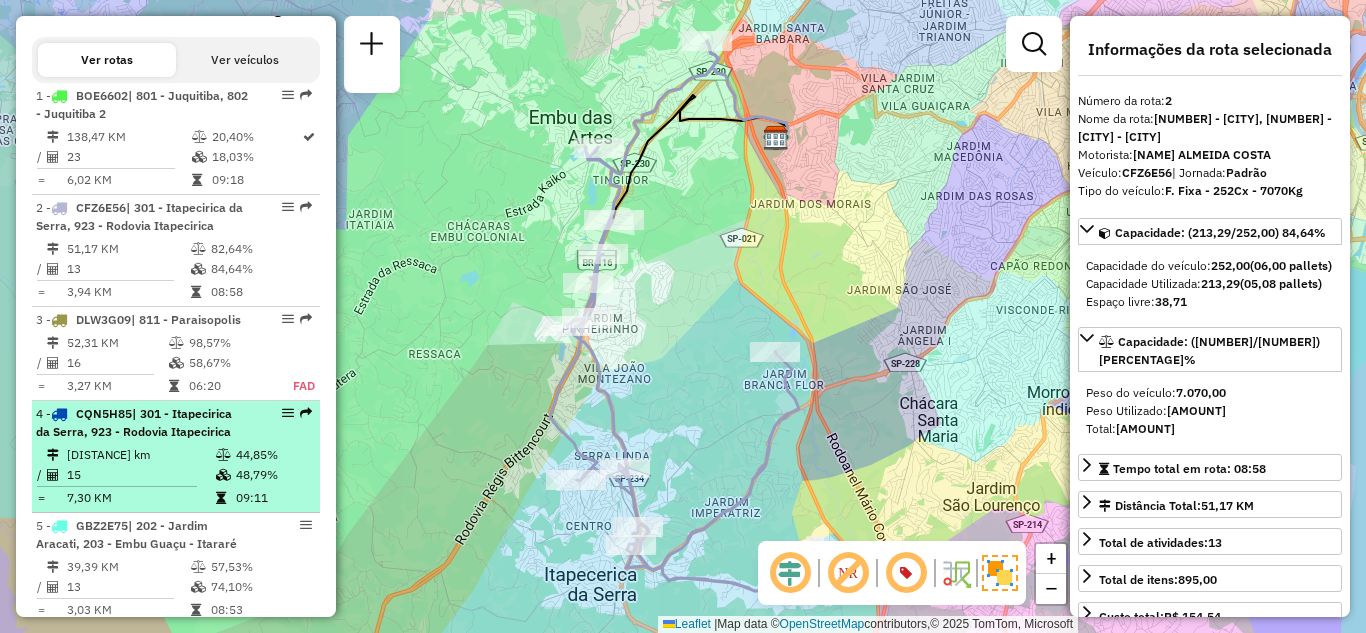 click at bounding box center (223, 455) 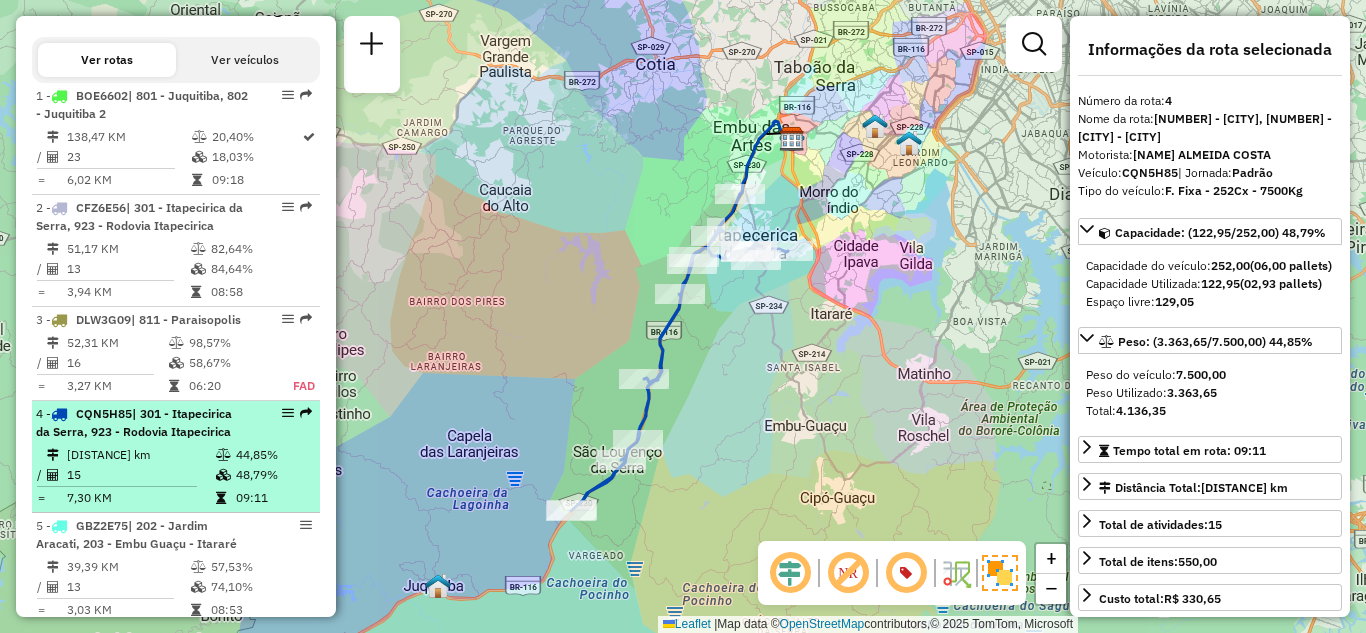 click on "15" at bounding box center (140, 475) 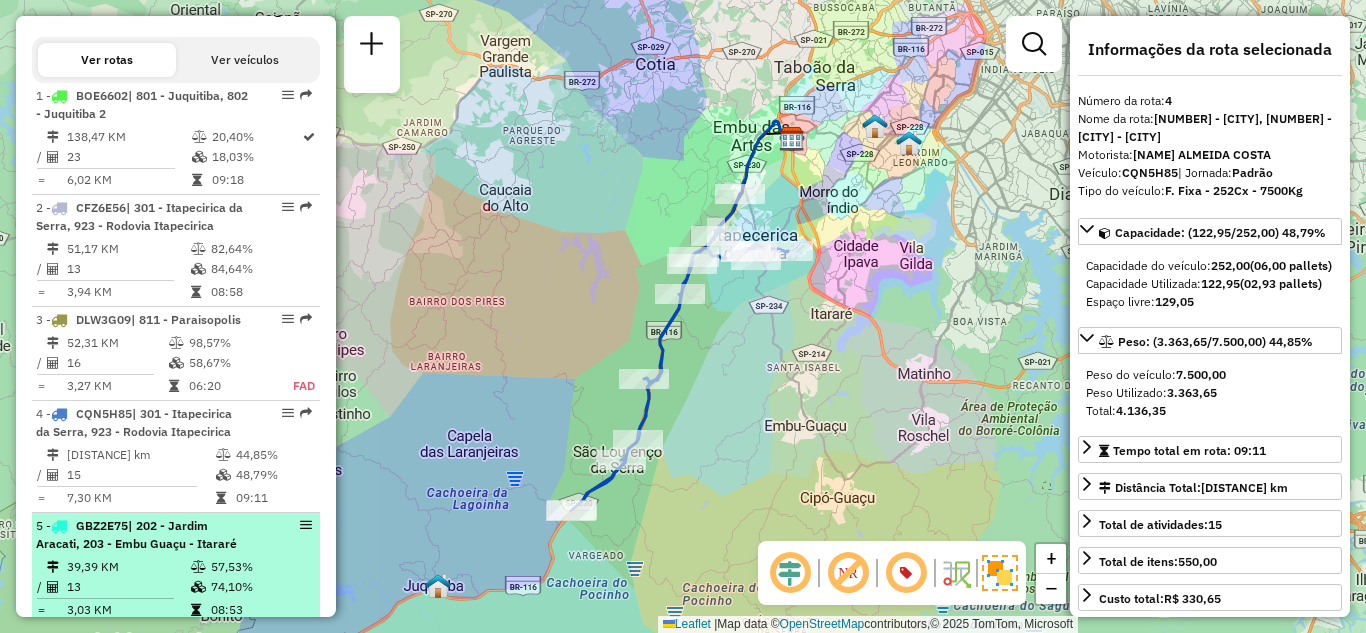 click on "| 202 - Jardim Aracati, 203 - Embu Guaçu - Itararé" at bounding box center (136, 534) 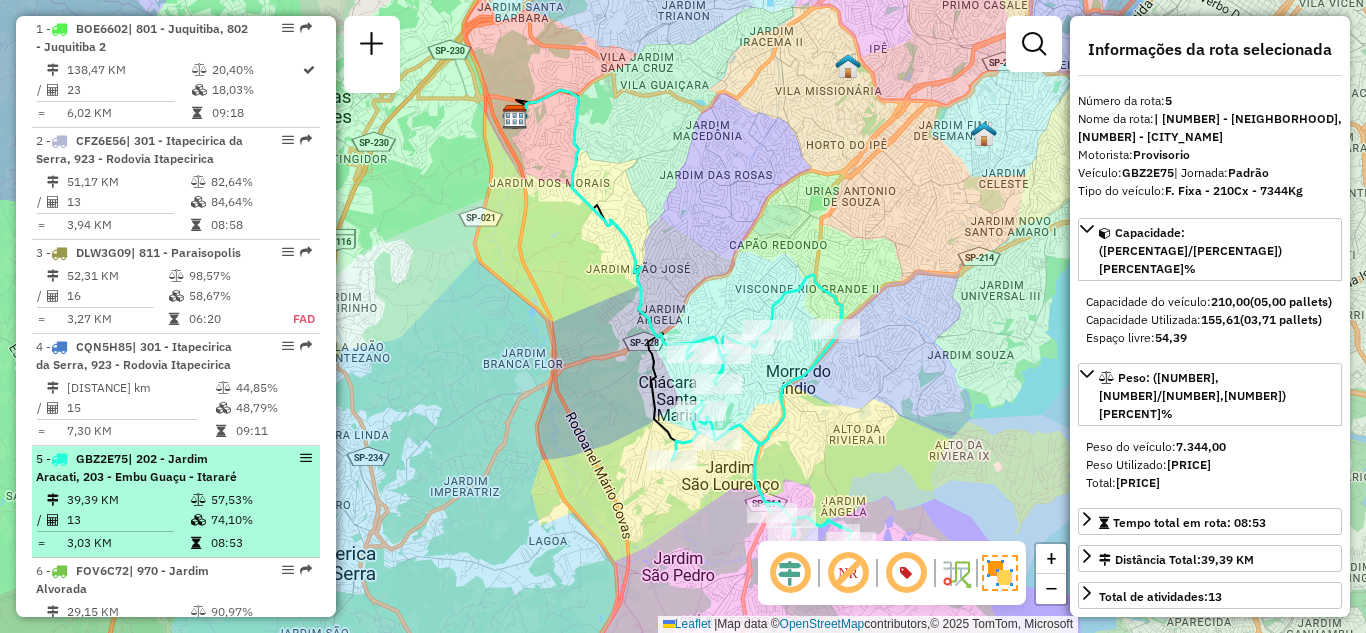 scroll, scrollTop: 828, scrollLeft: 0, axis: vertical 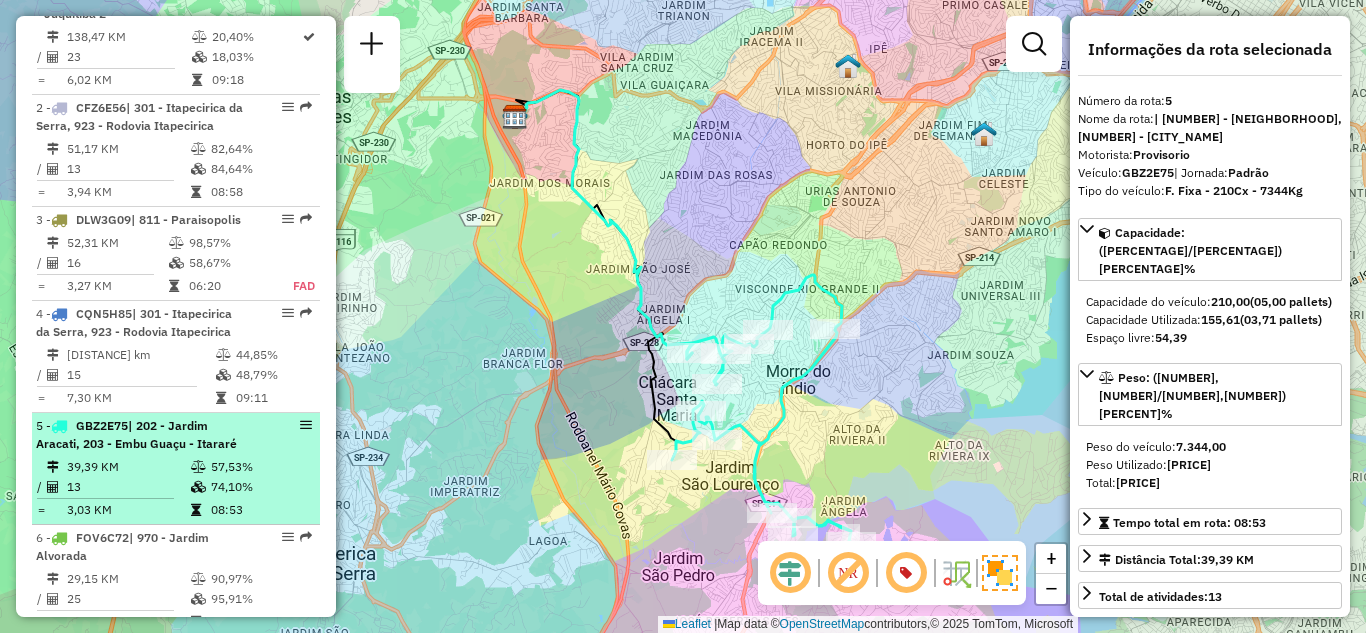 click on "Rota [NUMBER] - Placa [PLATE] | [NUMBER] - [NEIGHBORHOOD], [NUMBER] - [CITY], [NUMBER] - [NEIGHBORHOOD] [NUMBER] KM [PERCENT]% / [NUMBER] [PERCENT]% = [NUMBER] KM [TIME]" at bounding box center [176, 469] 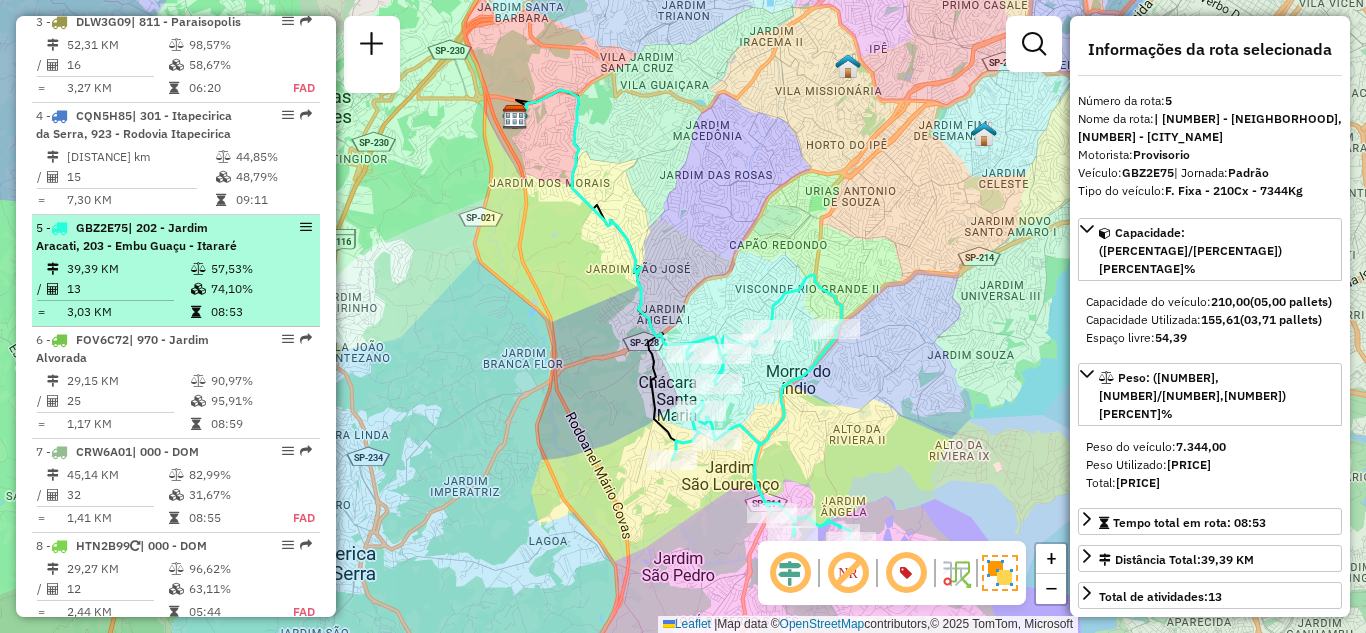 scroll, scrollTop: 1028, scrollLeft: 0, axis: vertical 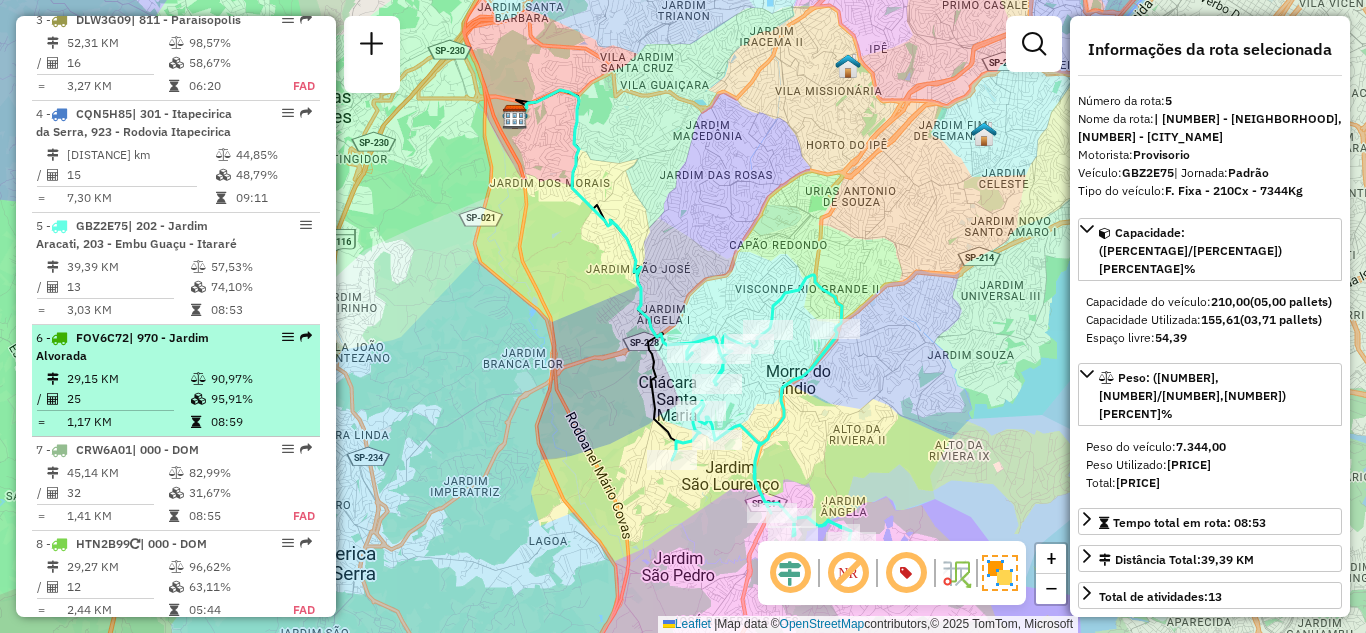 click on "25" at bounding box center [128, 399] 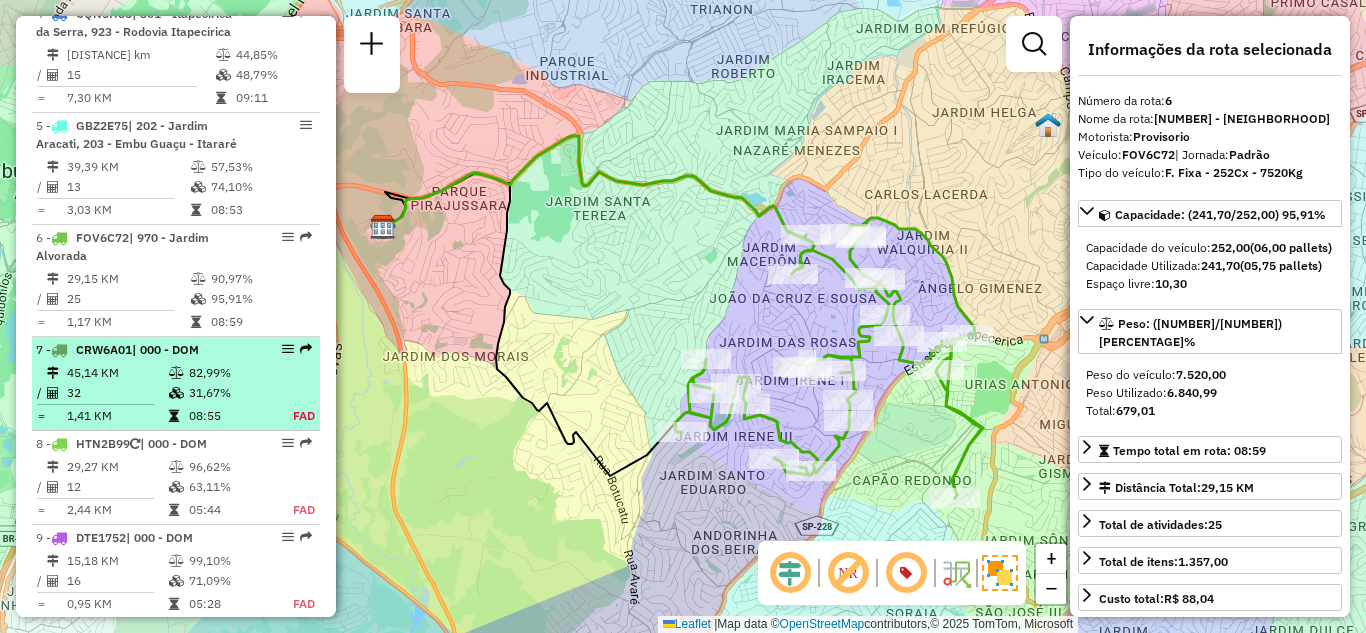 drag, startPoint x: 175, startPoint y: 418, endPoint x: 162, endPoint y: 444, distance: 29.068884 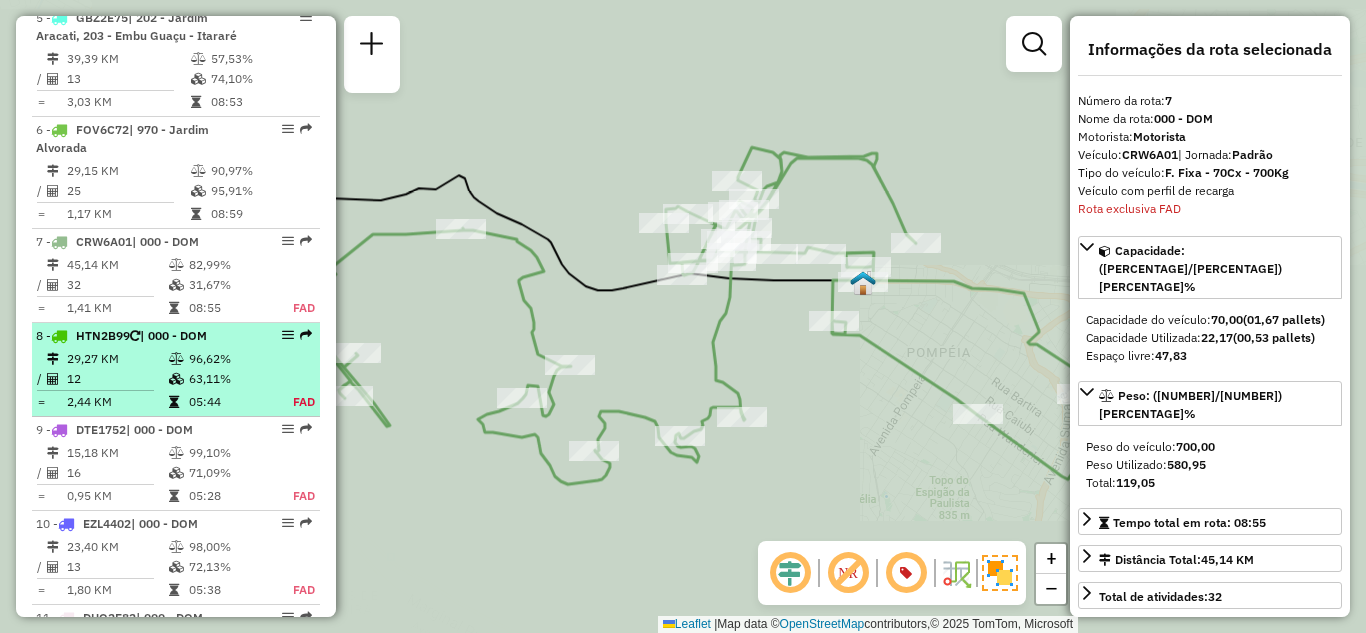 click on "1 -       BOE6602   | 801 - [CITY], 802 - [CITY]   138,47 KM   20,40%  /  23   18,03%     =  6,02 KM   09:18   2 -       CFZ6E56   | 301 - [CITY], 923 - [STREET]  51,17 KM   82,64%  /  13   84,64%     =  3,94 KM   08:58   3 -       DLW3G09   | 811 - [CITY]  52,31 KM   98,57%  /  16   58,67%     =  3,27 KM   06:20   FAD   4 -       CQN5H85   | 301 - [CITY], 923 - [STREET]  109,49 KM   44,85%  /  15   48,79%     =  7,30 KM   09:11   5 -       GBZ2E75   | 202 - [CITY], 203 - [CITY] - [CITY]  39,39 KM   57,53%  /  13   74,10%     =  3,03 KM   08:53   6 -       FOV6C72   | 970 - [CITY]  29,15 KM   90,97%  /  25   95,91%     =  1,17 KM   08:59   7 -       CRW6A01   | 000 -  DOM  45,14 KM   82,99%  /  32   31,67%     =  1,41 KM   08:55   FAD   8 -       HTN2B99   | 000 -  DOM  29,27 KM   96,62%  /  12   63,11%     =  2,44 KM   05:44   FAD   9 -       DTE1752   | 000 -  DOM  15,18 KM   99,10%  /  16   71,09%     =  05:28" at bounding box center [176, 2568] 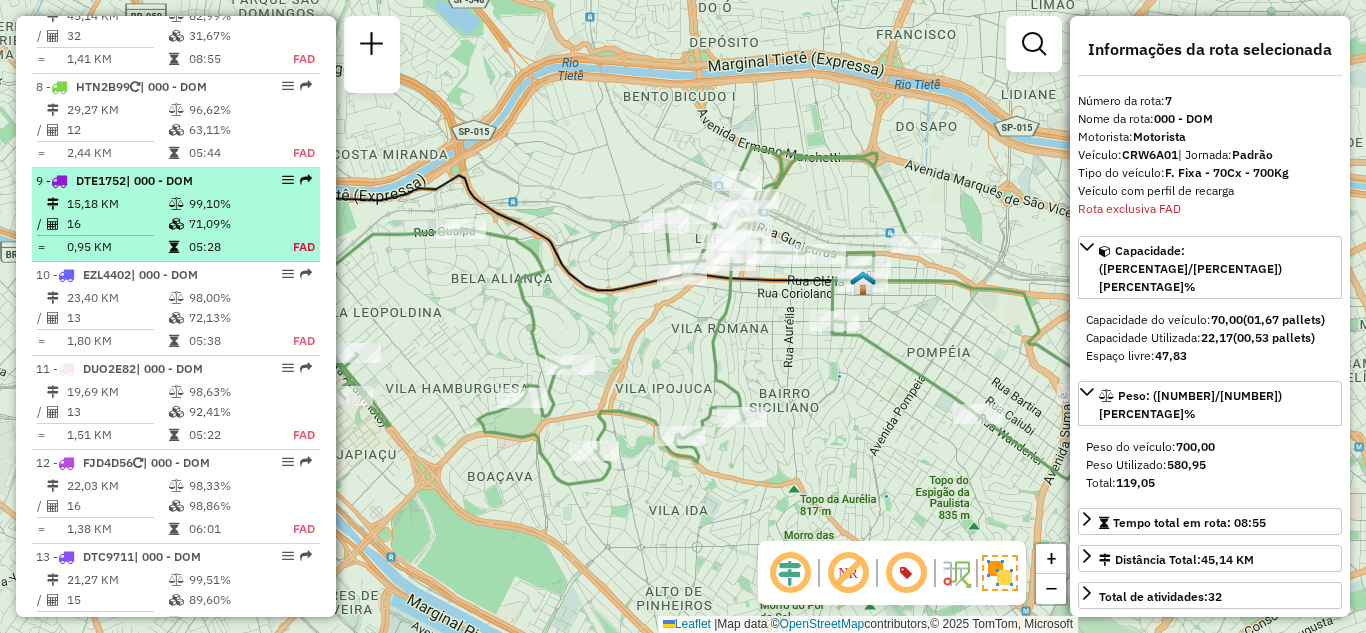 click on "15,18 KM" at bounding box center (117, 204) 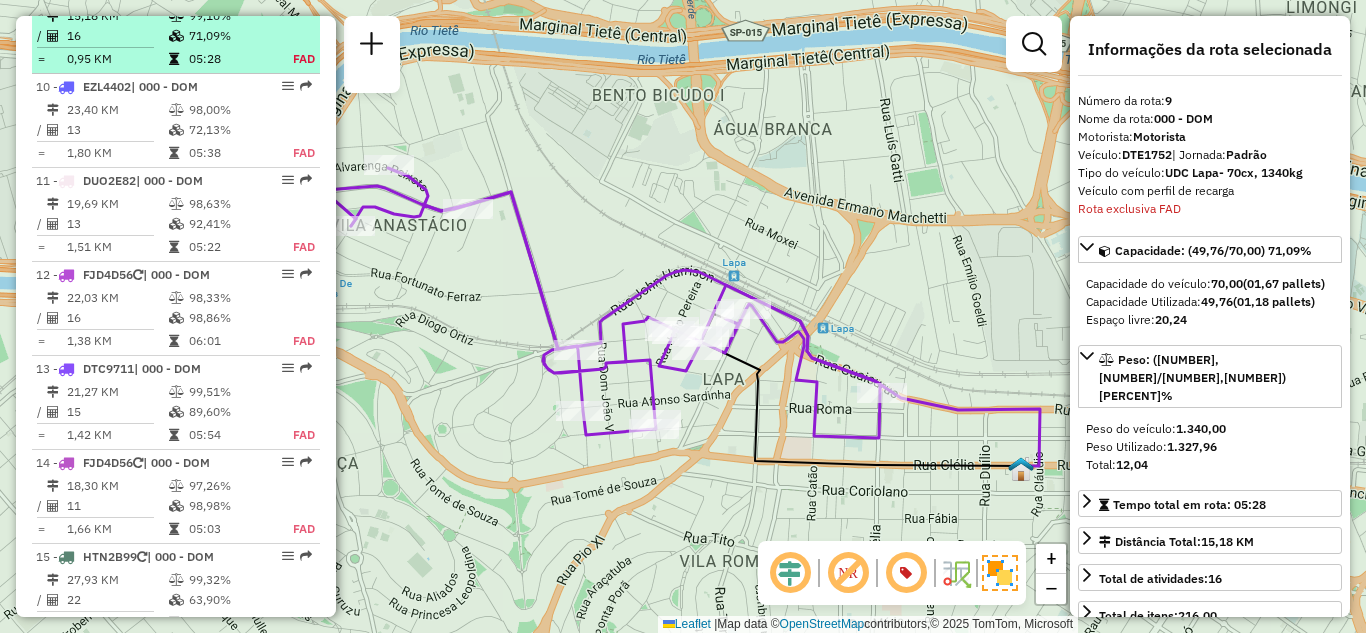 click on "23,40 KM" at bounding box center [117, 110] 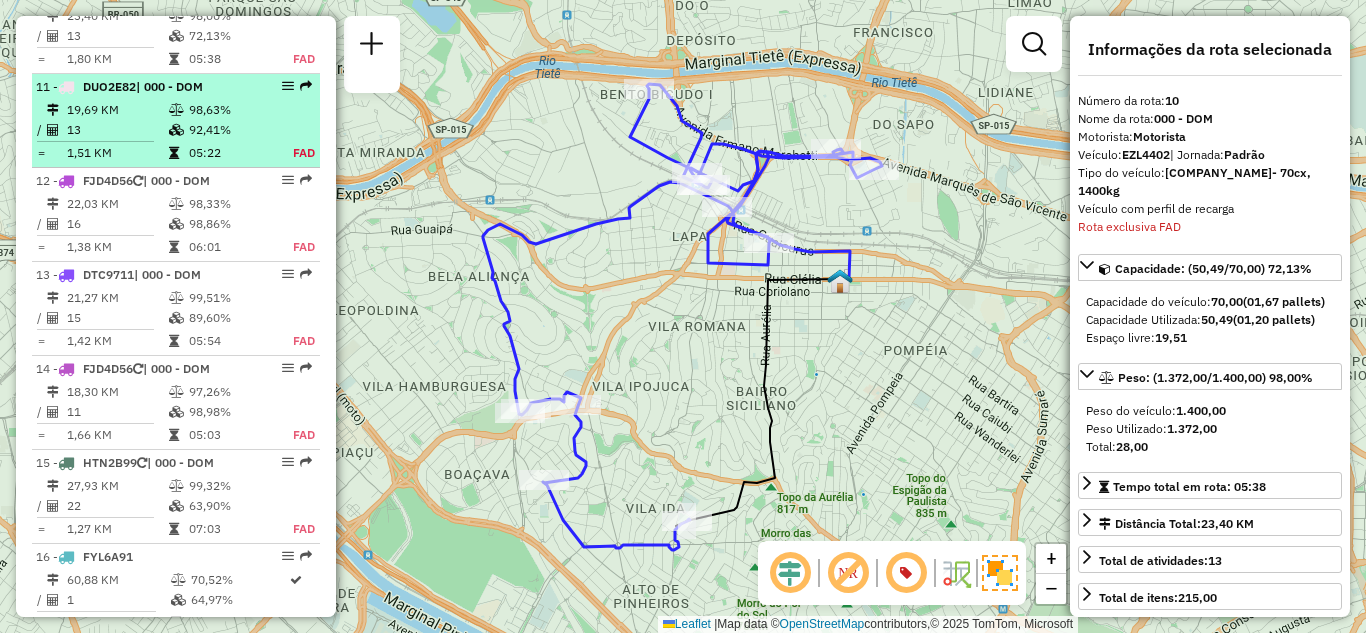 click on "19,69 KM" at bounding box center (117, 110) 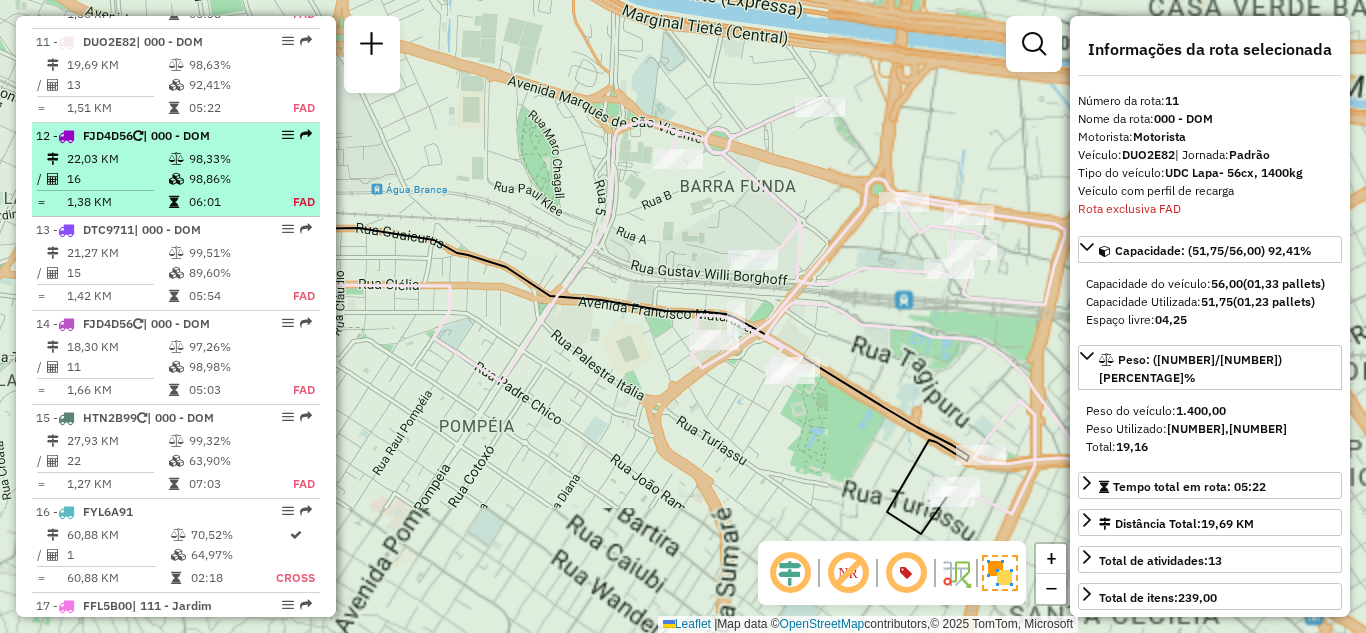 scroll, scrollTop: 1861, scrollLeft: 0, axis: vertical 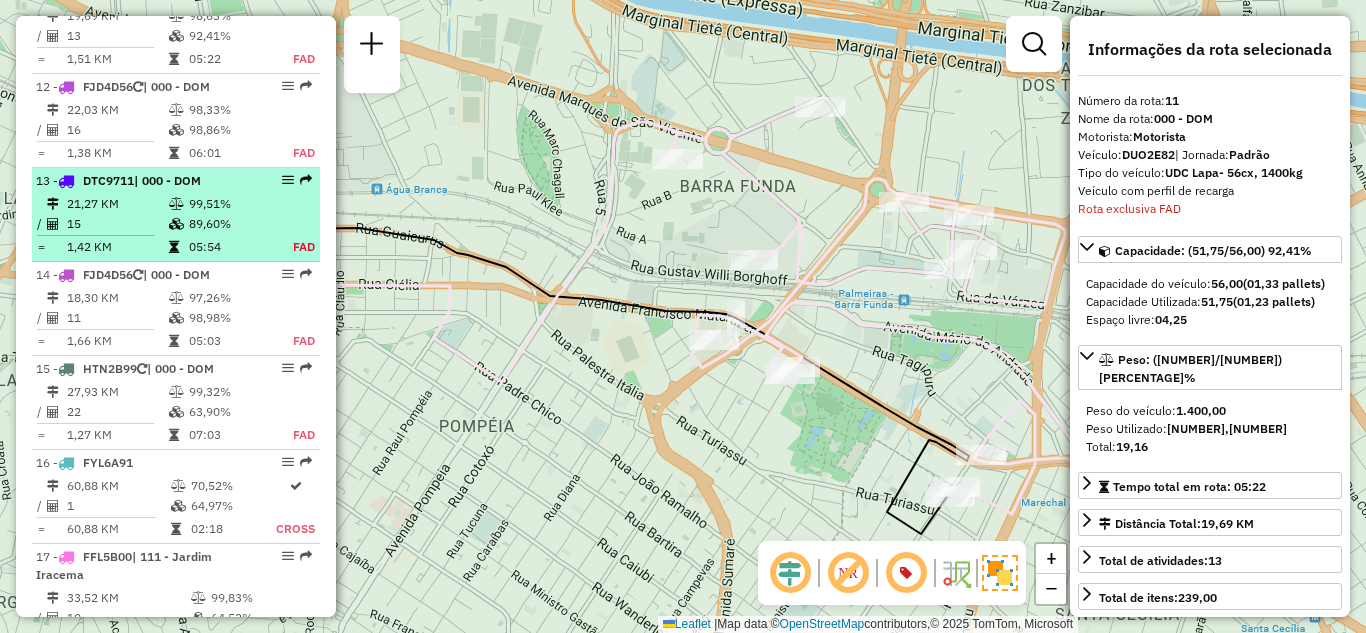 drag, startPoint x: 120, startPoint y: 266, endPoint x: 86, endPoint y: 234, distance: 46.69047 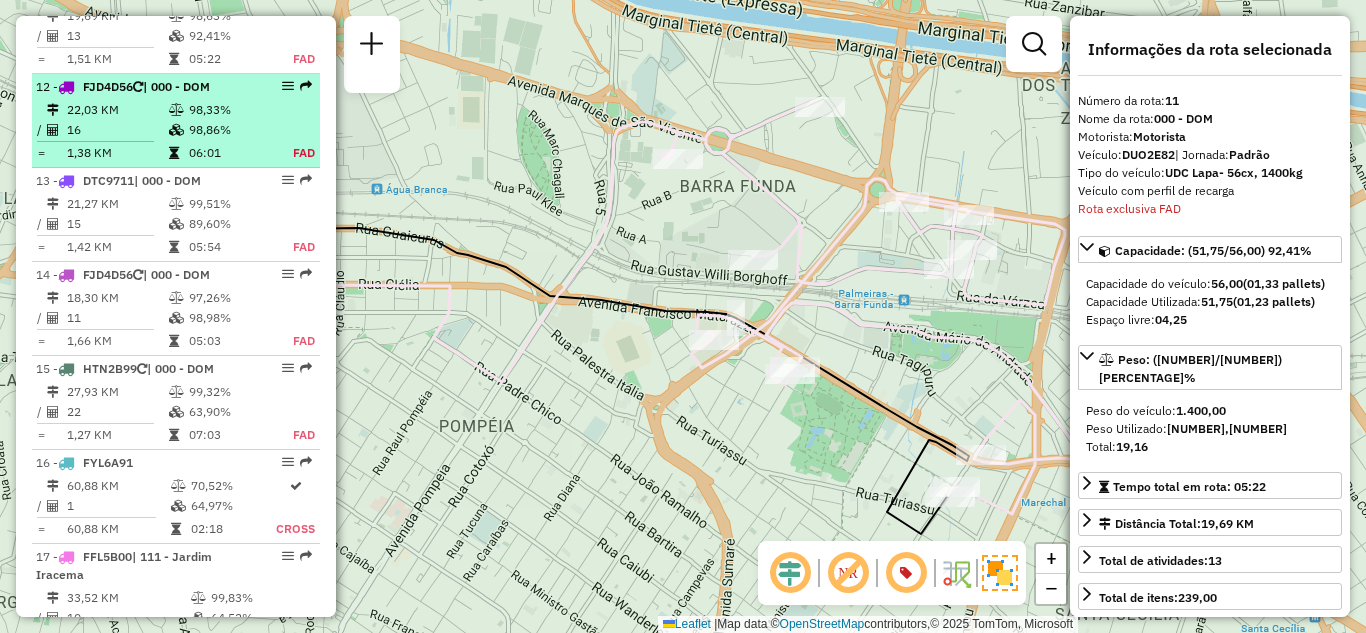drag, startPoint x: 53, startPoint y: 214, endPoint x: 160, endPoint y: 127, distance: 137.90576 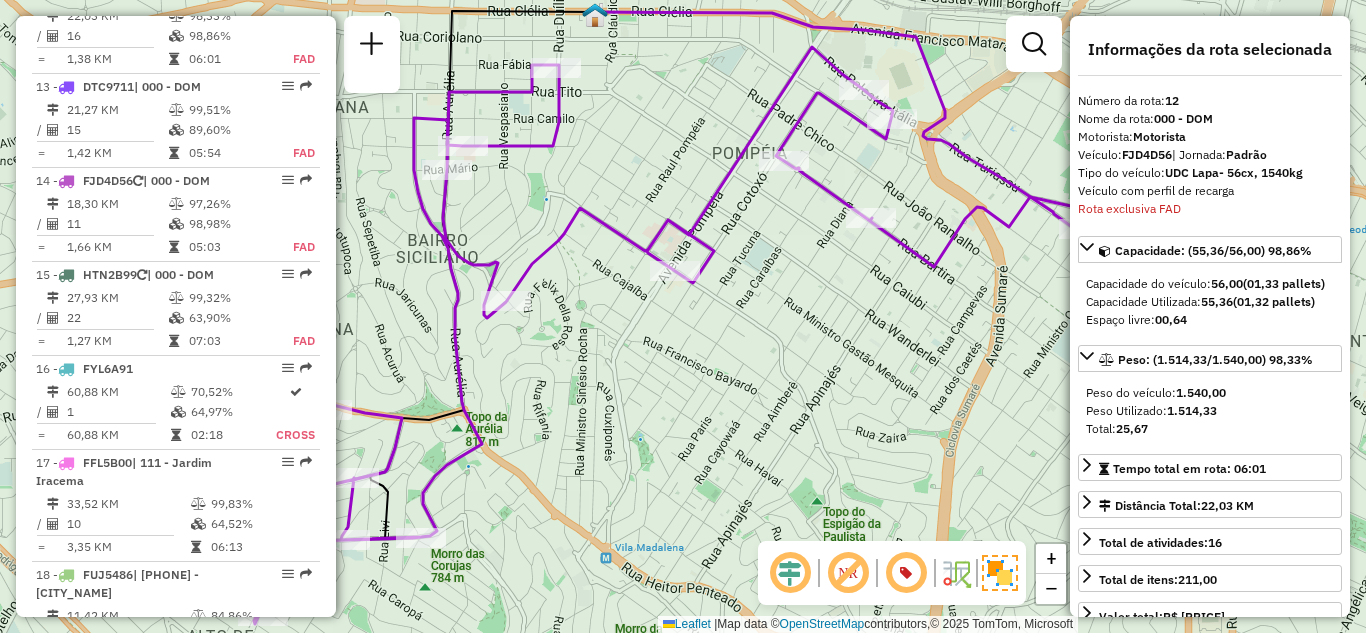 scroll, scrollTop: 1655, scrollLeft: 0, axis: vertical 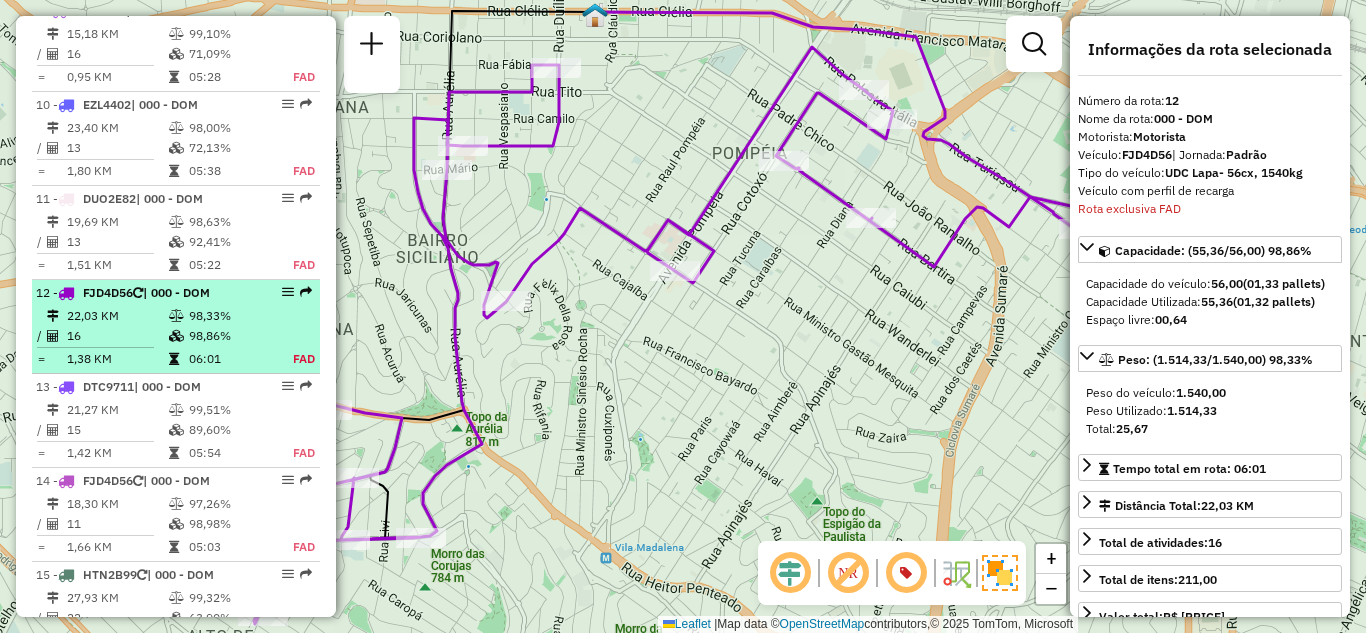 drag, startPoint x: 192, startPoint y: 367, endPoint x: 122, endPoint y: 341, distance: 74.672615 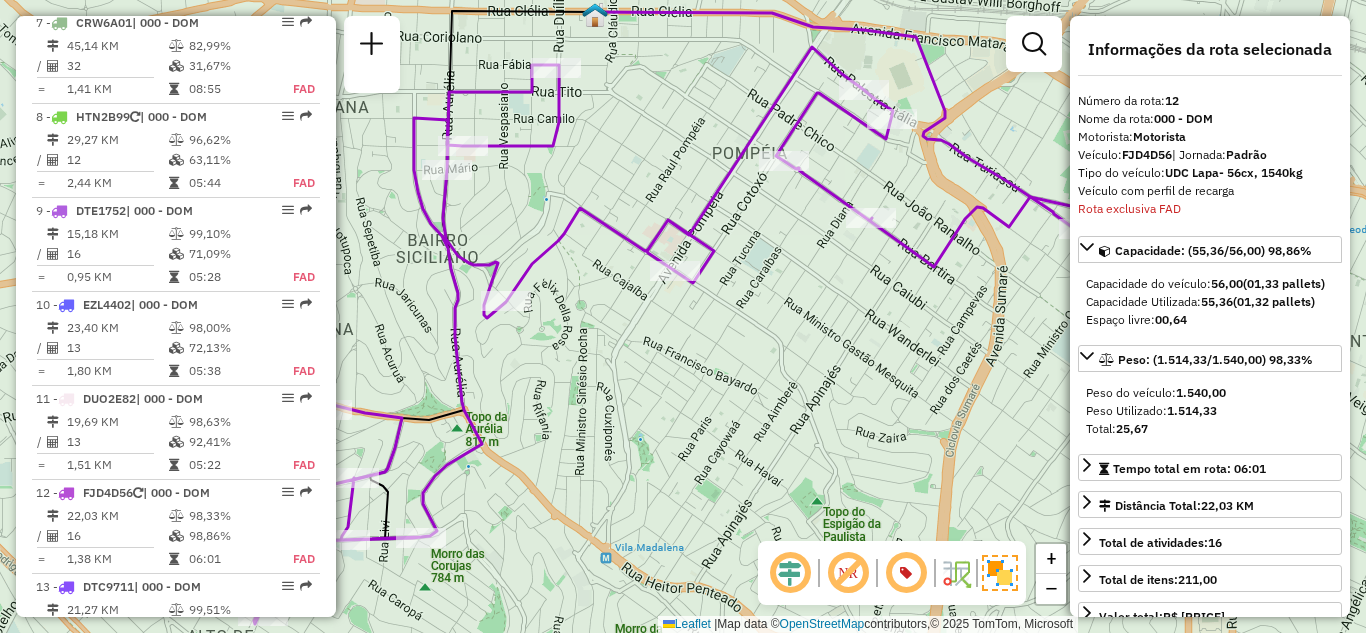 scroll, scrollTop: 6028, scrollLeft: 0, axis: vertical 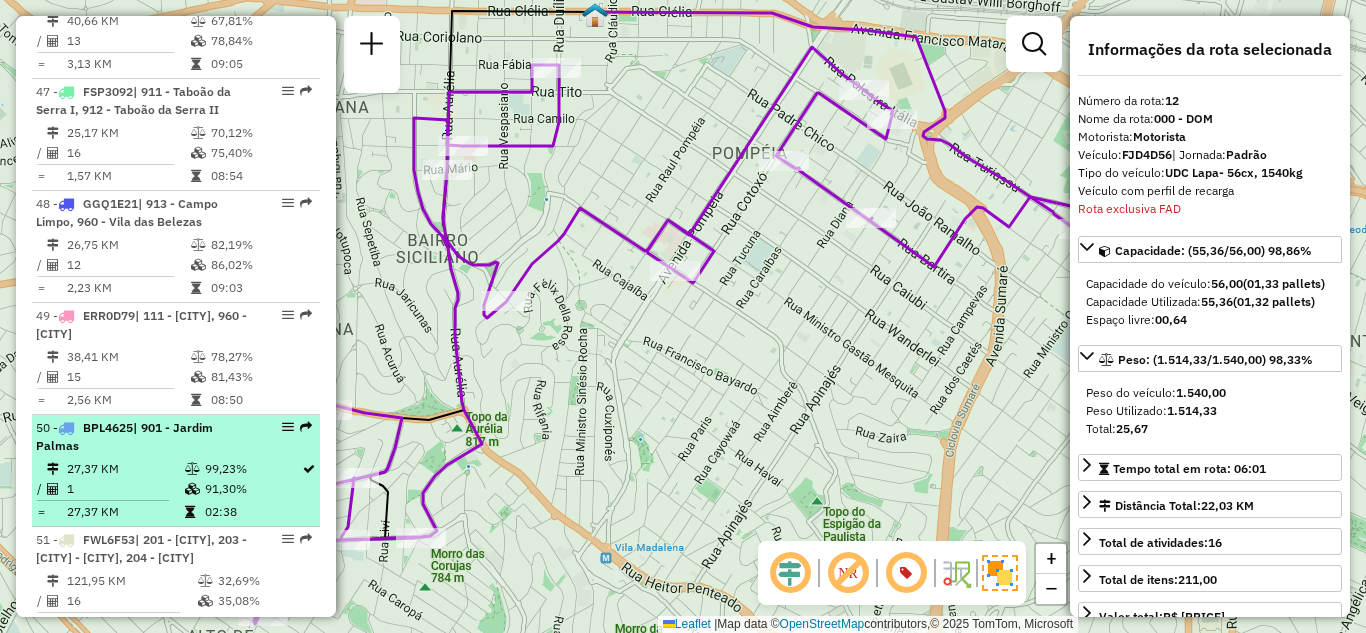 click on "27,37 KM" at bounding box center [125, 512] 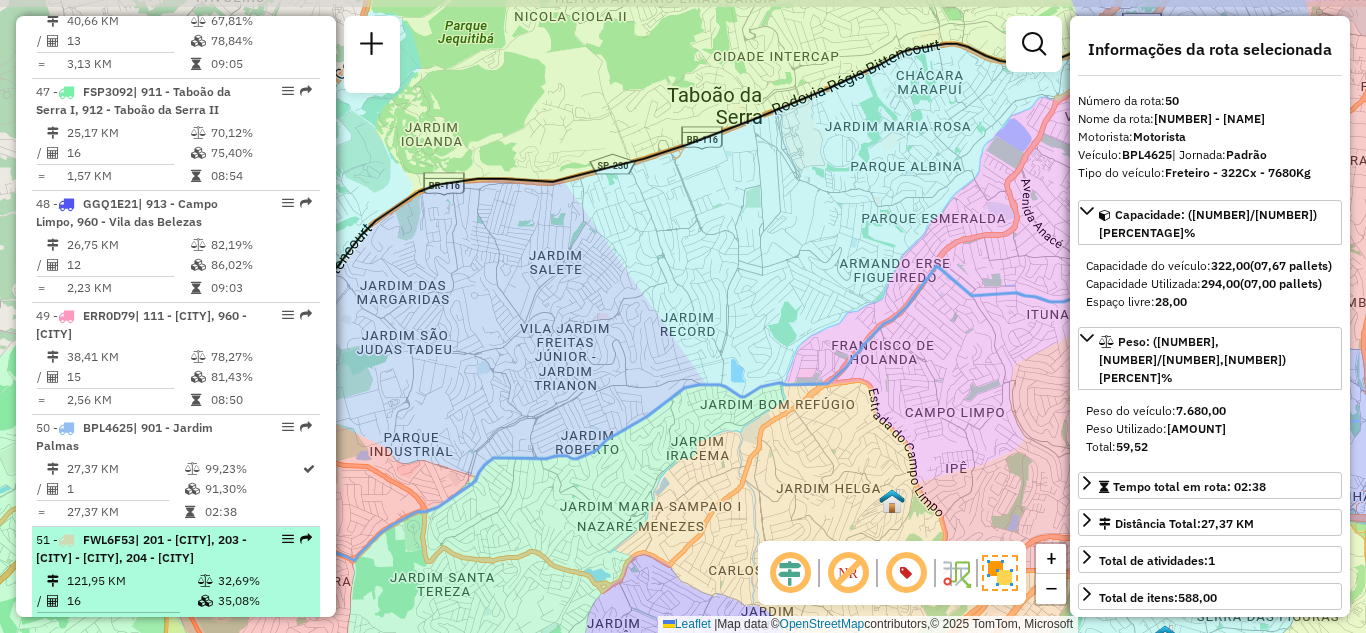 click on "| 201 - [CITY], 203 - [CITY] - [CITY], 204 - [CITY]" at bounding box center (141, 548) 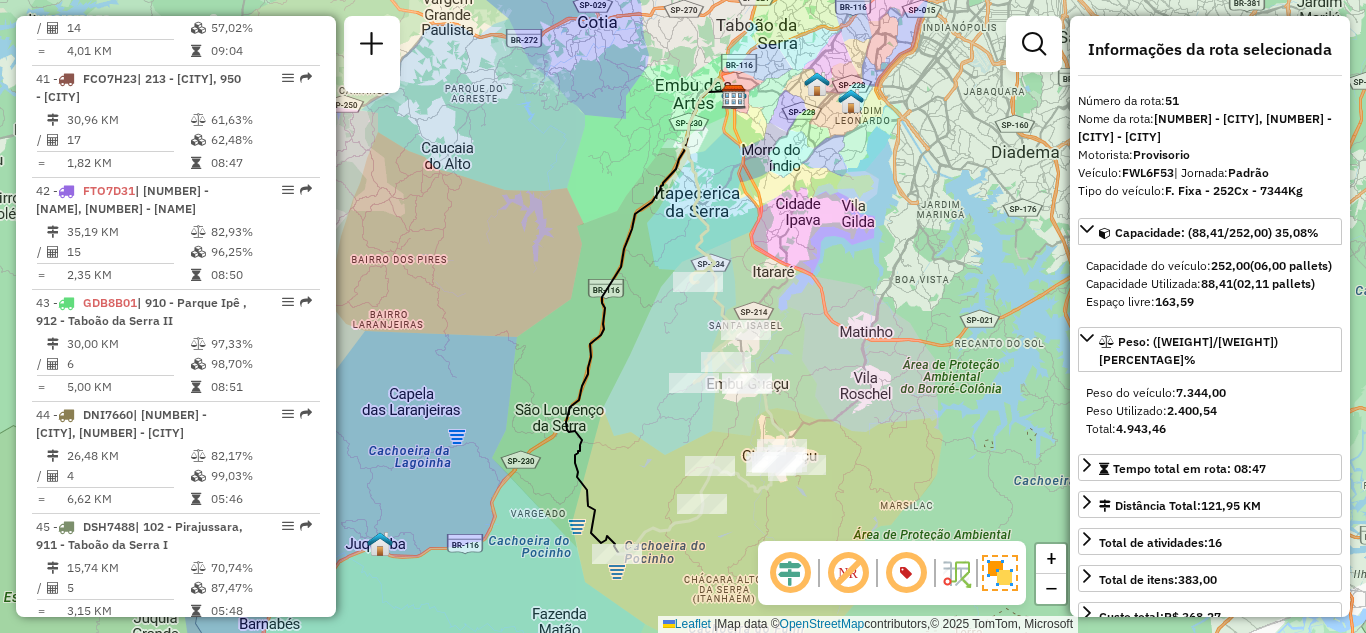 scroll, scrollTop: 5336, scrollLeft: 0, axis: vertical 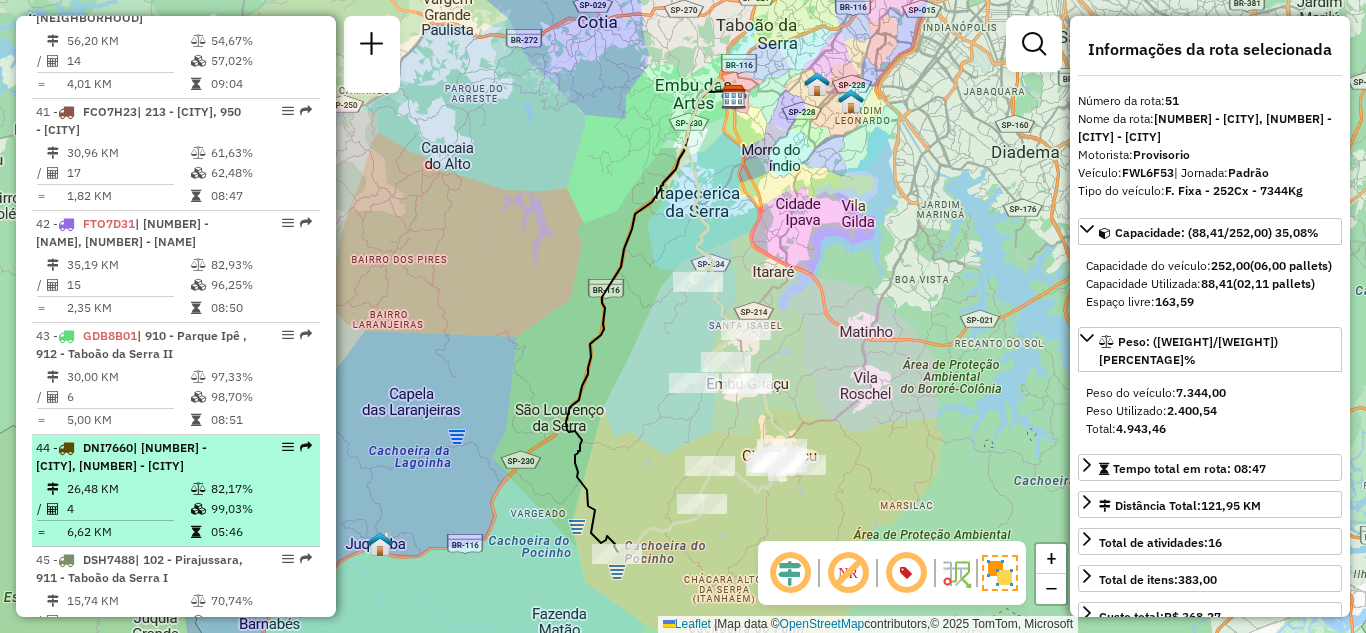click on "26,48 KM" at bounding box center [128, 489] 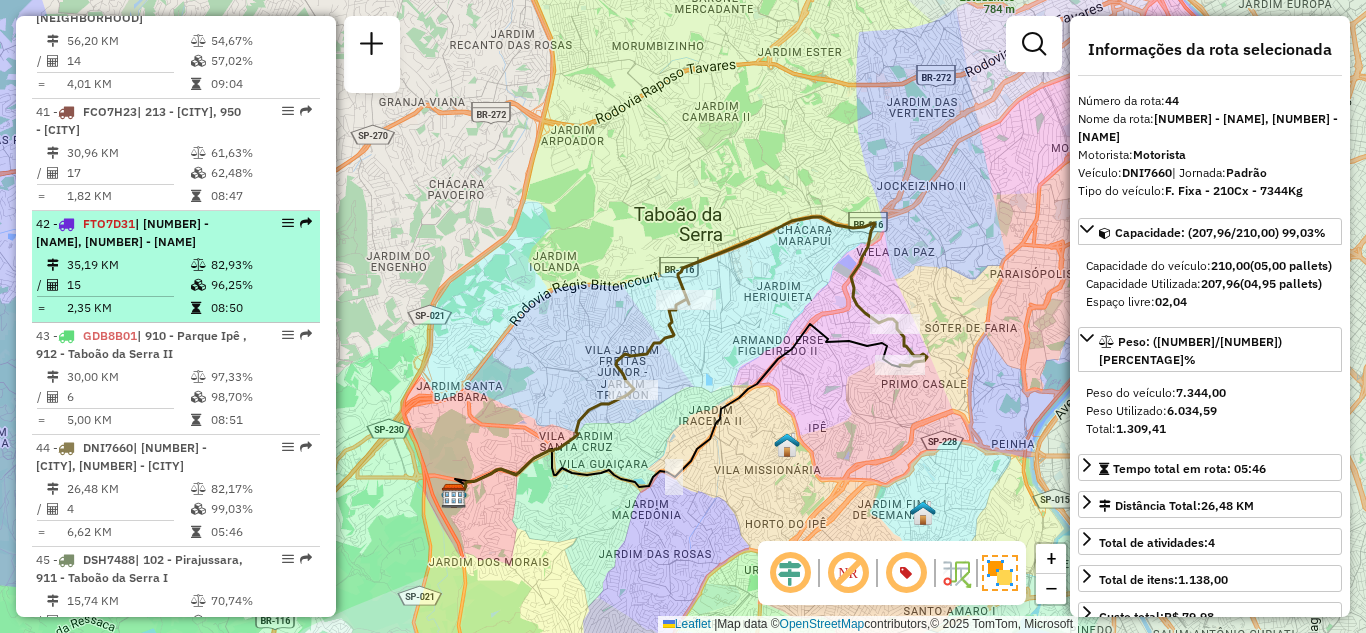 click on "15" at bounding box center [128, 285] 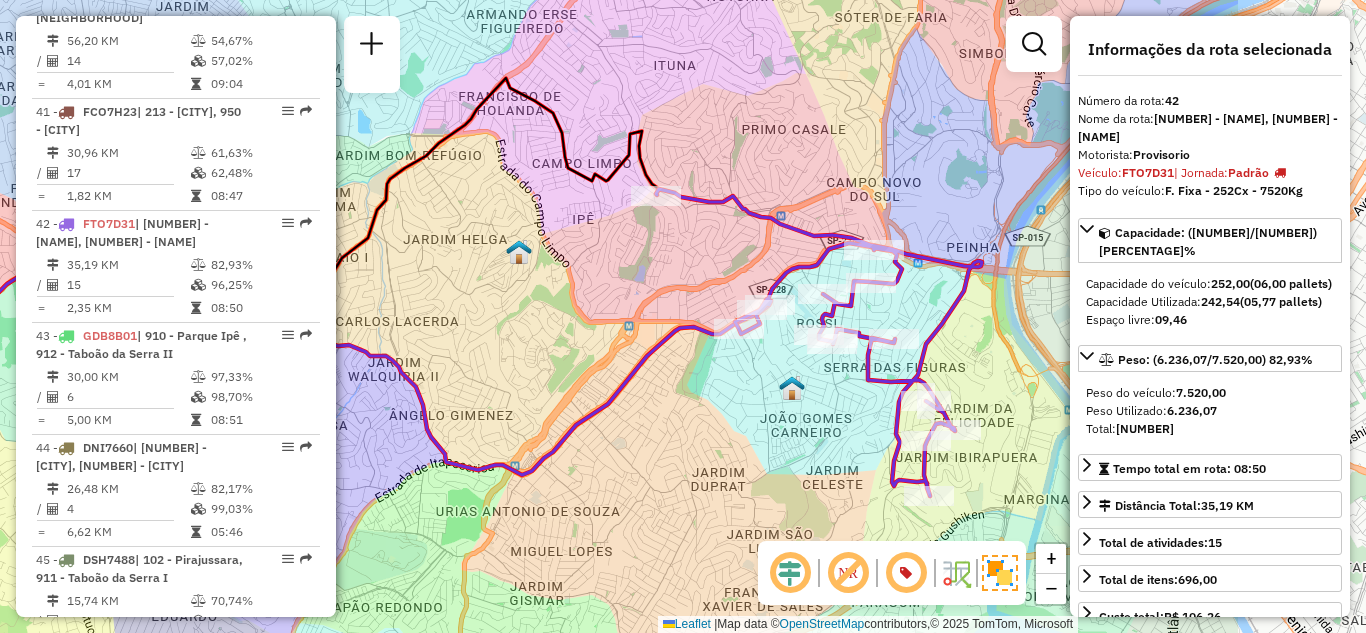 drag, startPoint x: 862, startPoint y: 333, endPoint x: 595, endPoint y: 301, distance: 268.91077 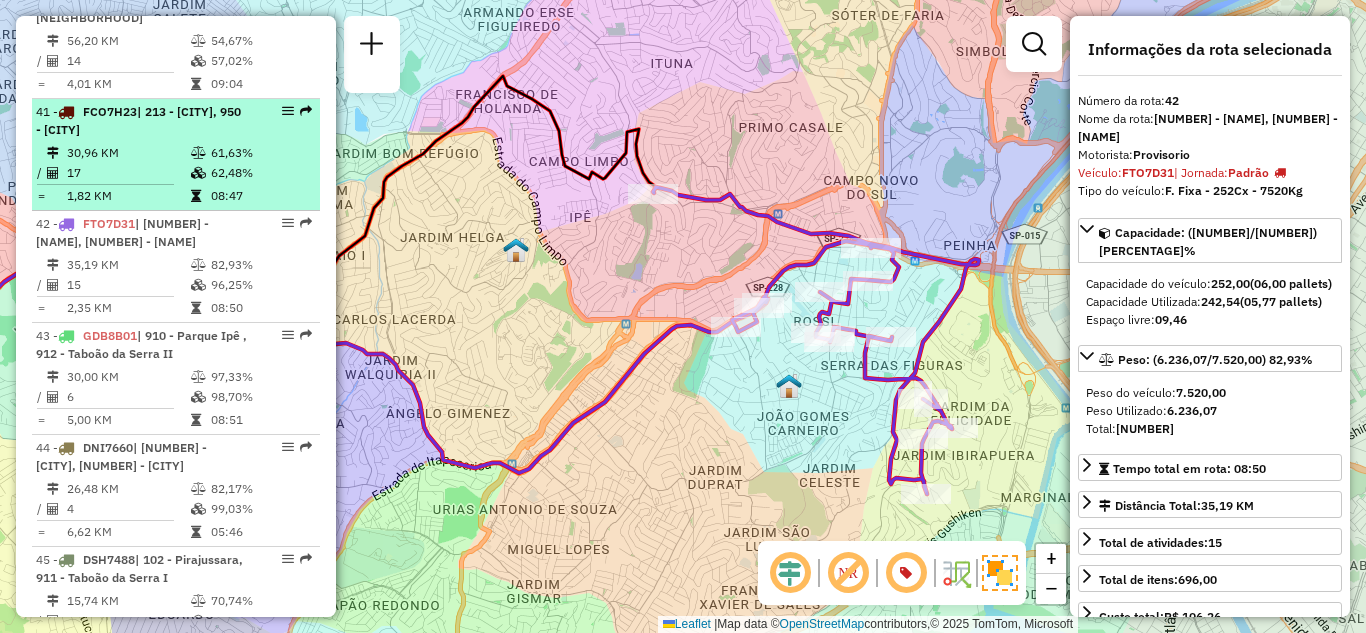 scroll, scrollTop: 5236, scrollLeft: 0, axis: vertical 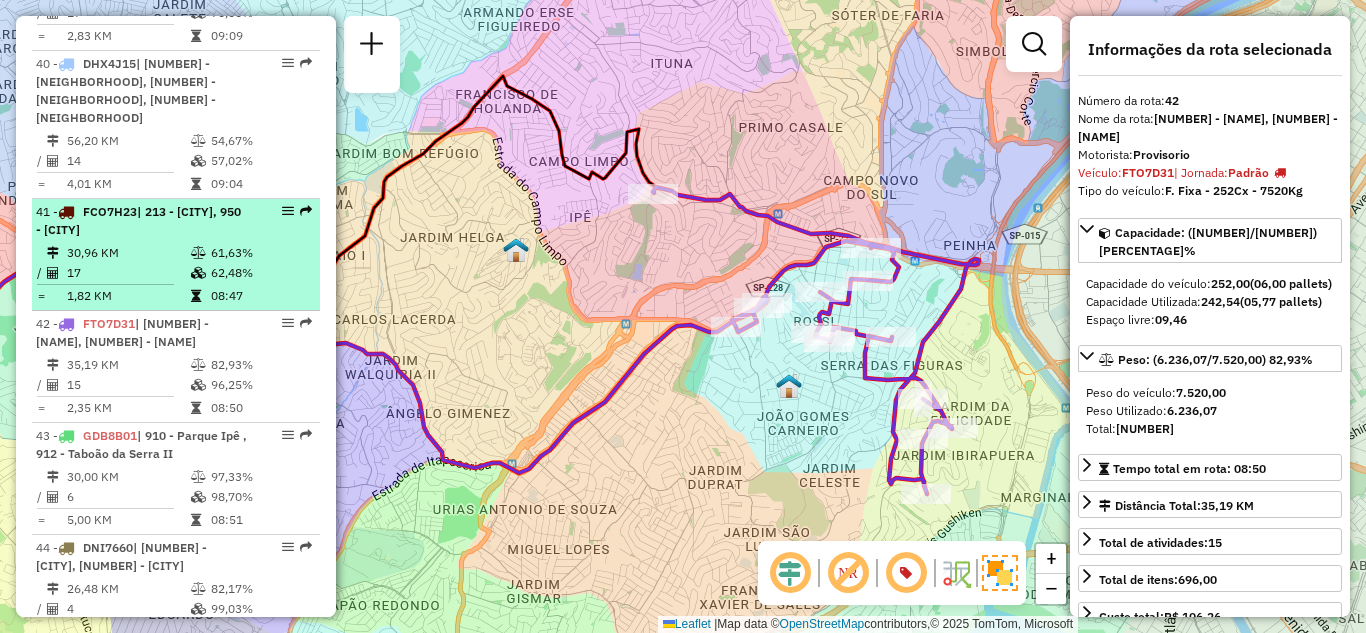 click on "30,96 KM" at bounding box center [128, 253] 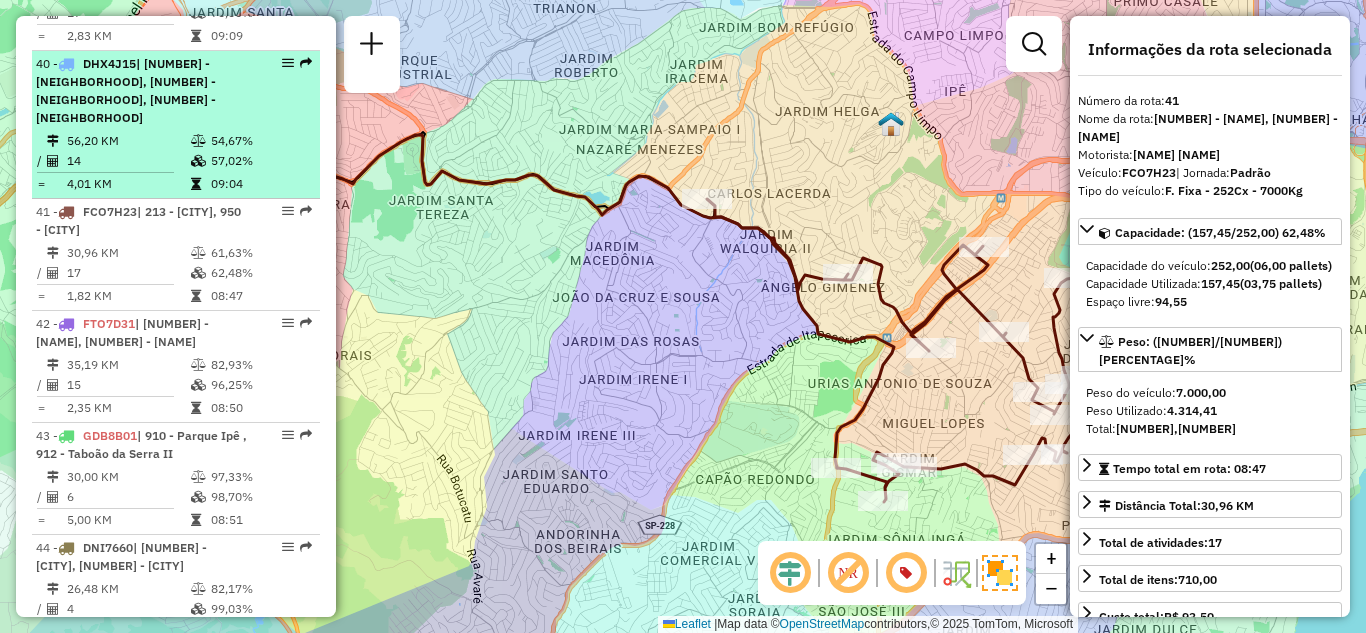click on "56,20 KM" at bounding box center [128, 141] 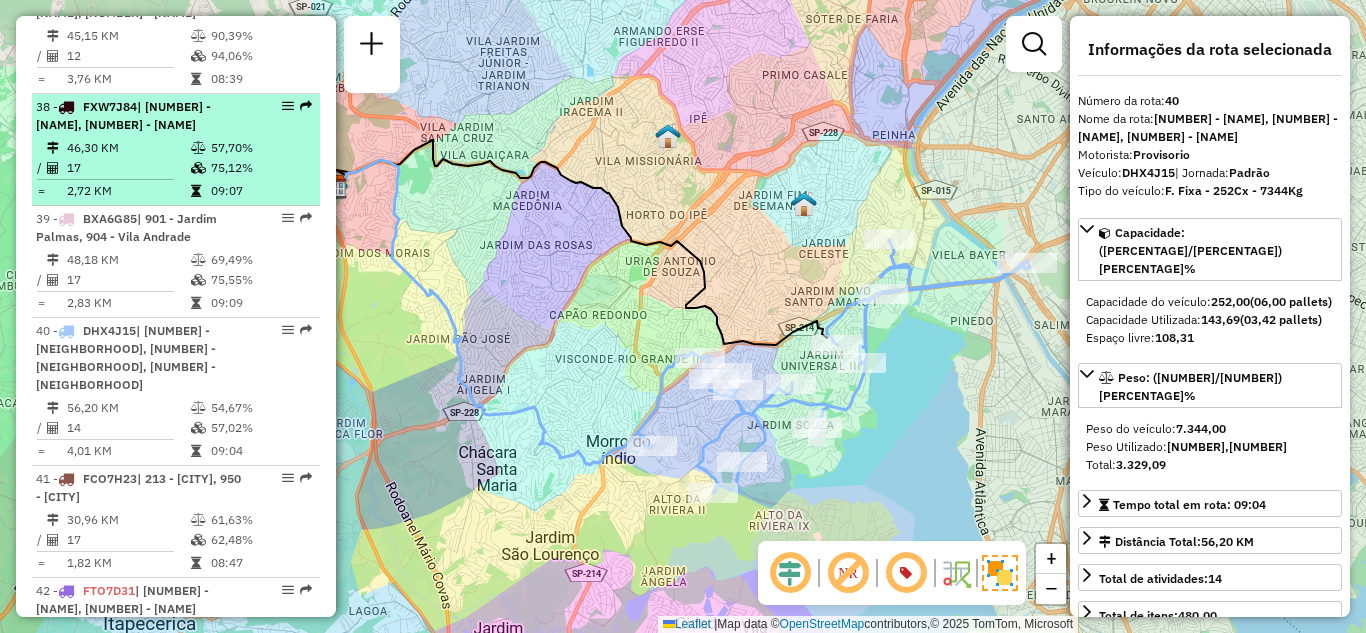 scroll, scrollTop: 4936, scrollLeft: 0, axis: vertical 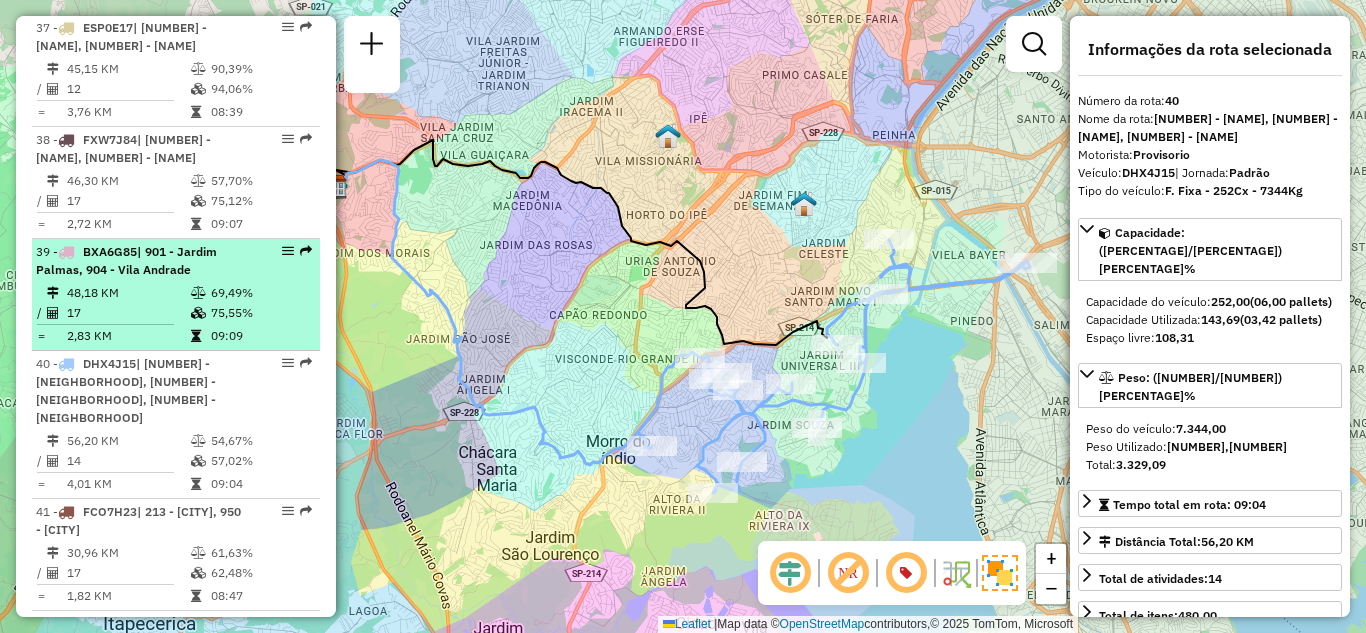 click on "48,18 KM" at bounding box center [128, 293] 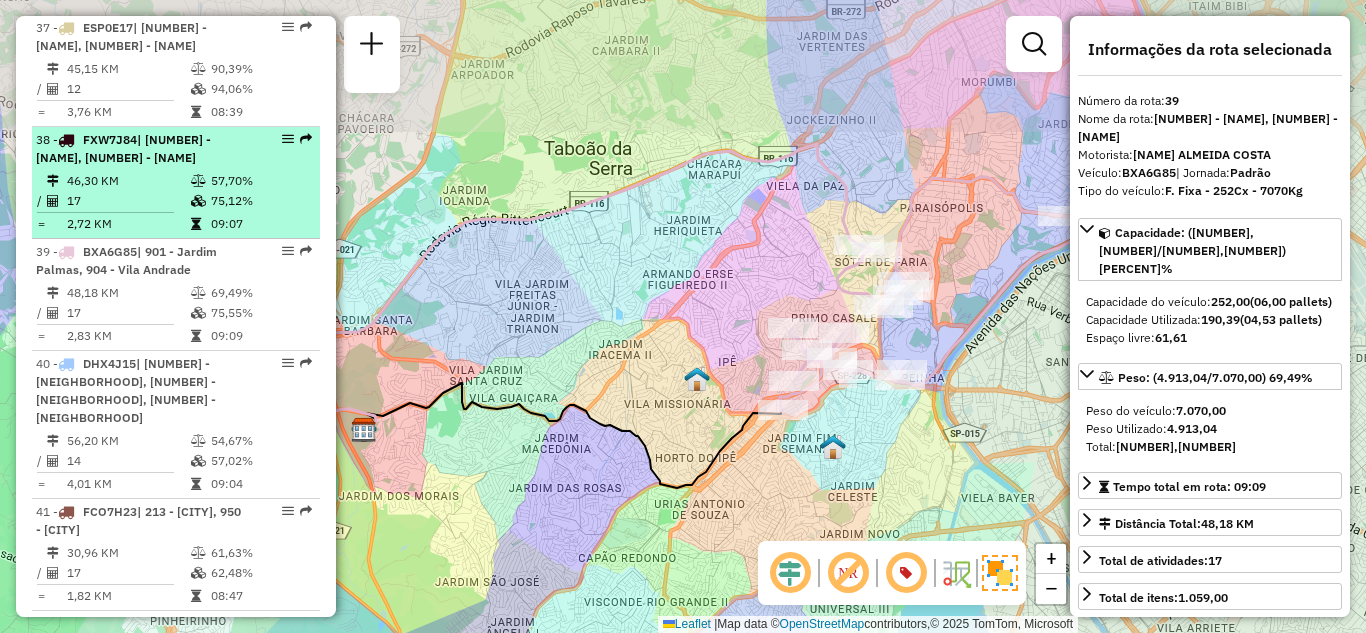 click on "17" at bounding box center (128, 201) 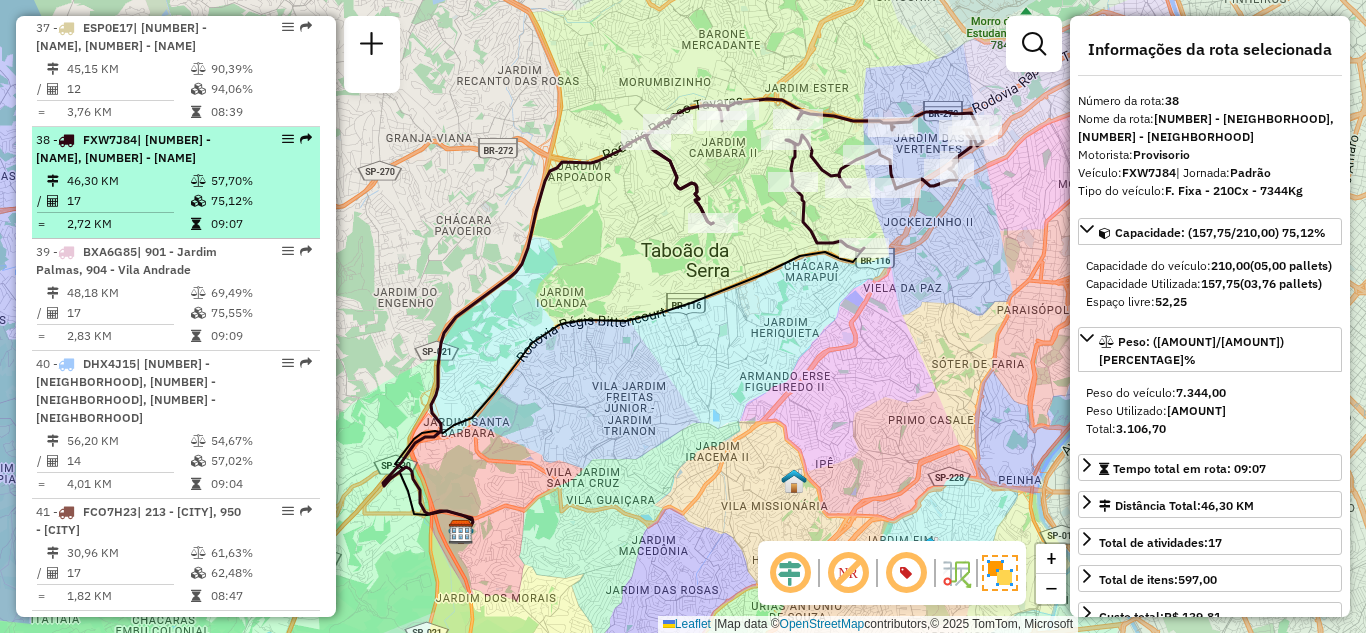 scroll, scrollTop: 4836, scrollLeft: 0, axis: vertical 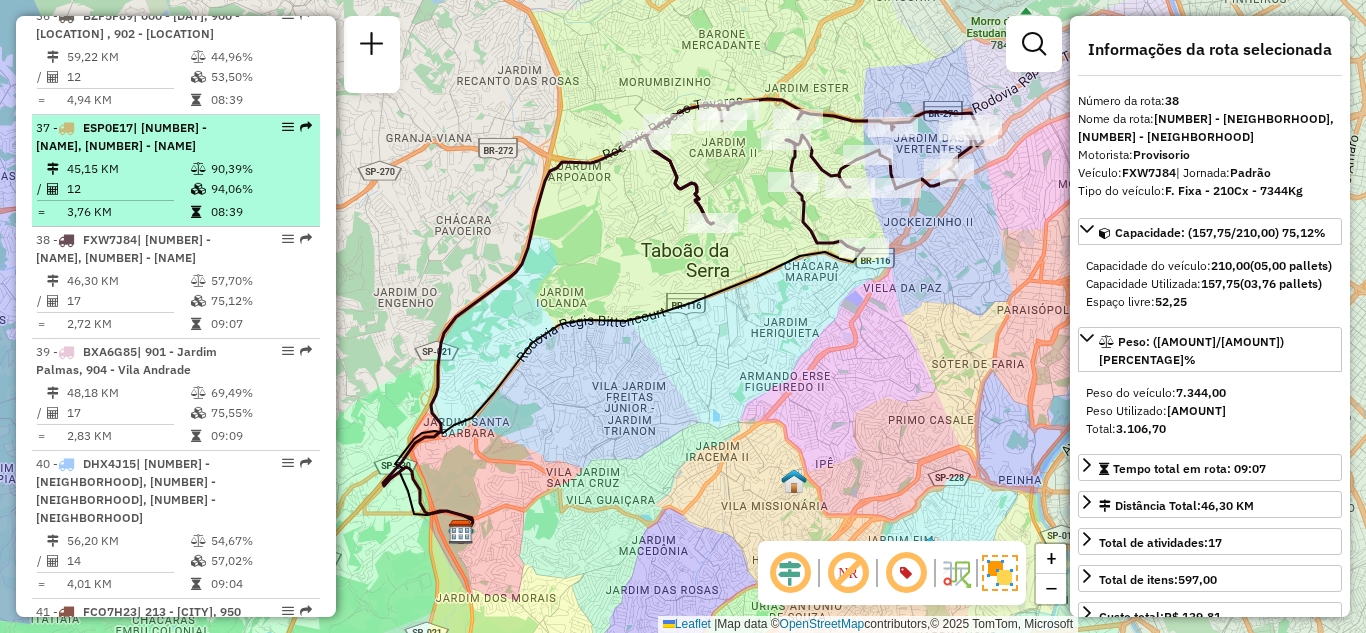 click on "45,15 KM" at bounding box center (128, 169) 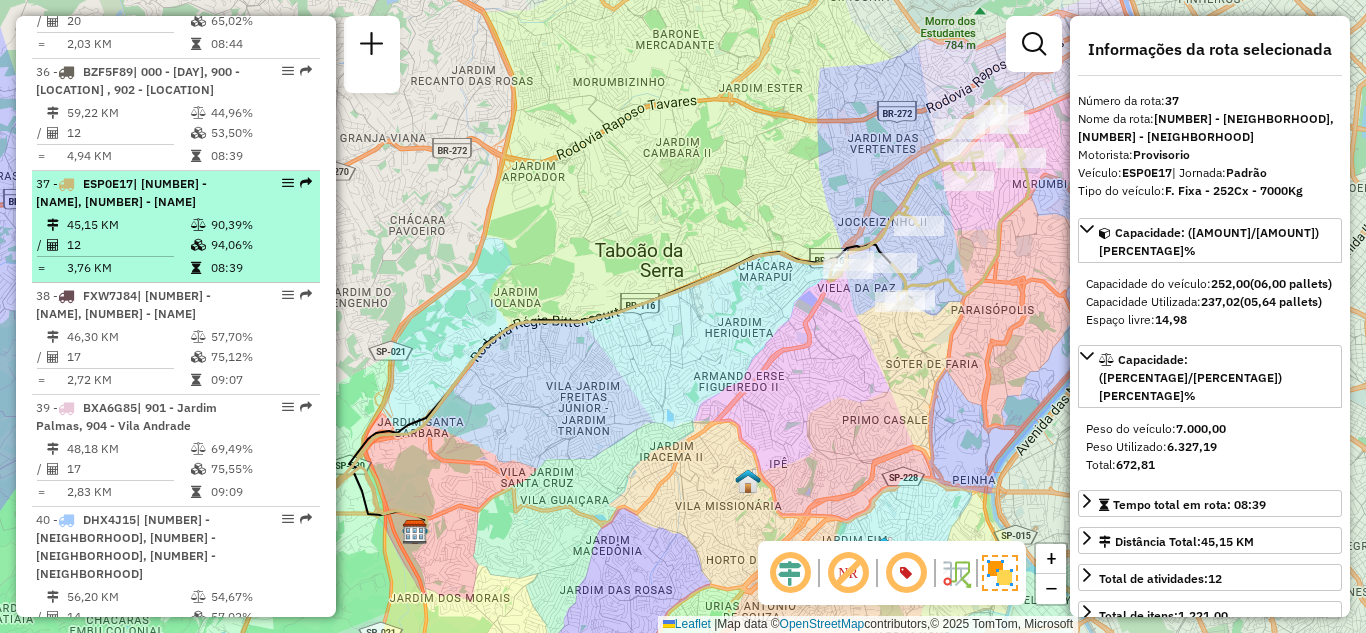 scroll, scrollTop: 4736, scrollLeft: 0, axis: vertical 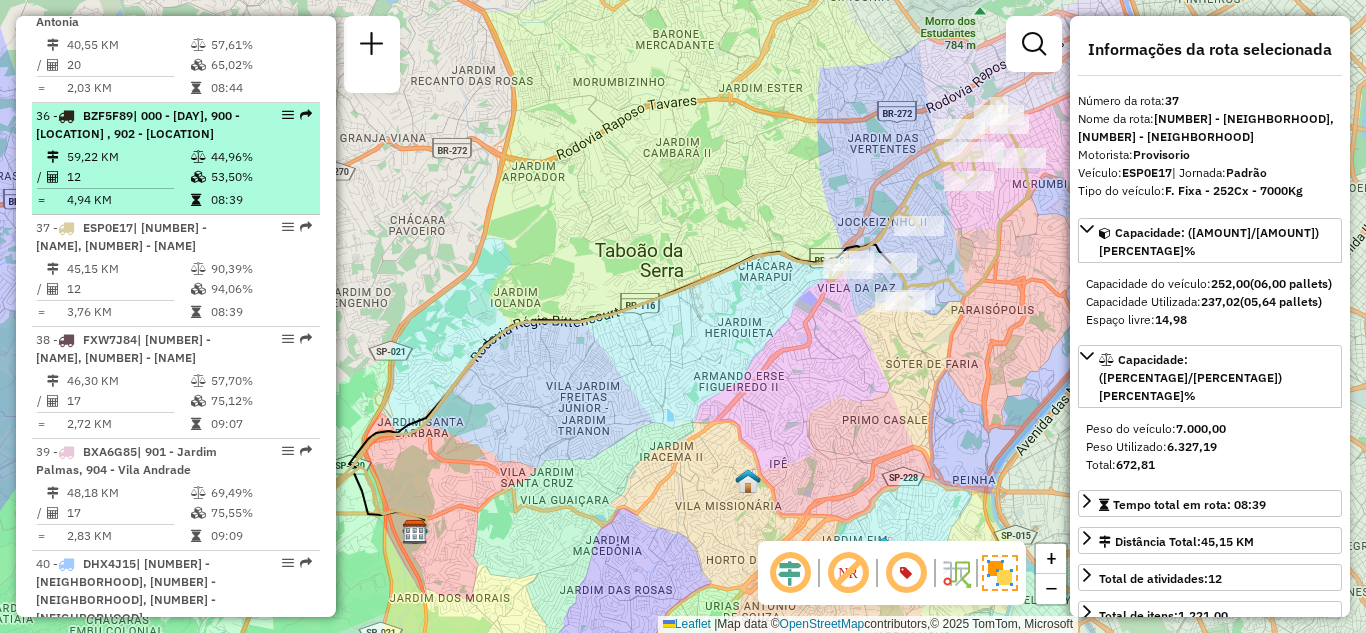 click on "4,94 KM" at bounding box center (128, 200) 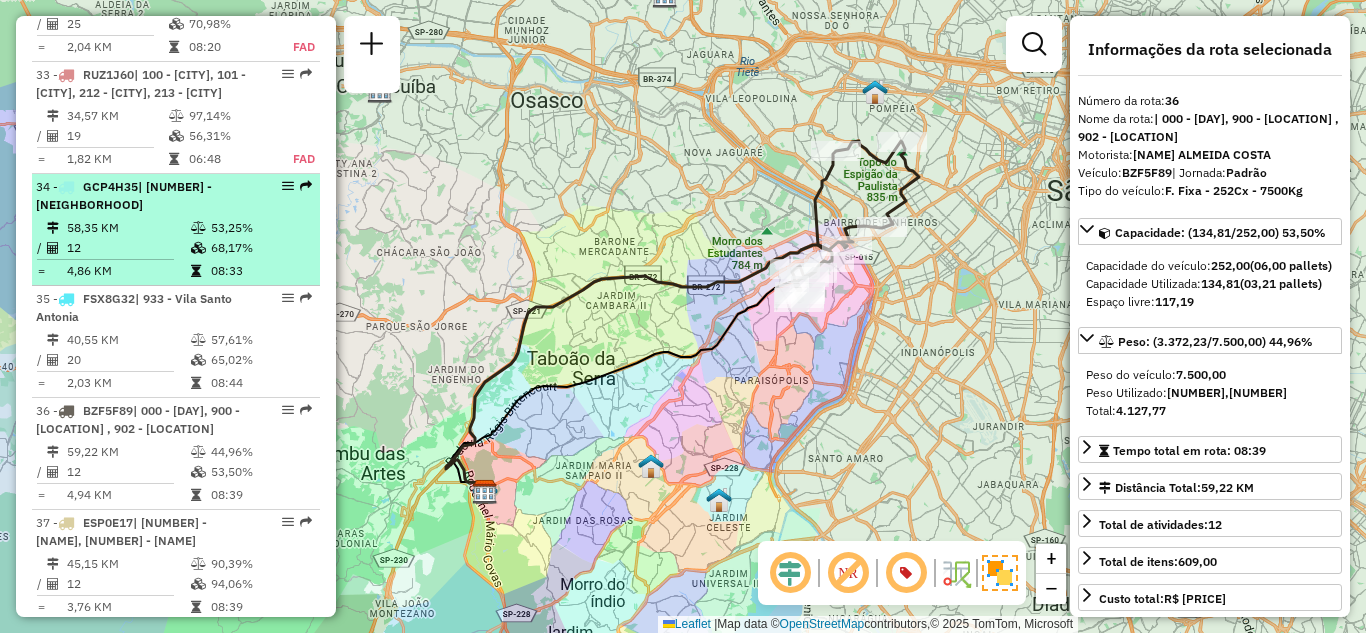 scroll, scrollTop: 4436, scrollLeft: 0, axis: vertical 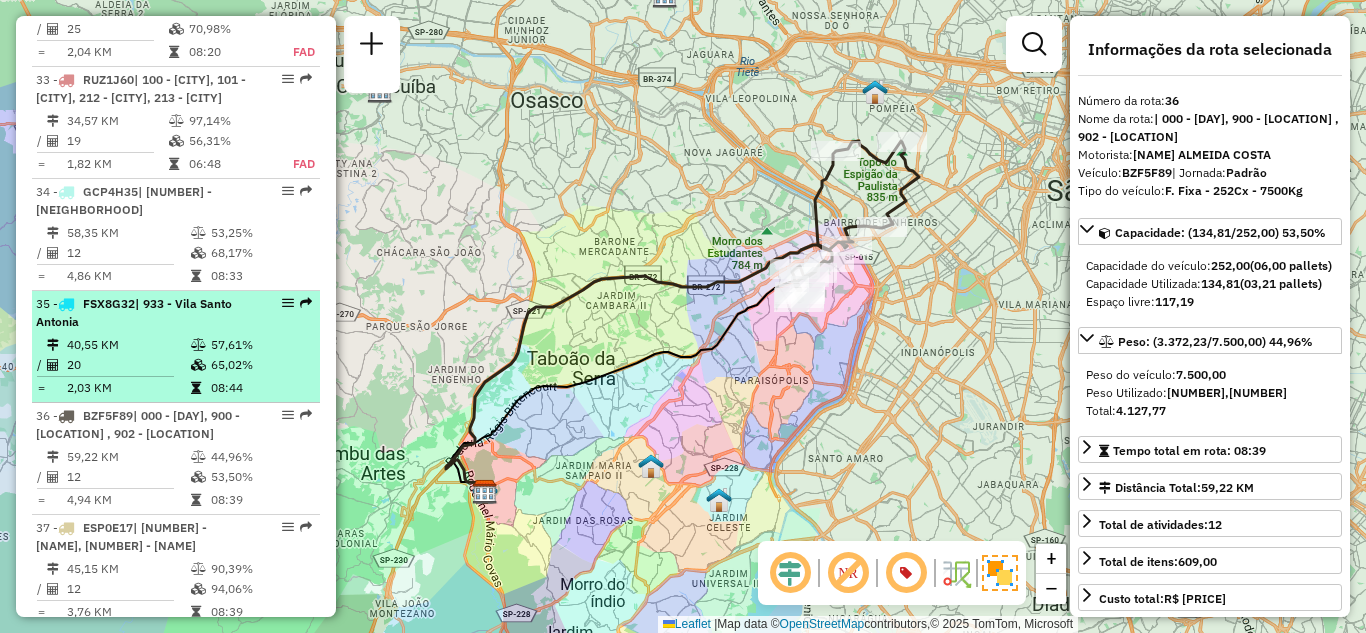 drag, startPoint x: 146, startPoint y: 311, endPoint x: 143, endPoint y: 335, distance: 24.186773 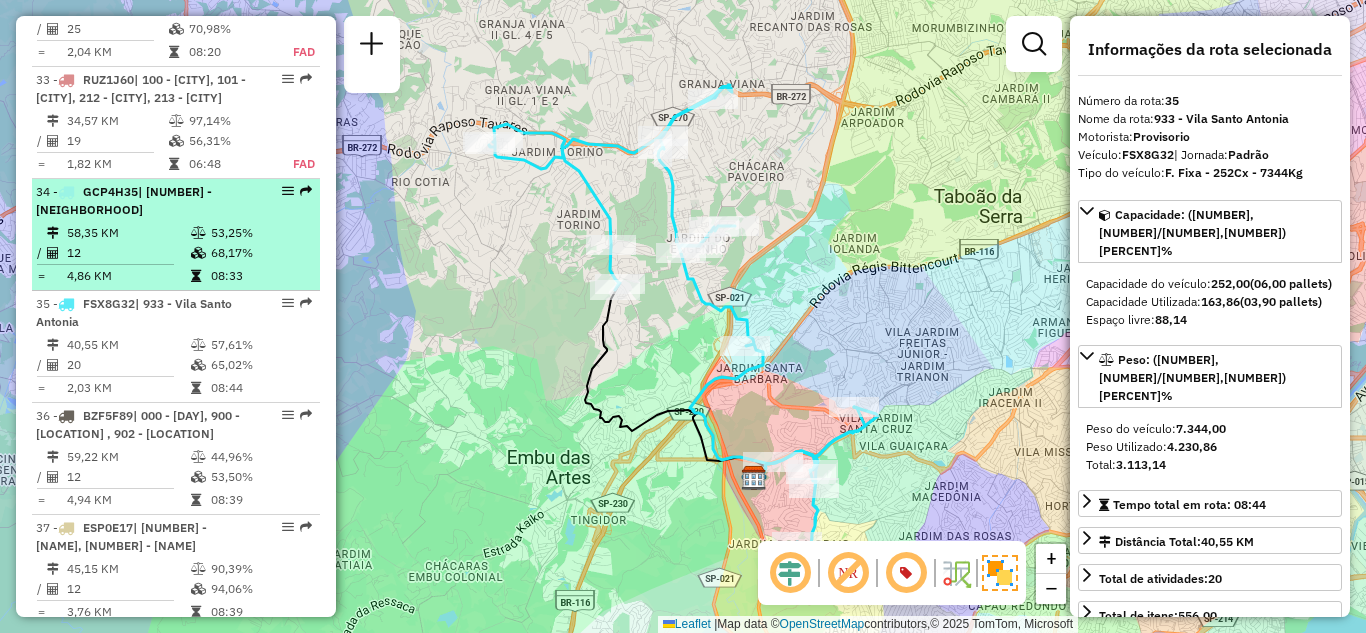 click at bounding box center (198, 233) 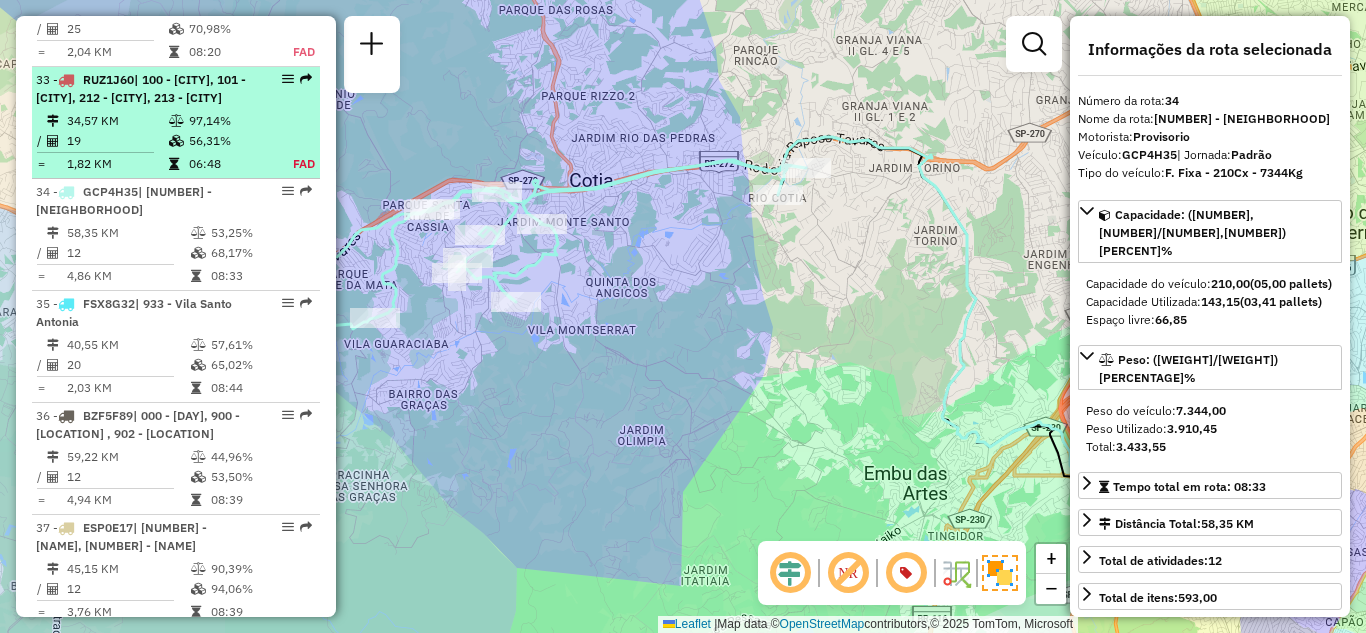 click on "[NUMBER] -       [LICENSE_PLATE]   | [NUMBER] - [NEIGHBORHOOD], [NUMBER] - [NEIGHBORHOOD], [NUMBER] - [NEIGHBORHOOD], [NUMBER] - [NEIGHBORHOOD]" at bounding box center (142, 89) 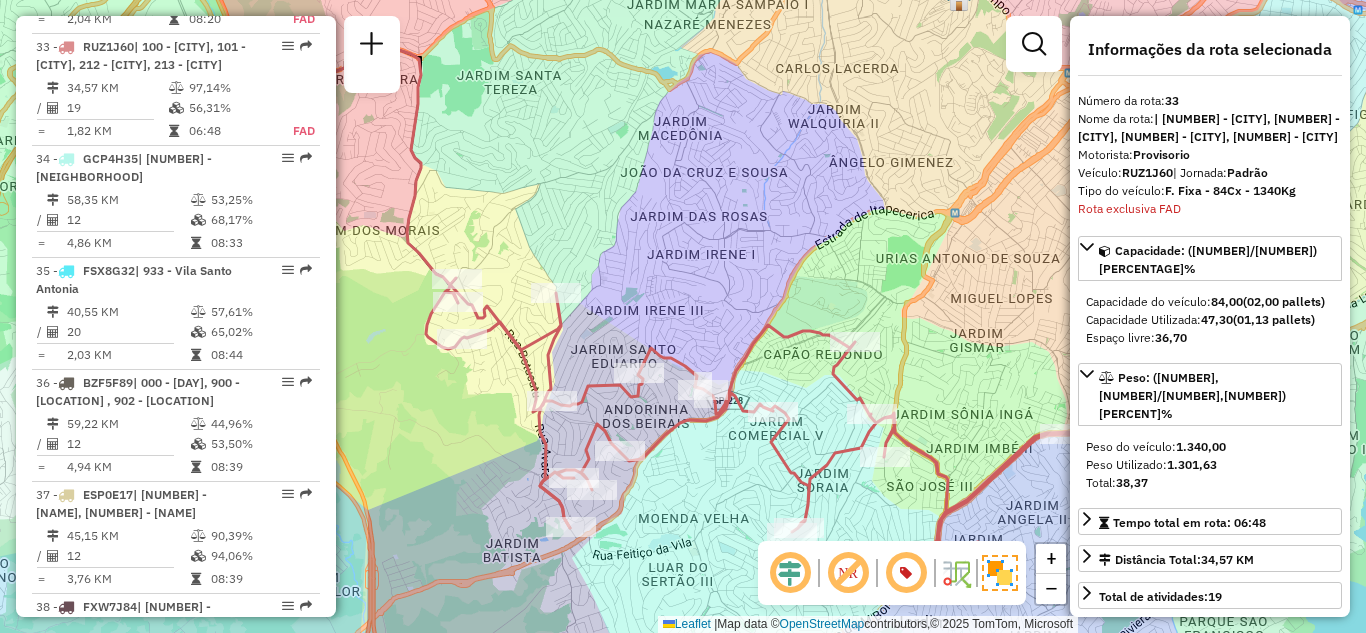 scroll, scrollTop: 862, scrollLeft: 0, axis: vertical 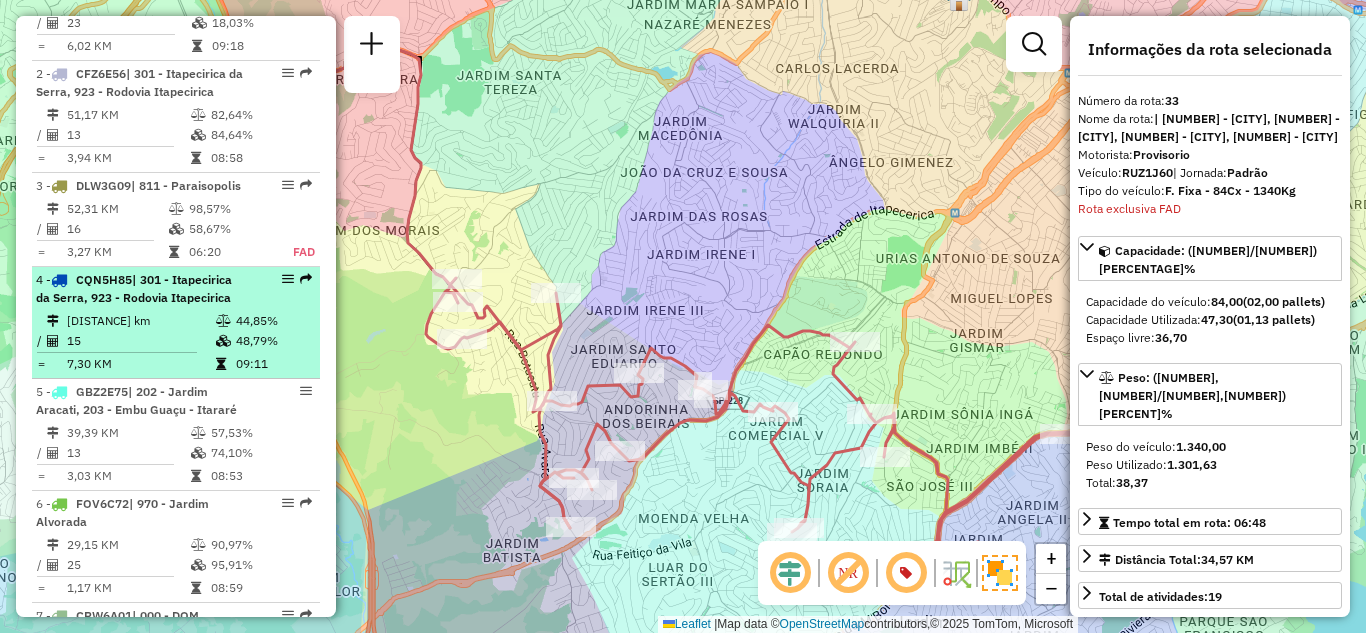 click on "44,85%" at bounding box center [273, 321] 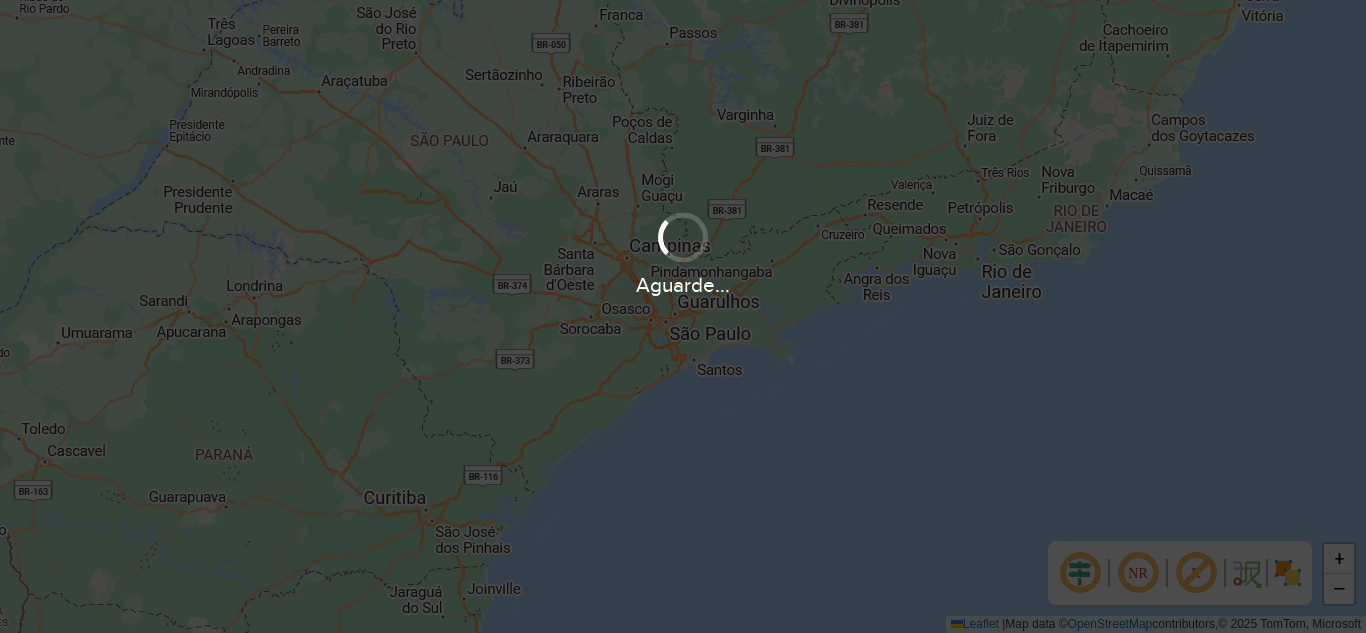 scroll, scrollTop: 0, scrollLeft: 0, axis: both 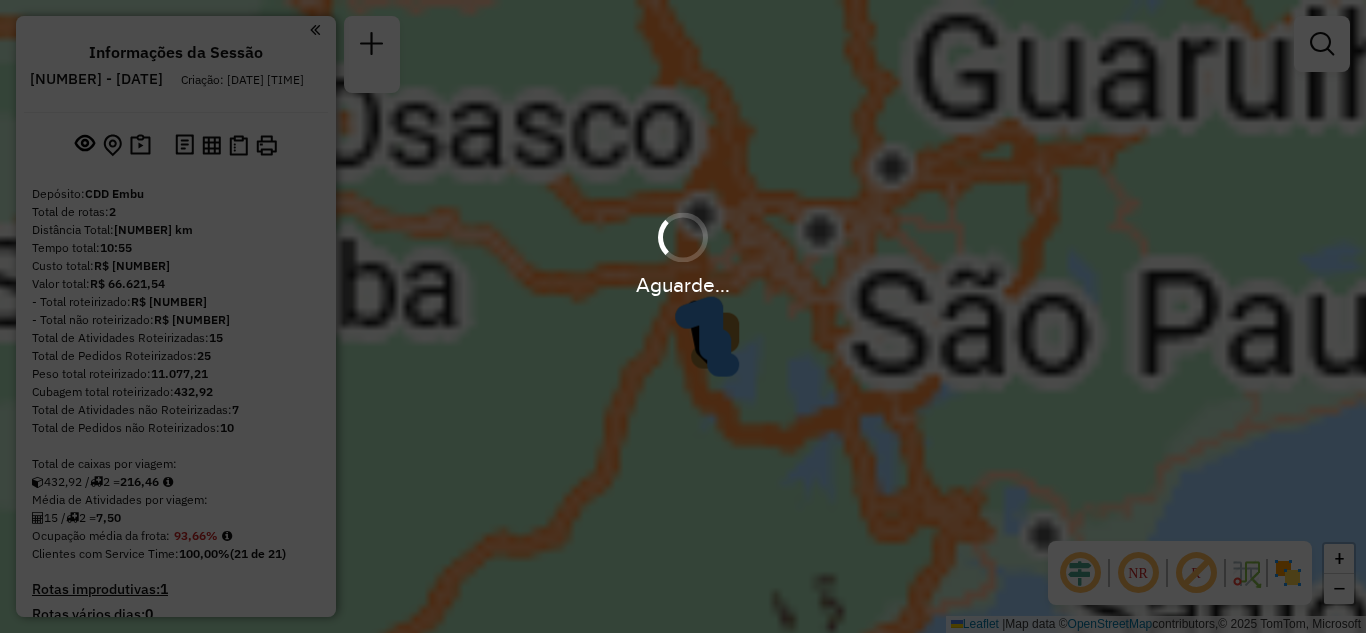 click on "Aguarde..." at bounding box center (683, 316) 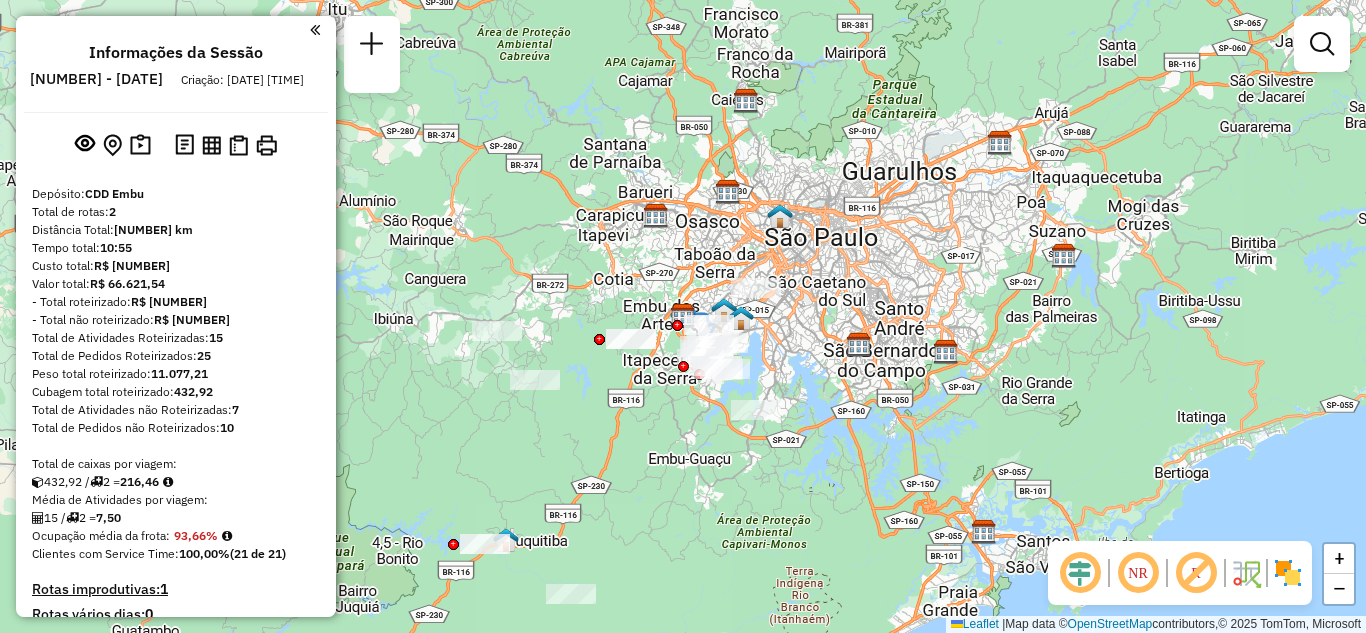 drag, startPoint x: 1181, startPoint y: 575, endPoint x: 1116, endPoint y: 577, distance: 65.03076 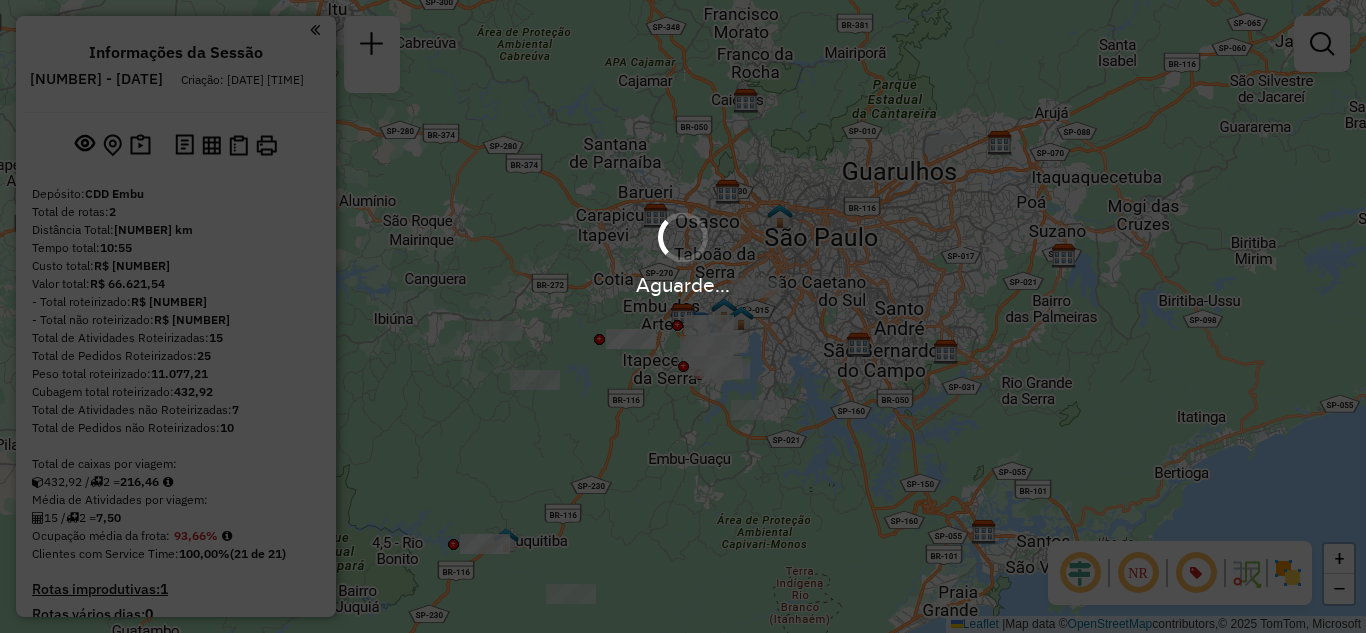 click on "Aguarde..." at bounding box center (683, 316) 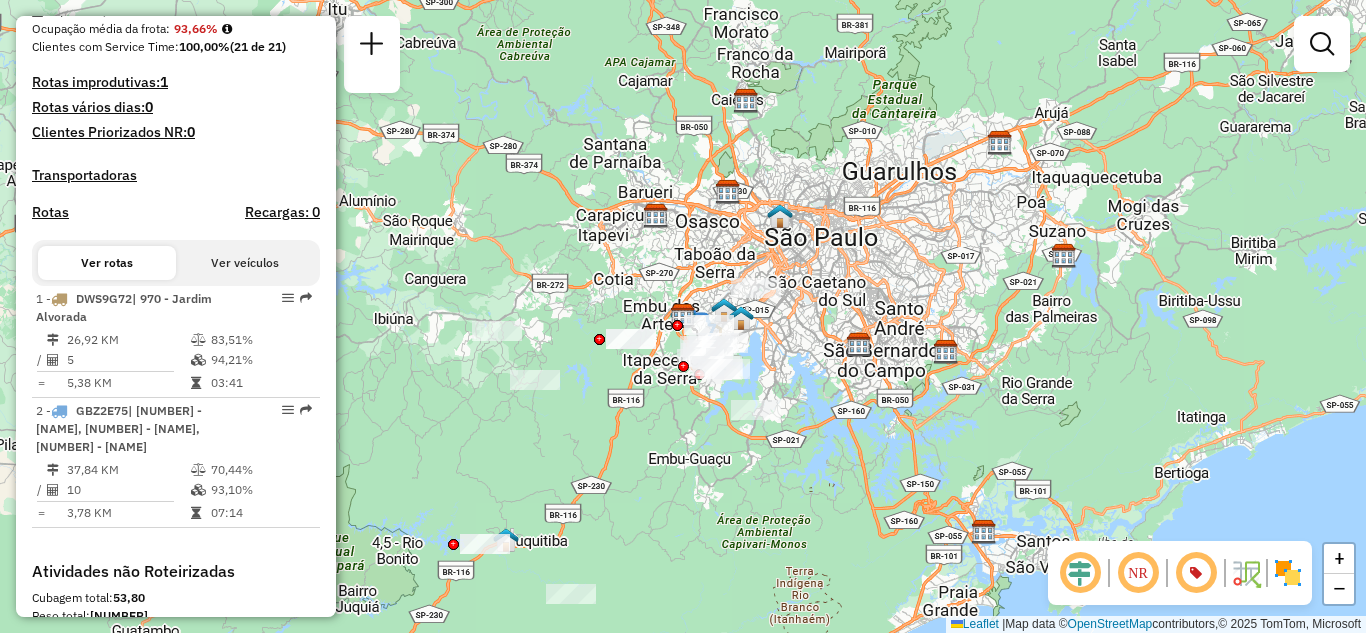 scroll, scrollTop: 600, scrollLeft: 0, axis: vertical 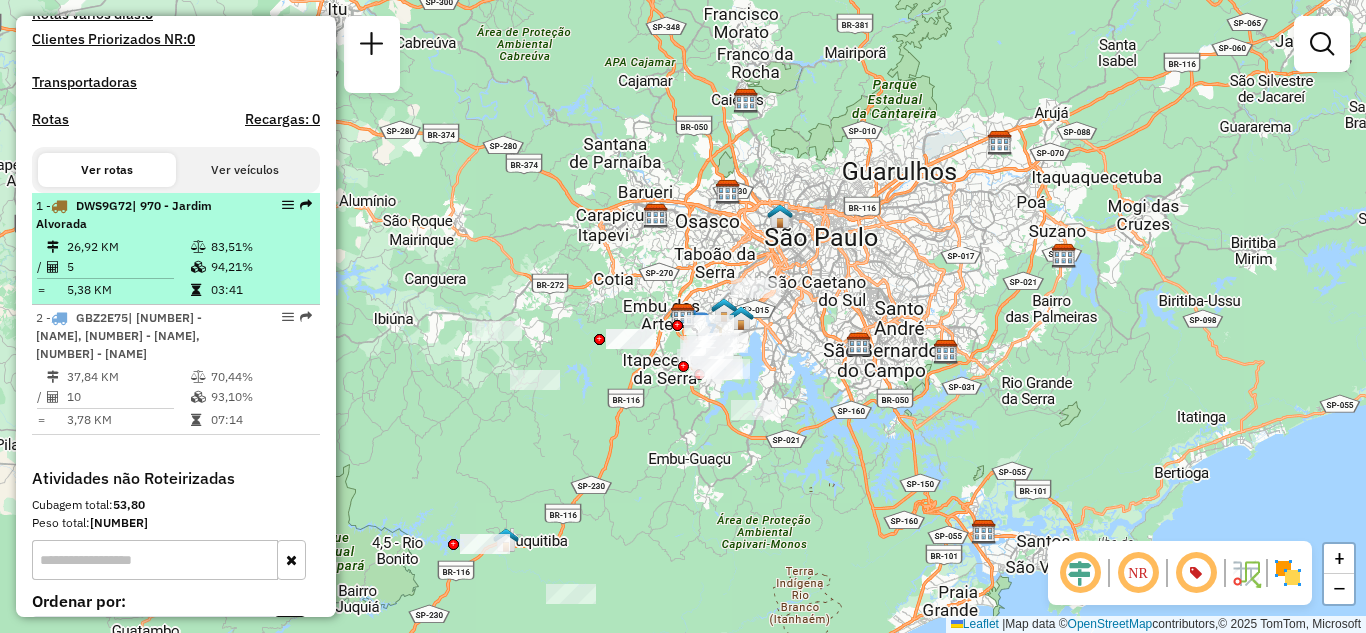 click on "5" at bounding box center [128, 267] 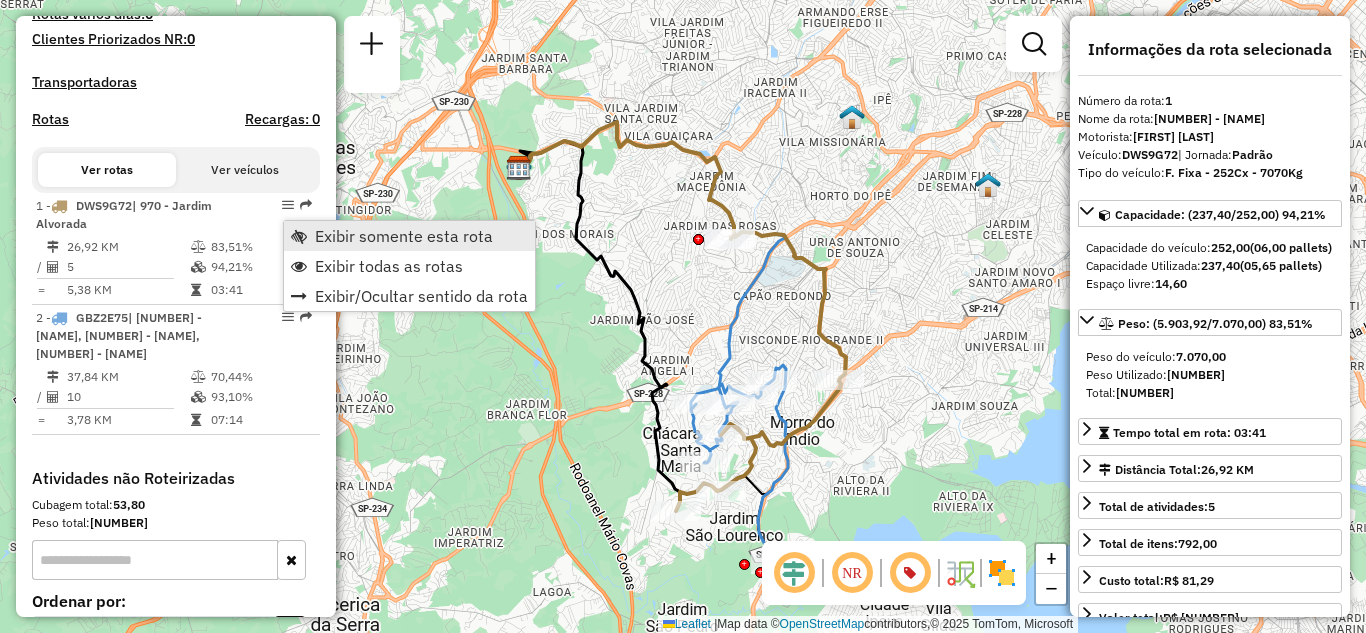 click on "Exibir somente esta rota" at bounding box center (404, 236) 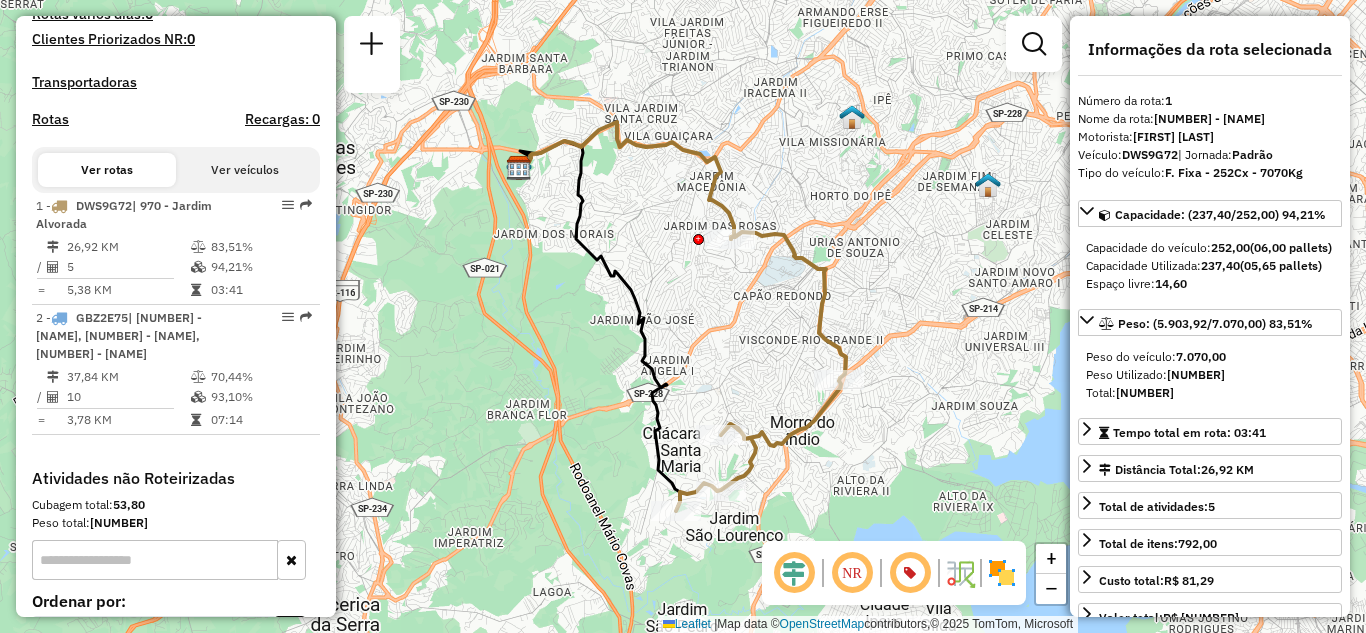 click 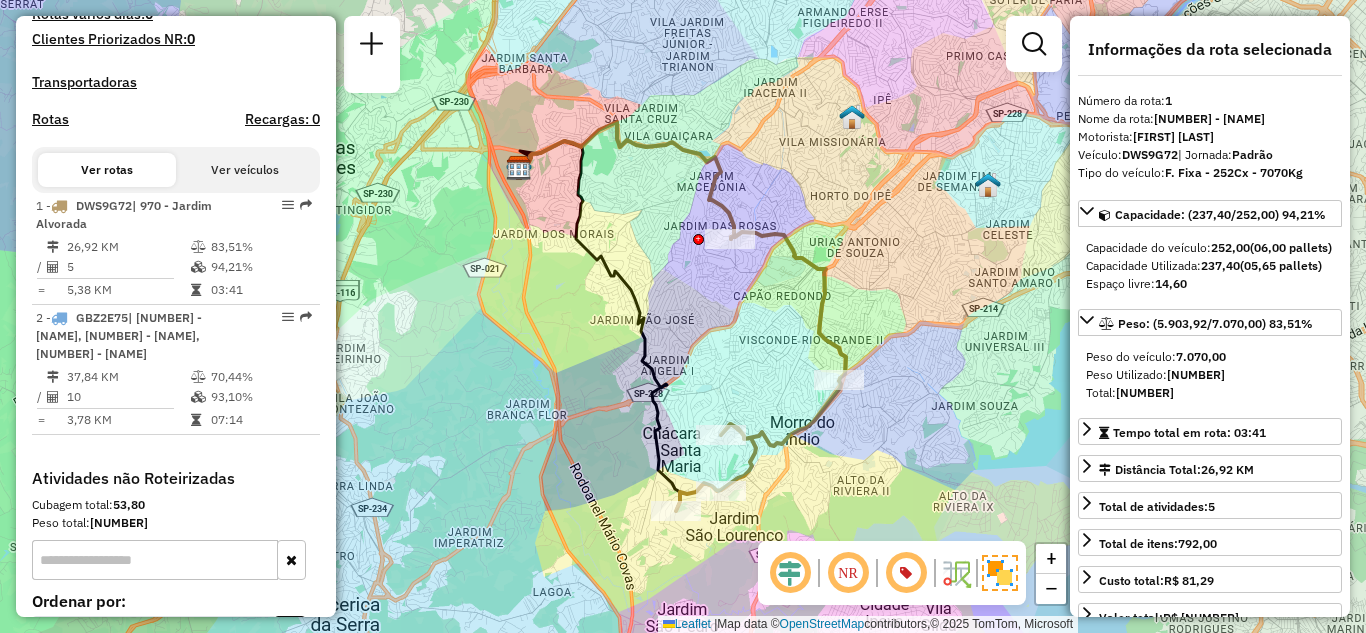 click on "Atividades não Roteirizadas" at bounding box center [176, 478] 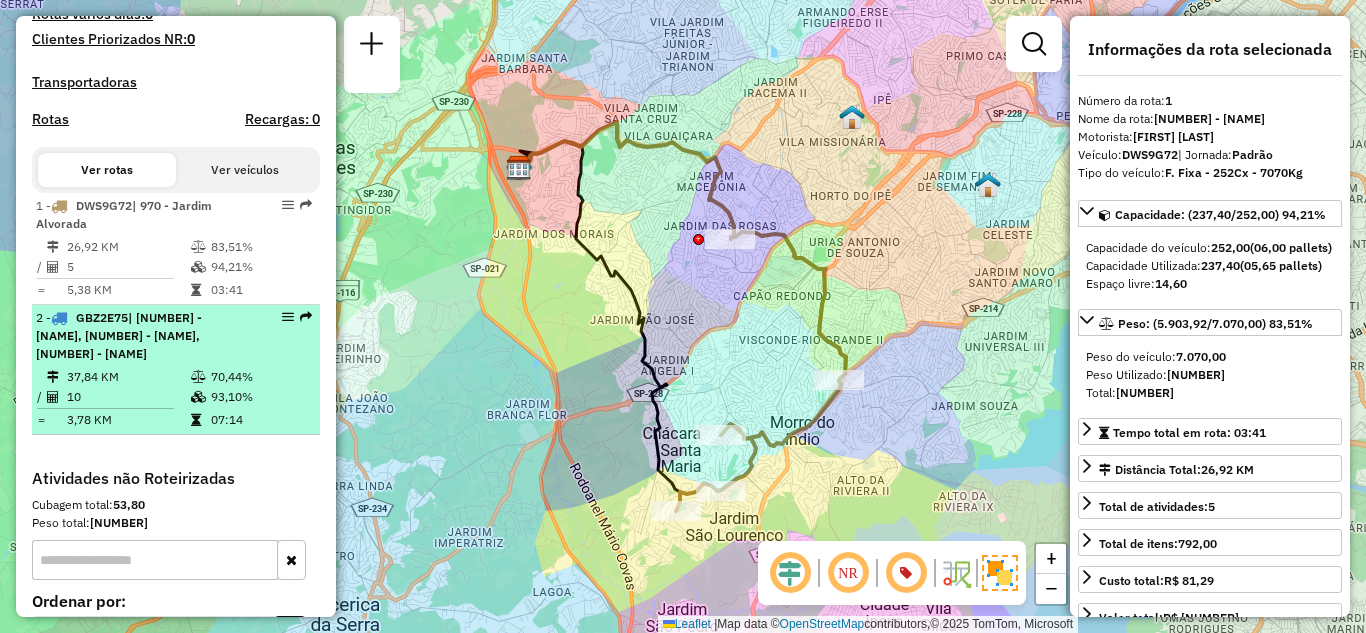 click on "10" at bounding box center (128, 397) 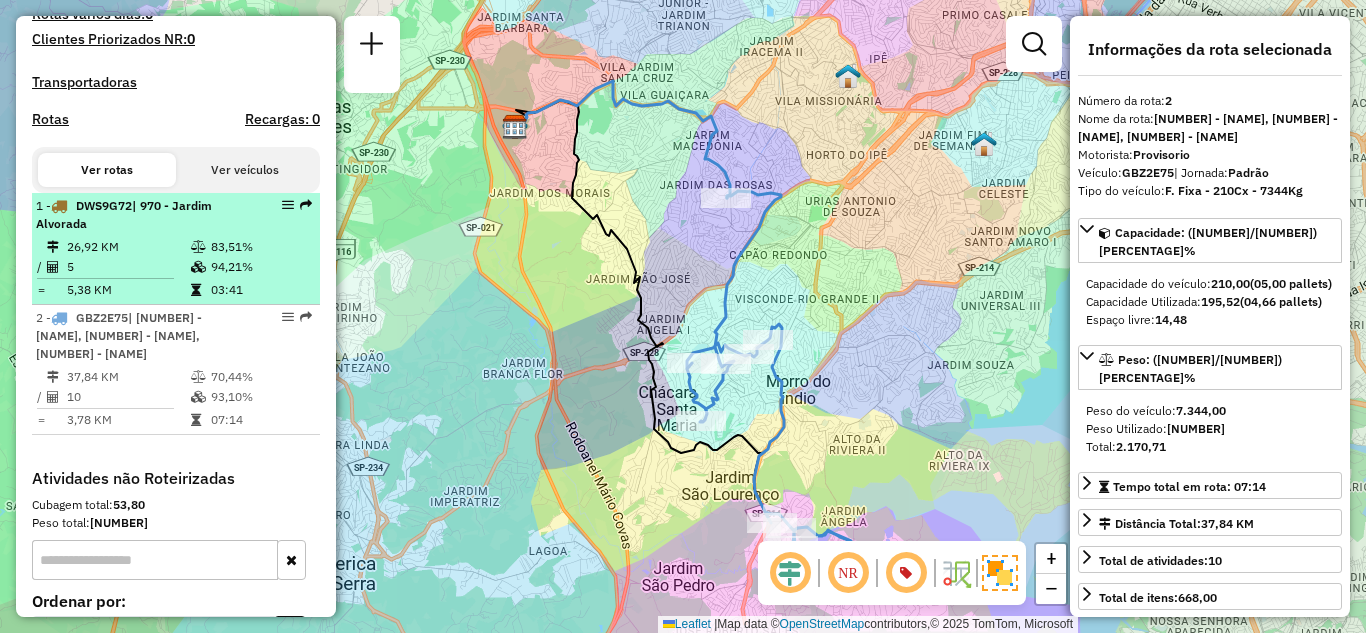 click on "26,92 KM" at bounding box center (128, 247) 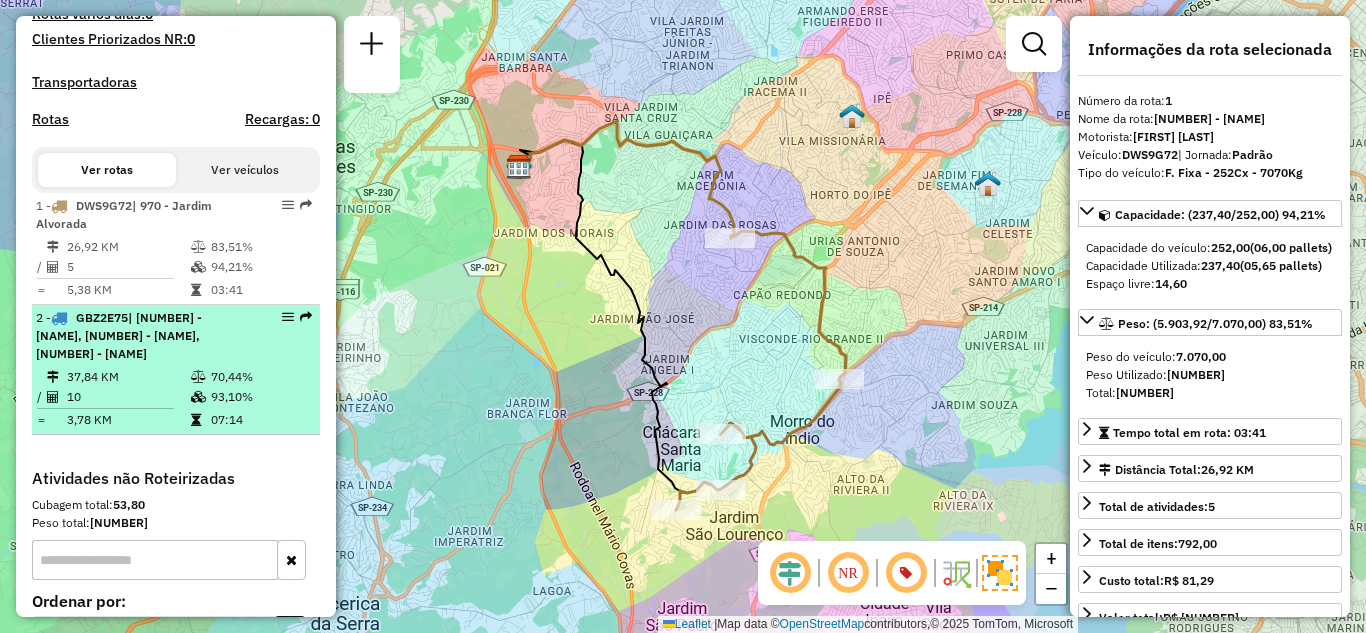 click on "| 202 - Jardim Aracati, 211 - Jardim Nakamura, 212 - Parque Independência" at bounding box center [119, 335] 